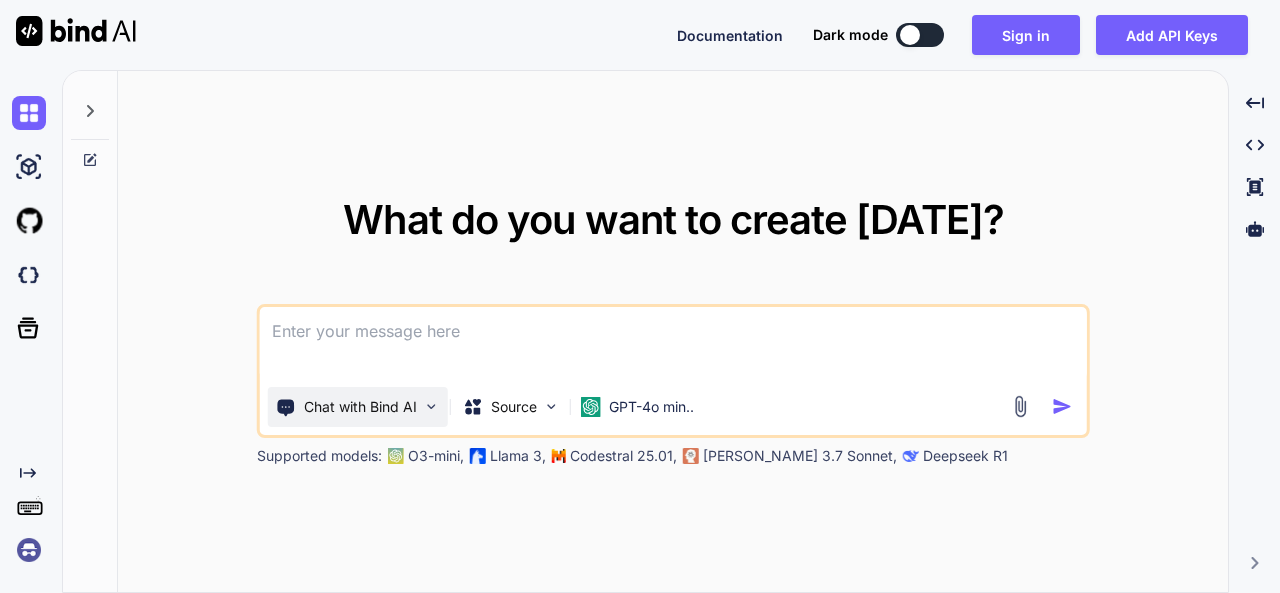 scroll, scrollTop: 0, scrollLeft: 0, axis: both 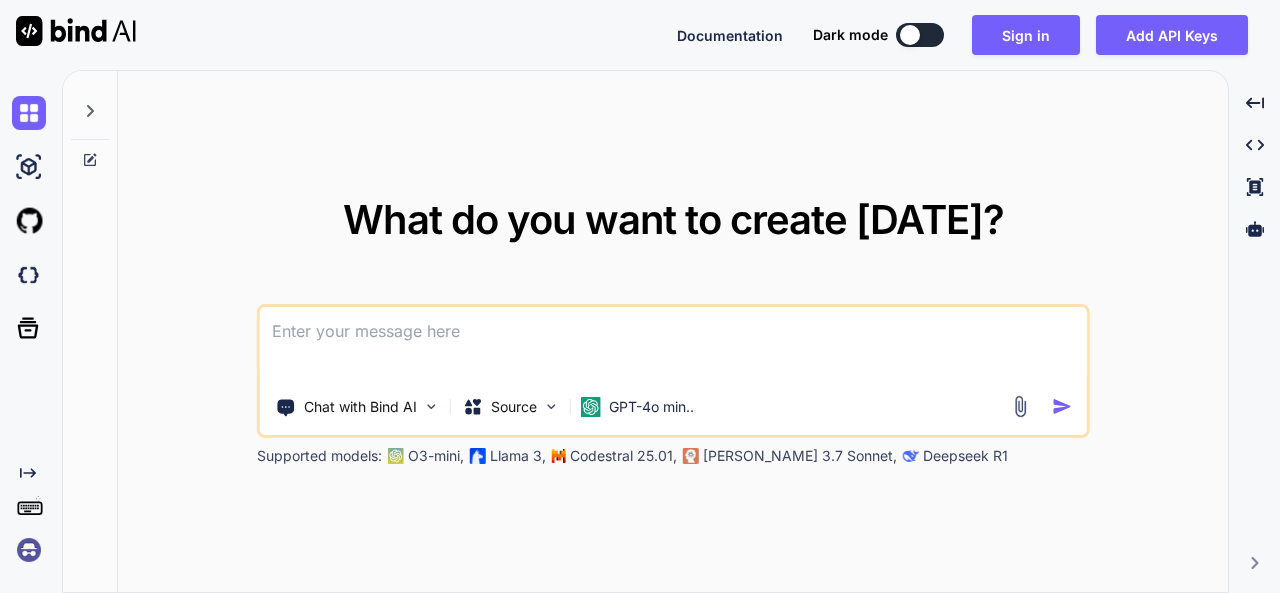 click at bounding box center (673, 344) 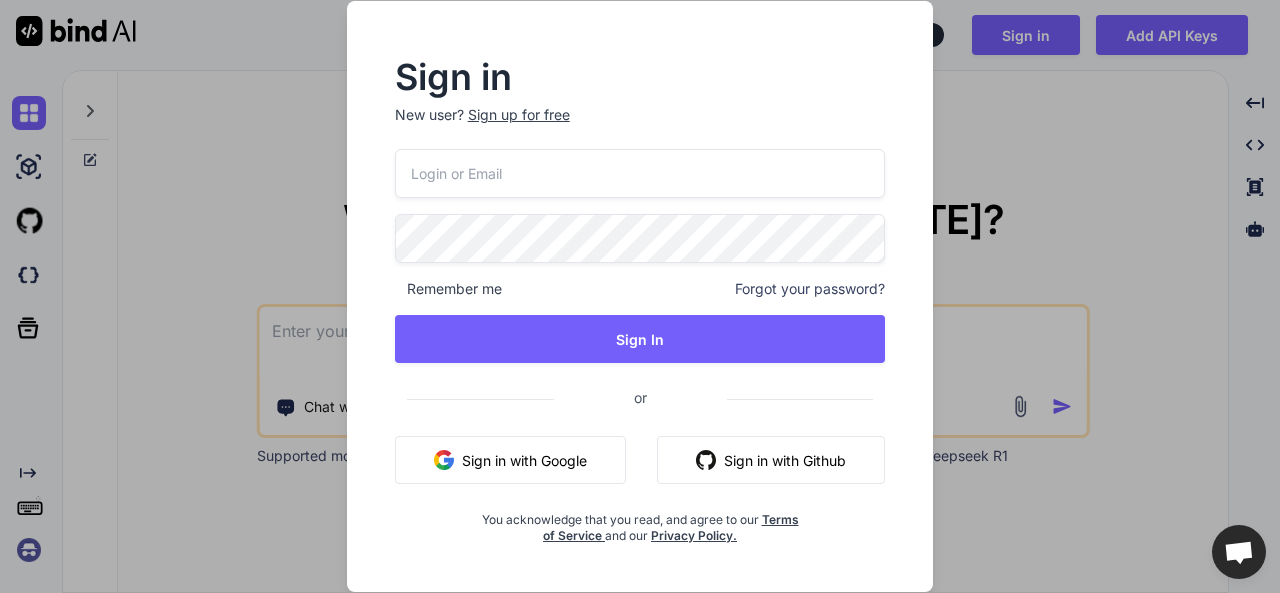 type 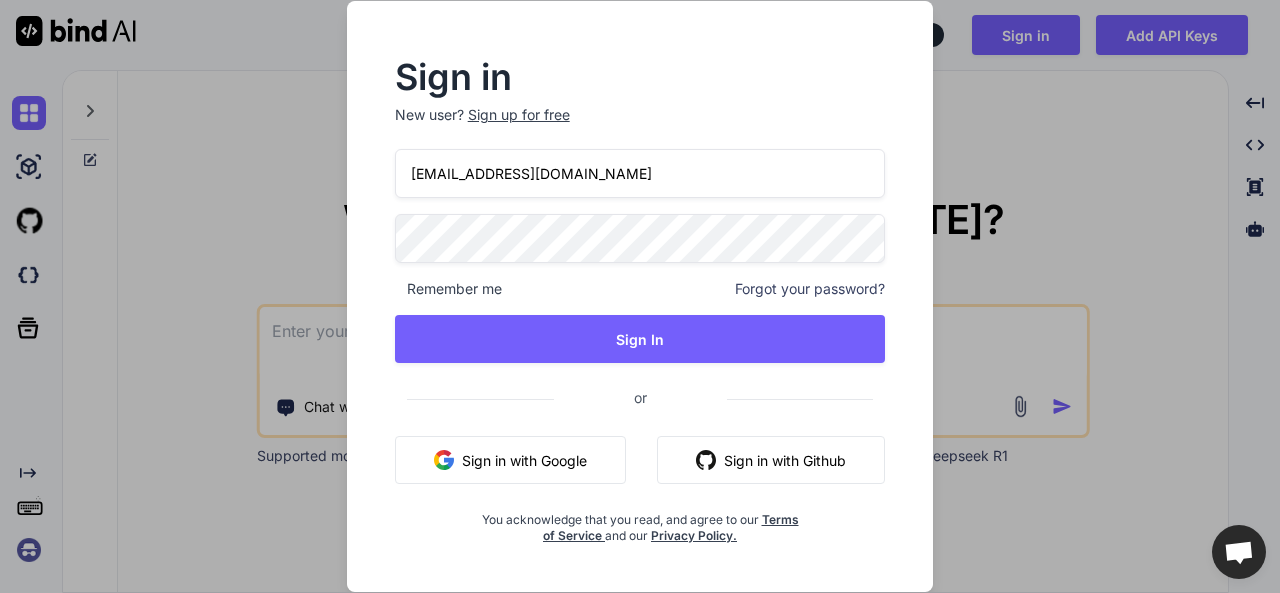 type on "[EMAIL_ADDRESS][DOMAIN_NAME]" 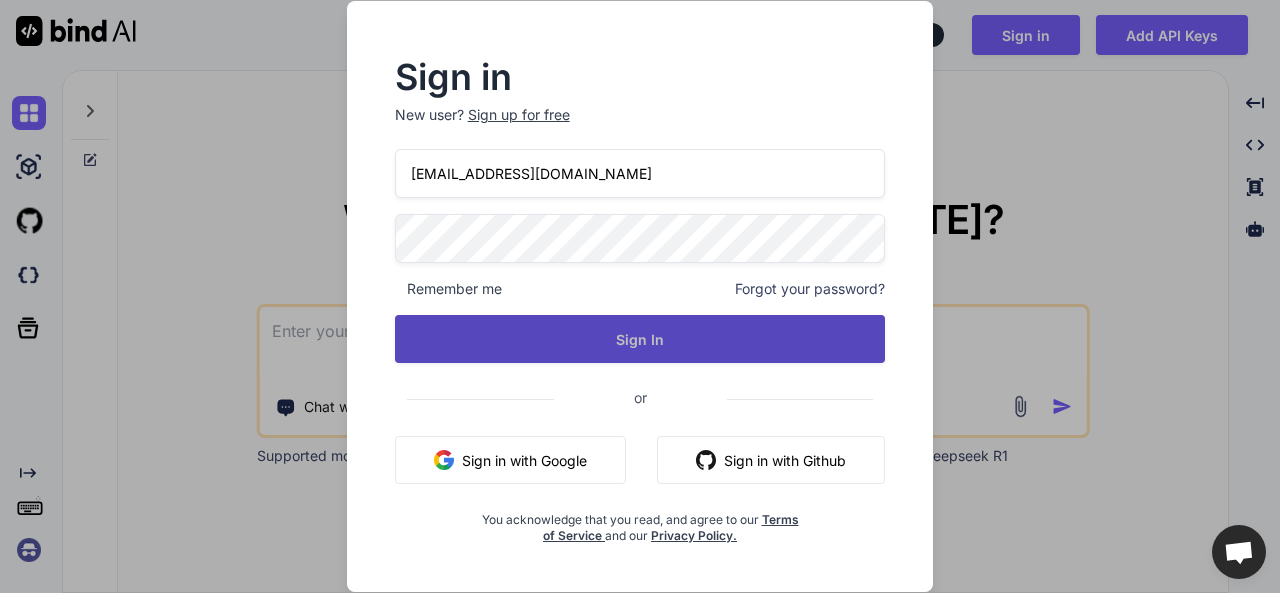 click on "Sign In" at bounding box center (640, 339) 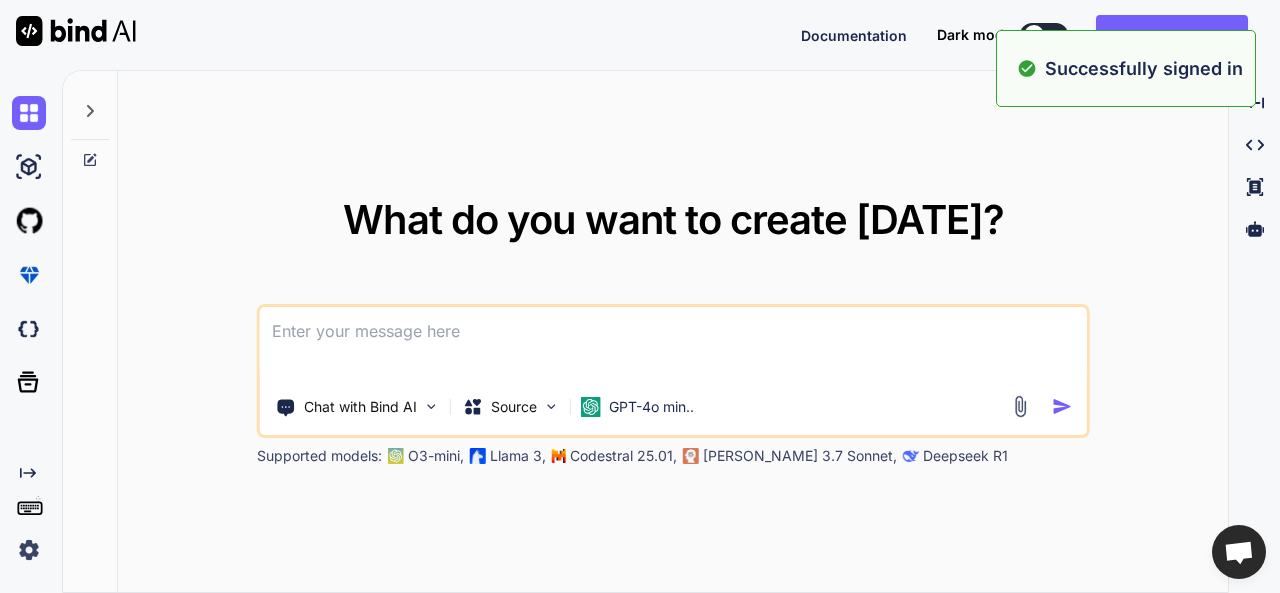 type on "x" 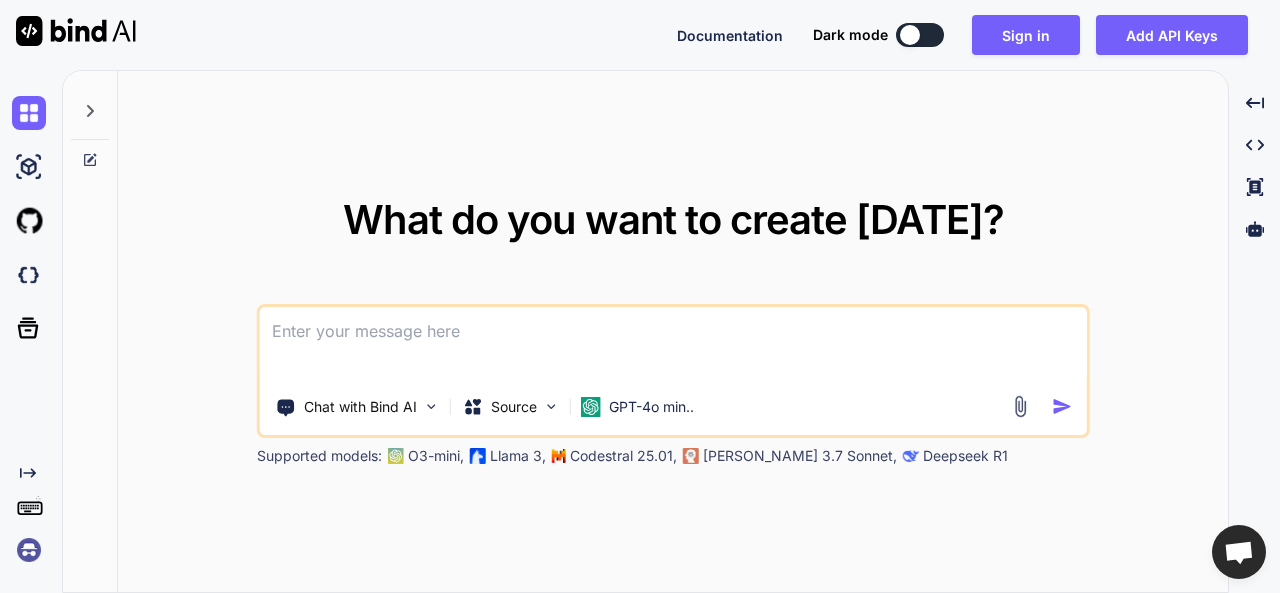 click at bounding box center [673, 344] 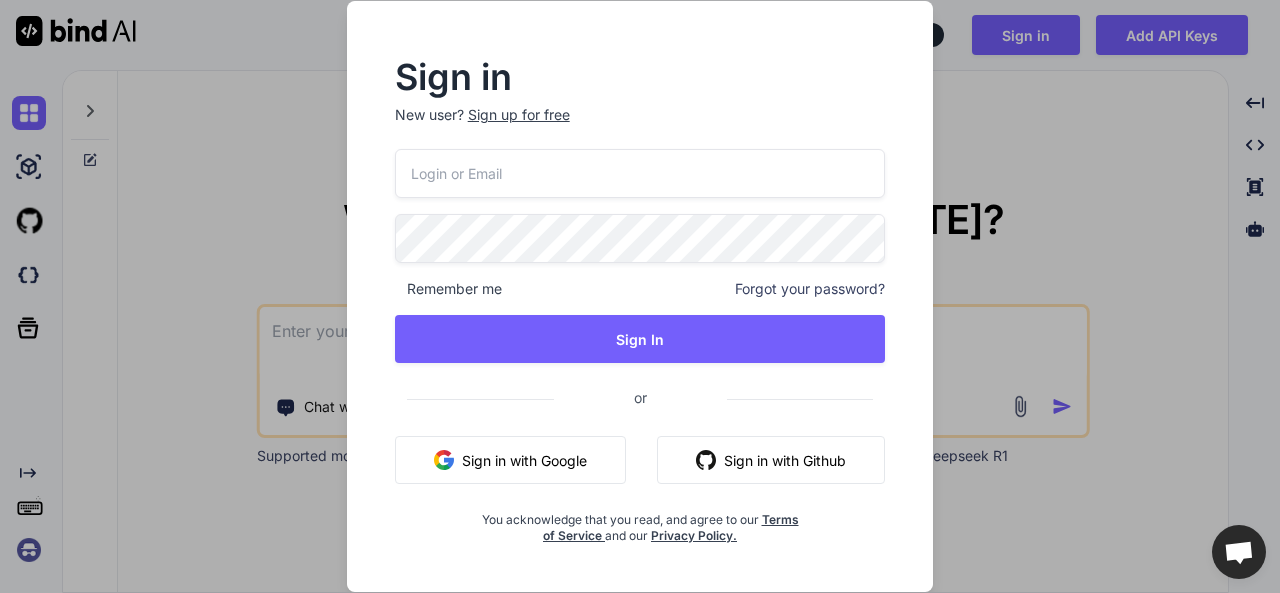 type 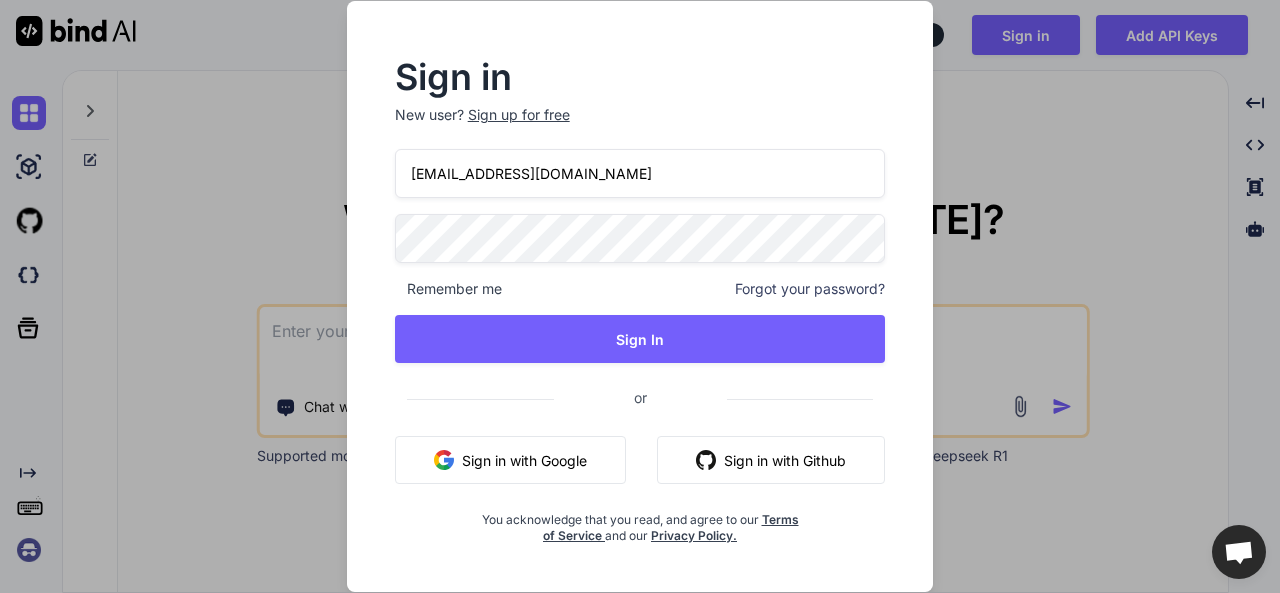 type on "[EMAIL_ADDRESS][DOMAIN_NAME]" 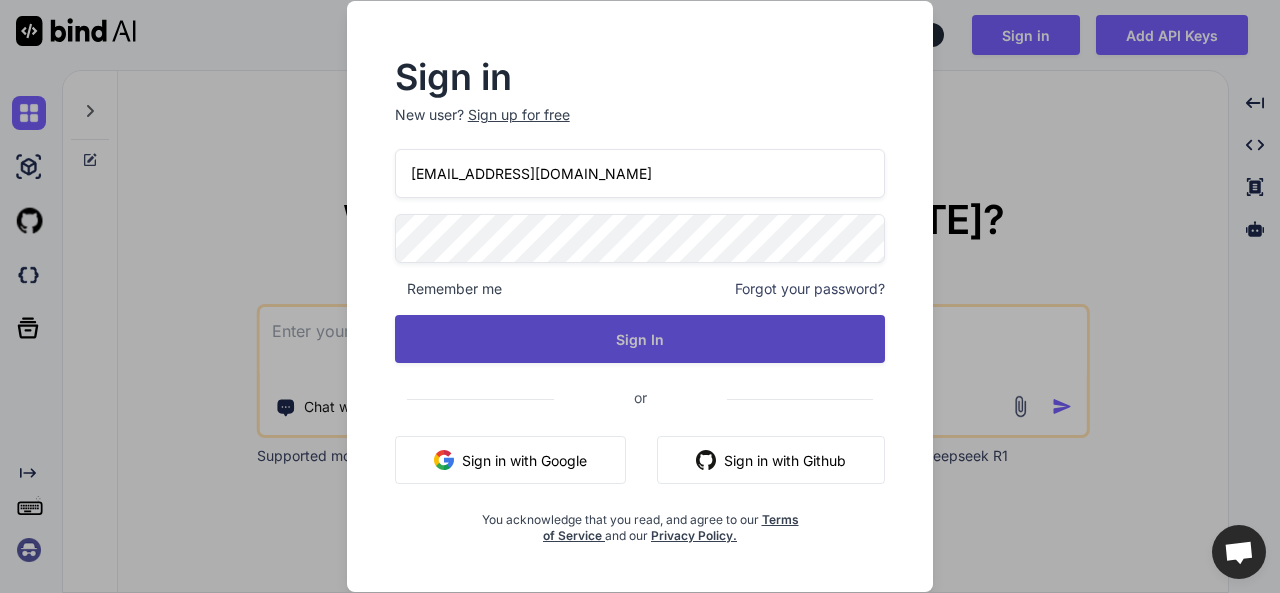 click on "Sign In" at bounding box center (640, 339) 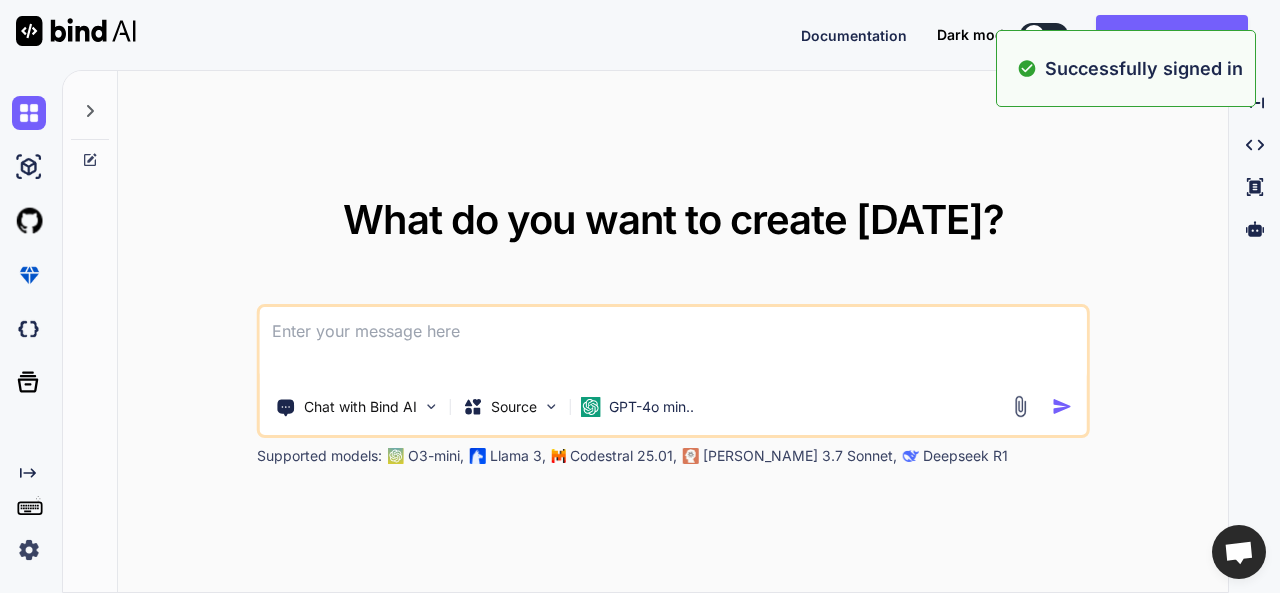 click on "What do you want to create [DATE]? Chat with Bind AI Source   GPT-4o min.. Supported models: O3-mini,   Llama 3, Codestral 25.01, [PERSON_NAME] 3.7 Sonnet, Deepseek R1" at bounding box center (673, 332) 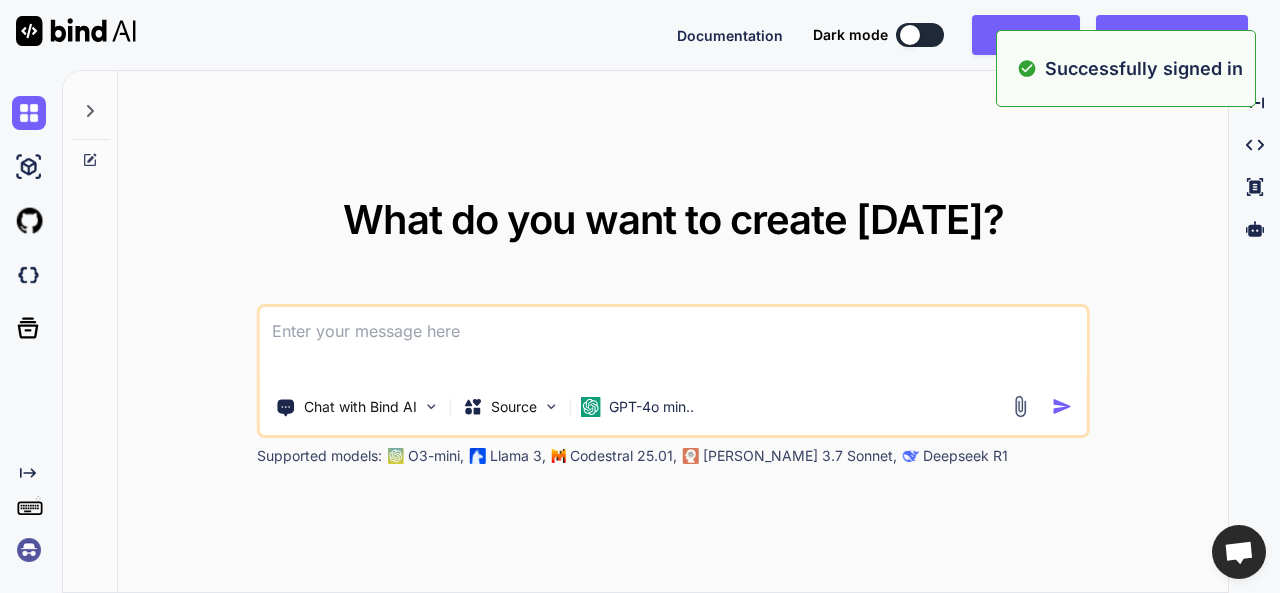 click at bounding box center (673, 344) 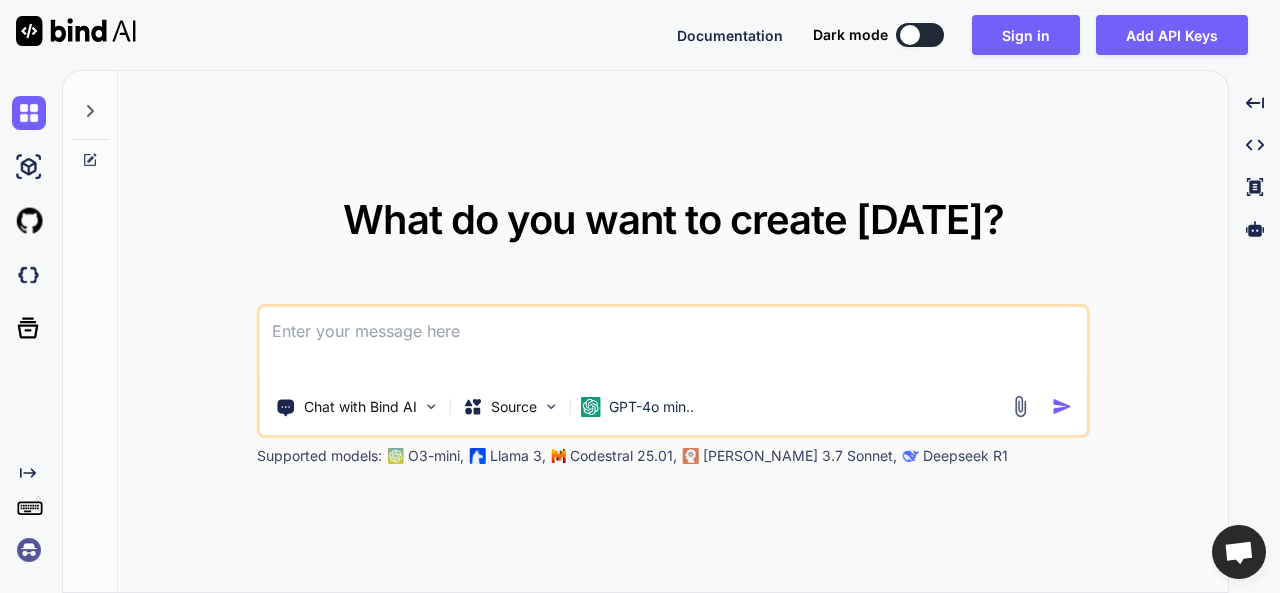 click on "What do you want to create [DATE]? Chat with Bind AI Source   GPT-4o min.. Supported models: O3-mini,   Llama 3, Codestral 25.01, [PERSON_NAME] 3.7 Sonnet, Deepseek R1" at bounding box center [673, 332] 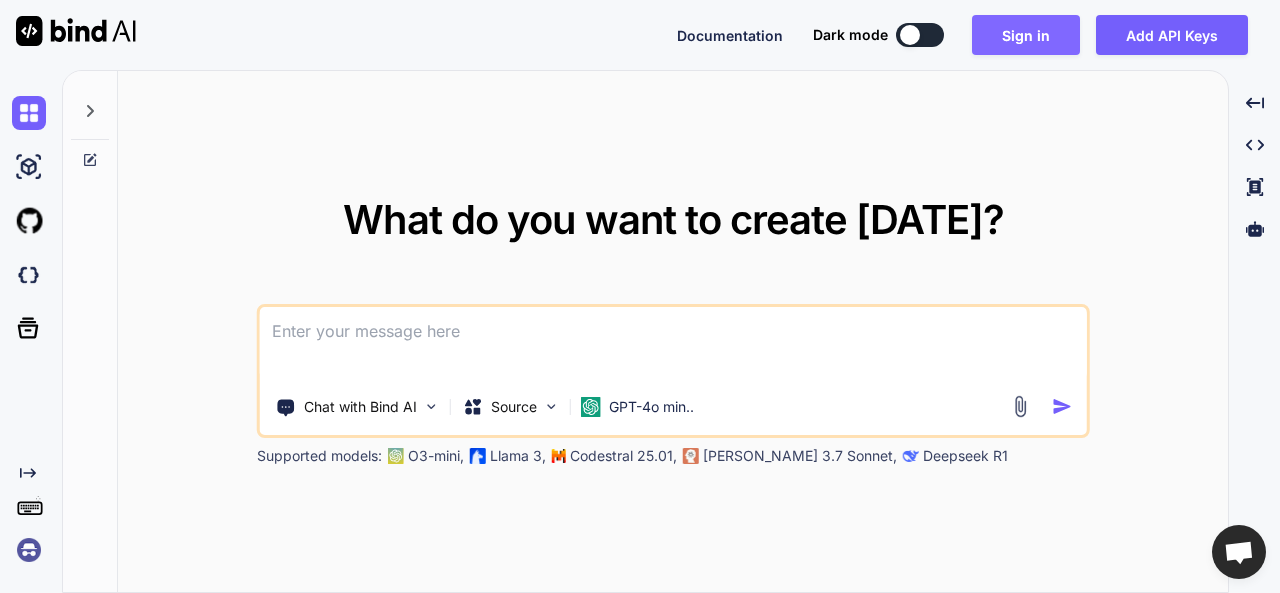 click on "Sign in" at bounding box center [1026, 35] 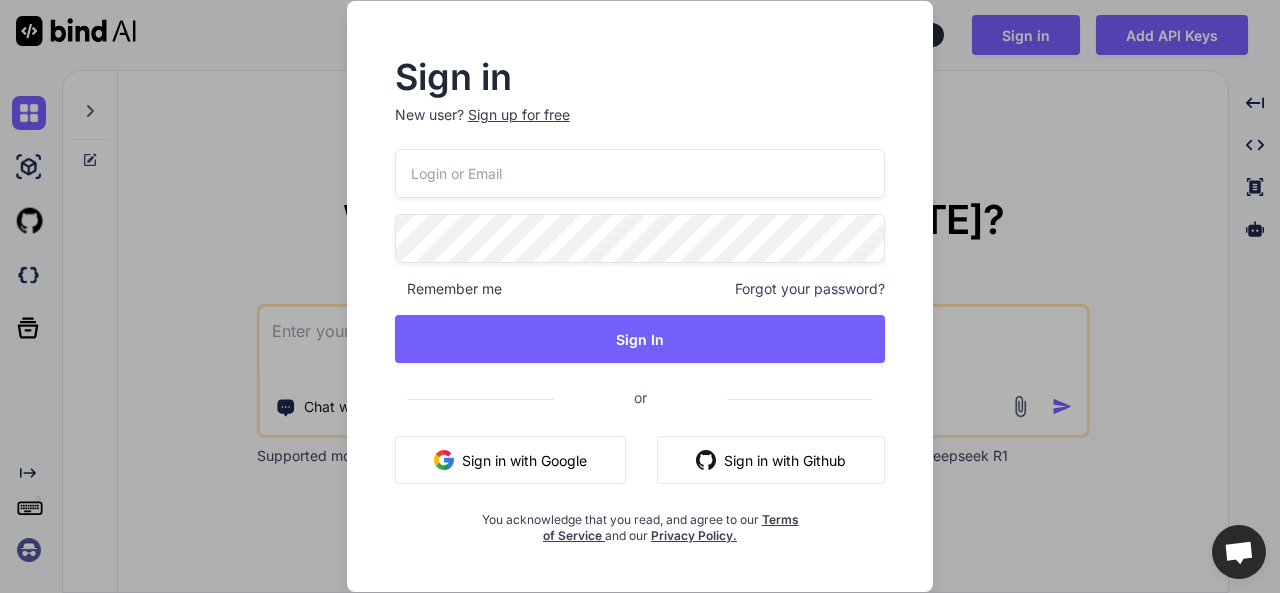 click on "Sign in New user?   Sign up for free Remember me Forgot your password? Sign In   or Sign in with Google Sign in with Github You acknowledge that you read, and agree to our   Terms of Service     and our   Privacy Policy." at bounding box center (640, 296) 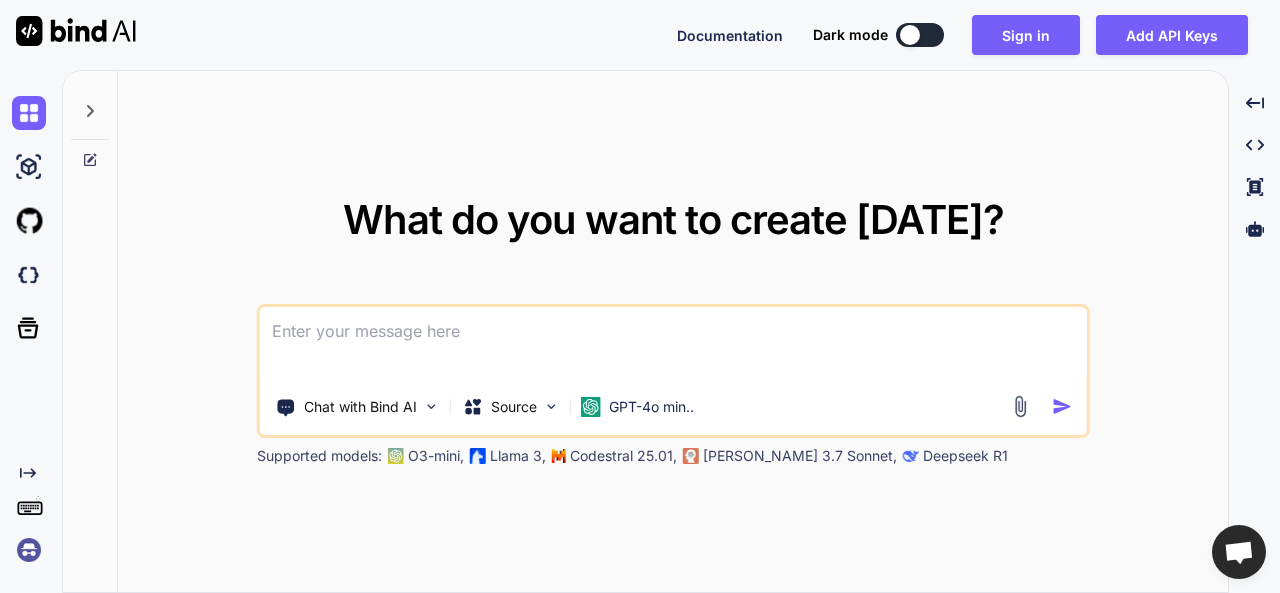 click at bounding box center (673, 344) 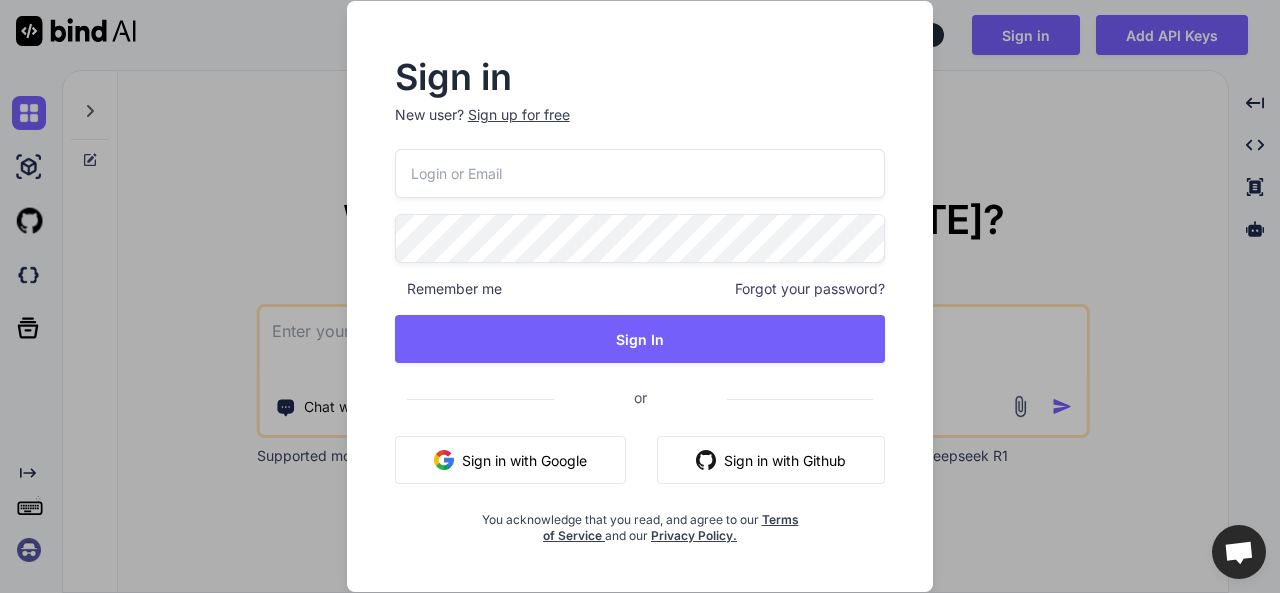 click at bounding box center [640, 173] 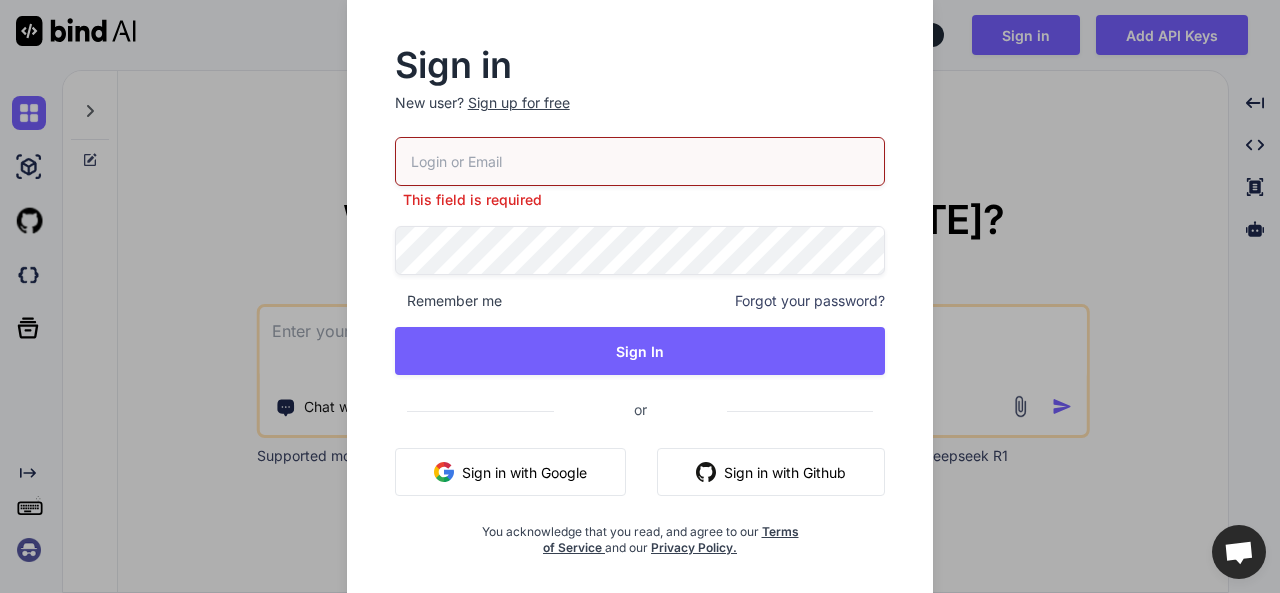 click on "Sign up for free" at bounding box center [519, 103] 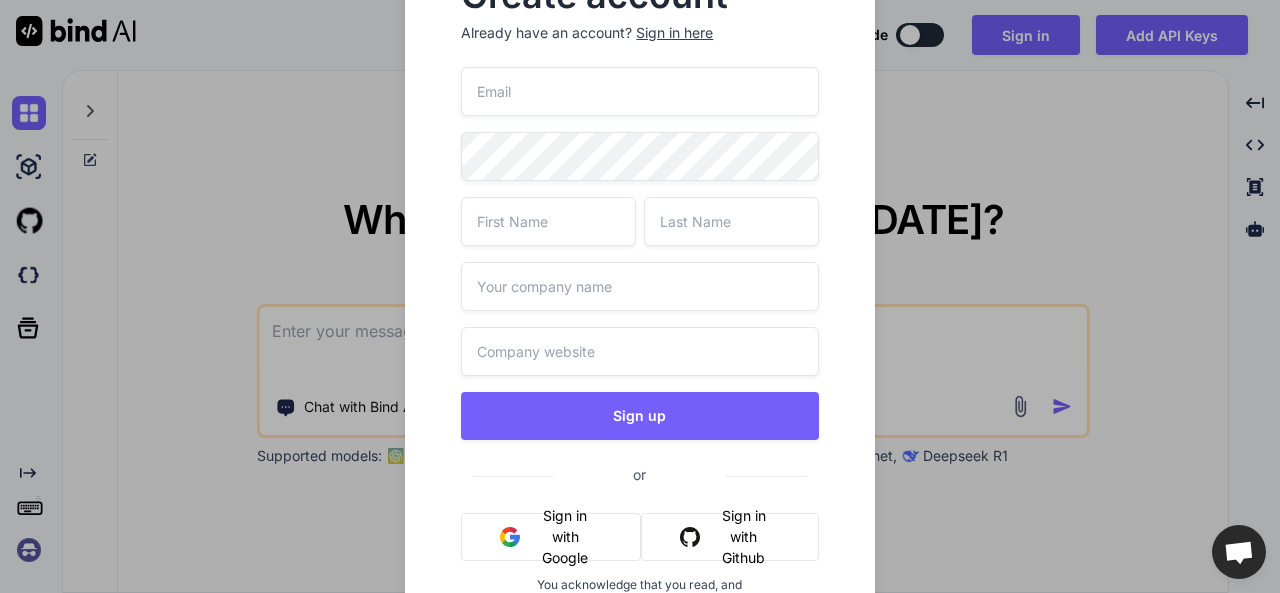 click on "Sign up   or Sign in with Google Sign in with Github You acknowledge that you read, and agree to our   Terms of Service     and our   Privacy Policy." at bounding box center [639, 370] 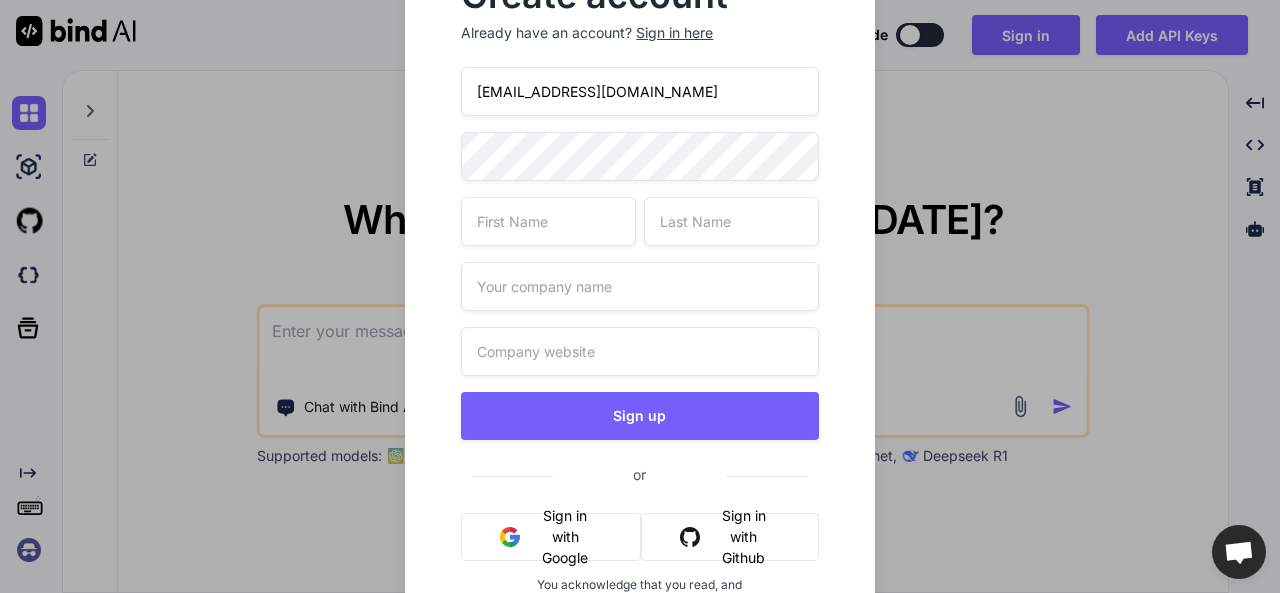 click at bounding box center [548, 221] 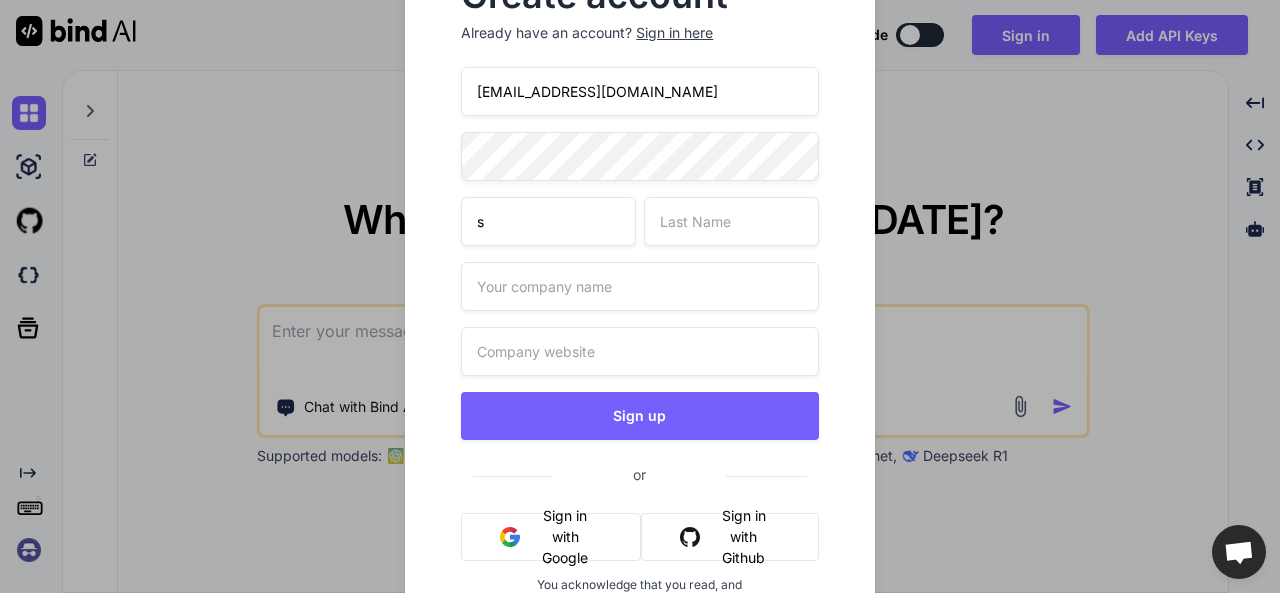 type on "s" 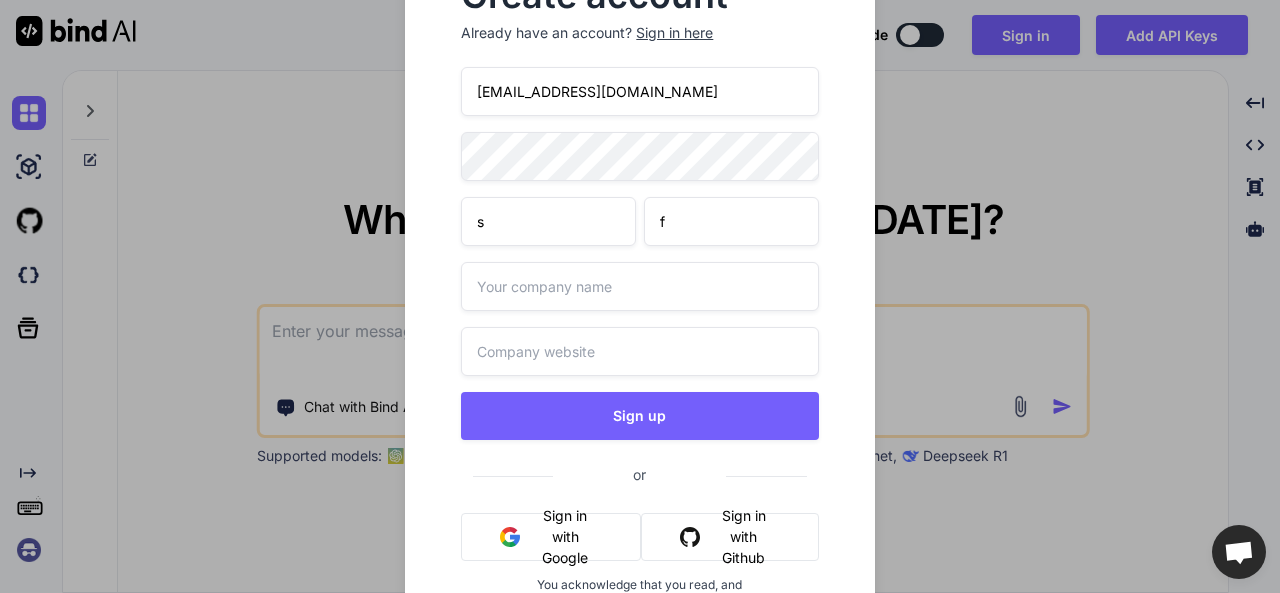 type on "f" 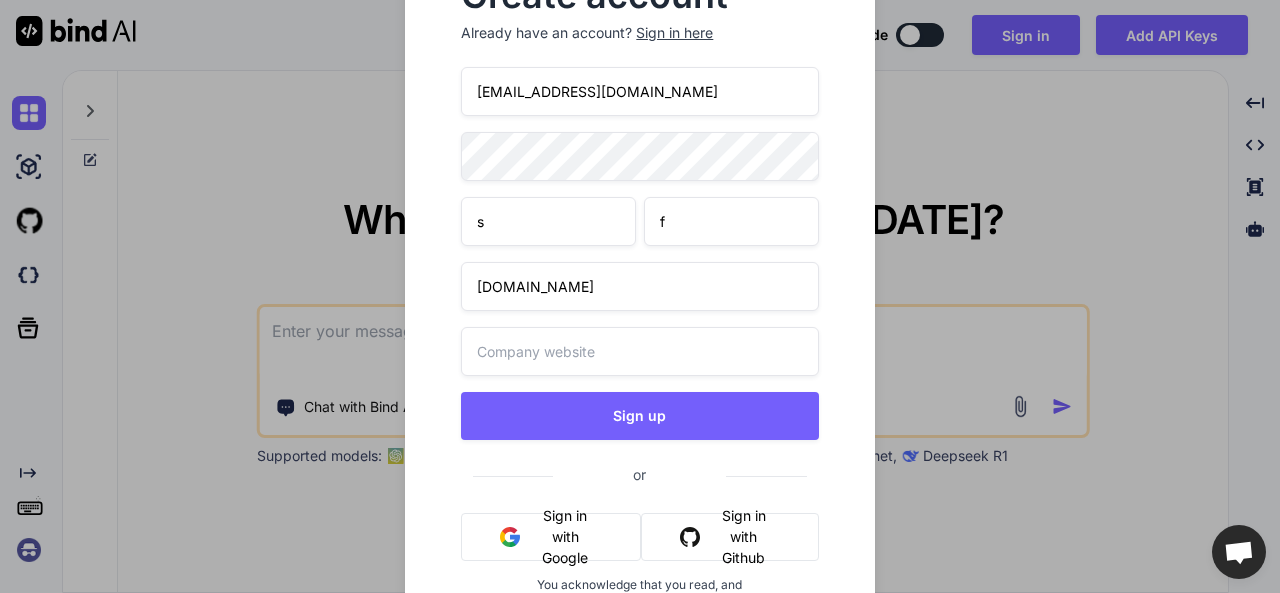 type on "[DOMAIN_NAME]" 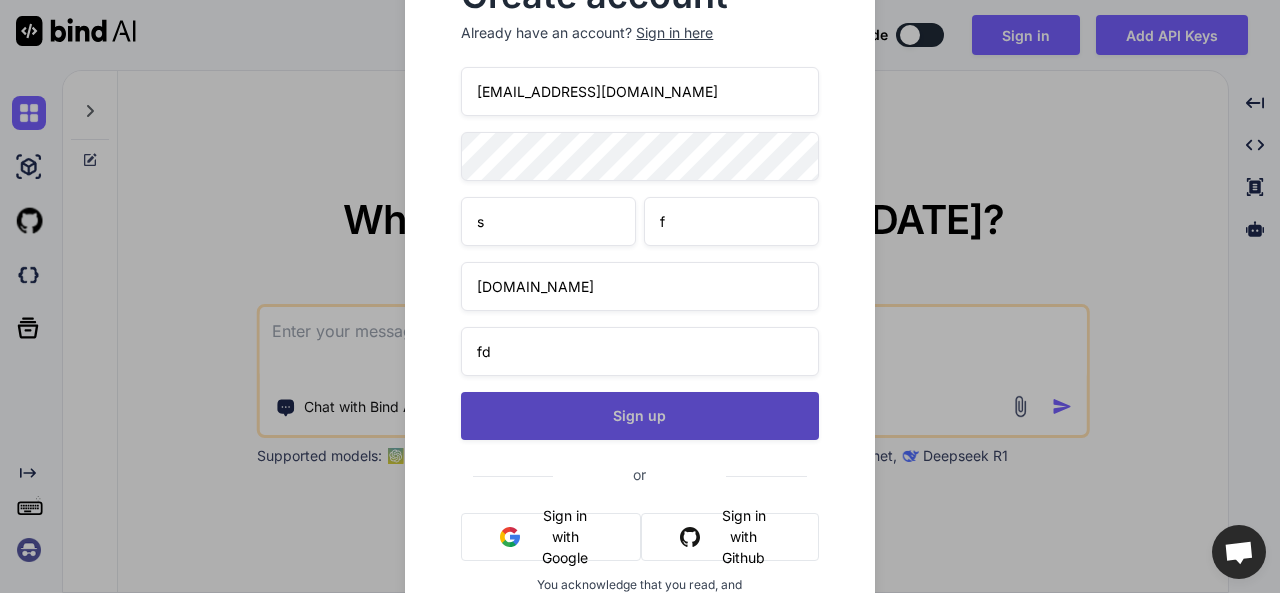 type on "fd" 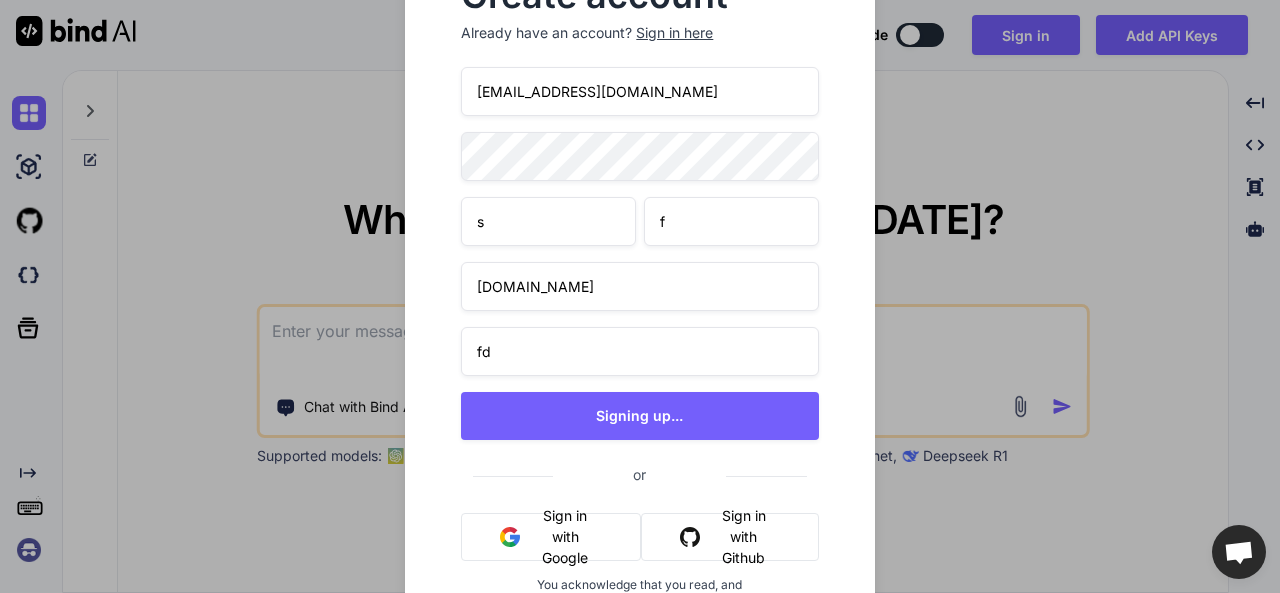type on "x" 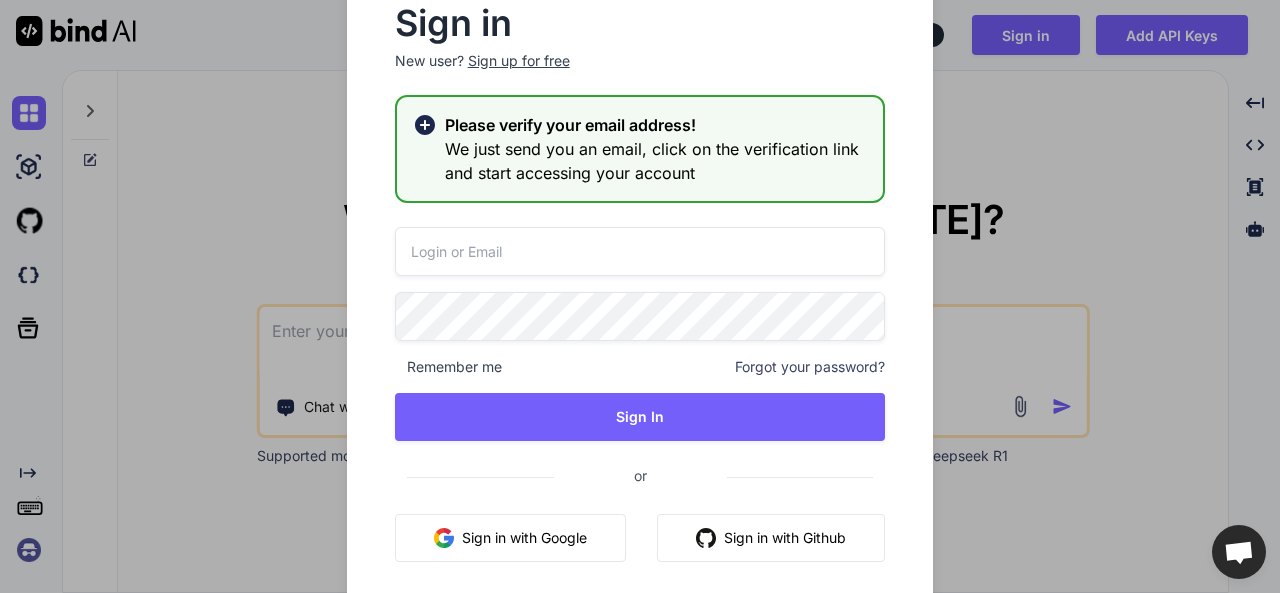 click on "Please verify your email address!" at bounding box center (656, 125) 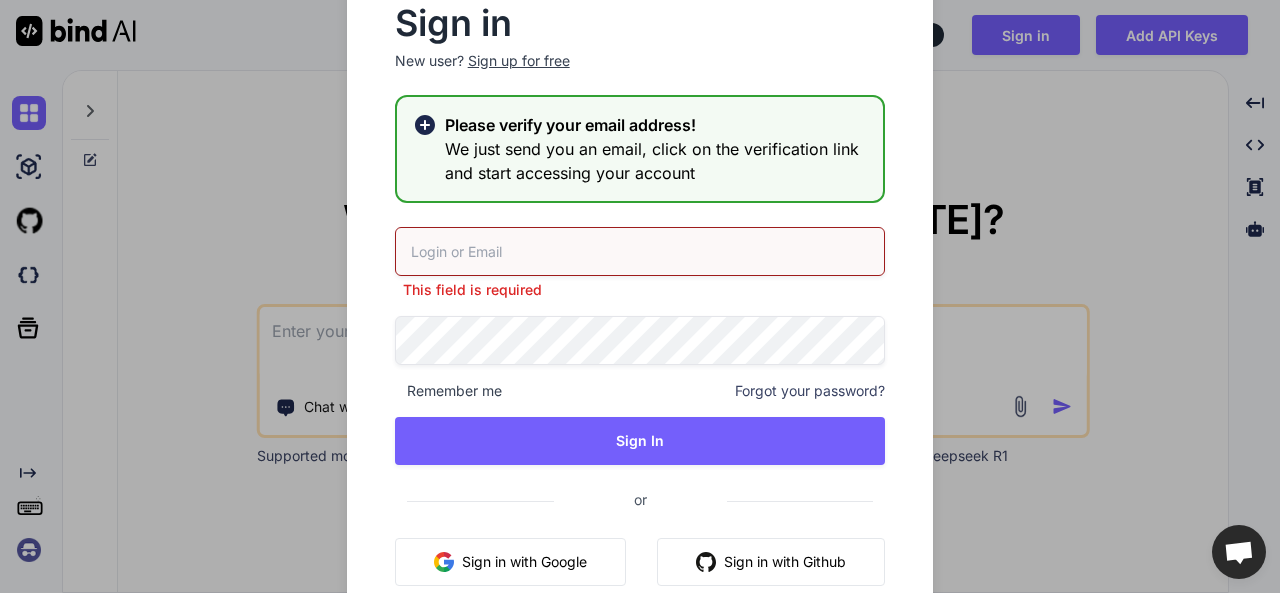 drag, startPoint x: 490, startPoint y: 228, endPoint x: 499, endPoint y: 248, distance: 21.931713 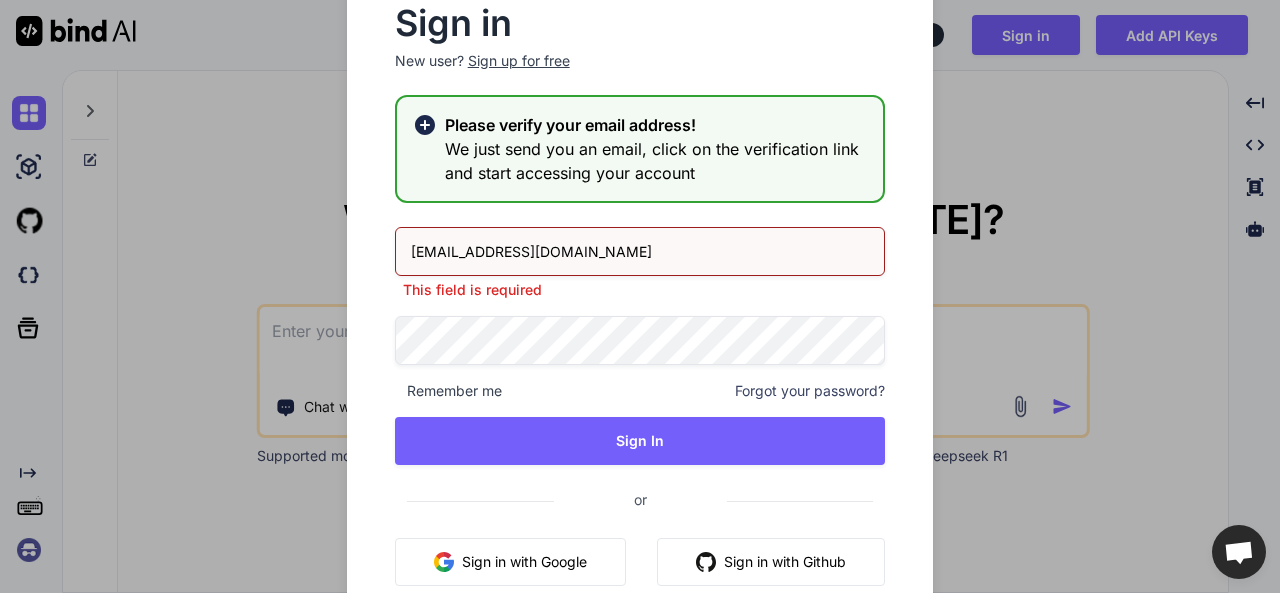 drag, startPoint x: 615, startPoint y: 265, endPoint x: 349, endPoint y: 263, distance: 266.0075 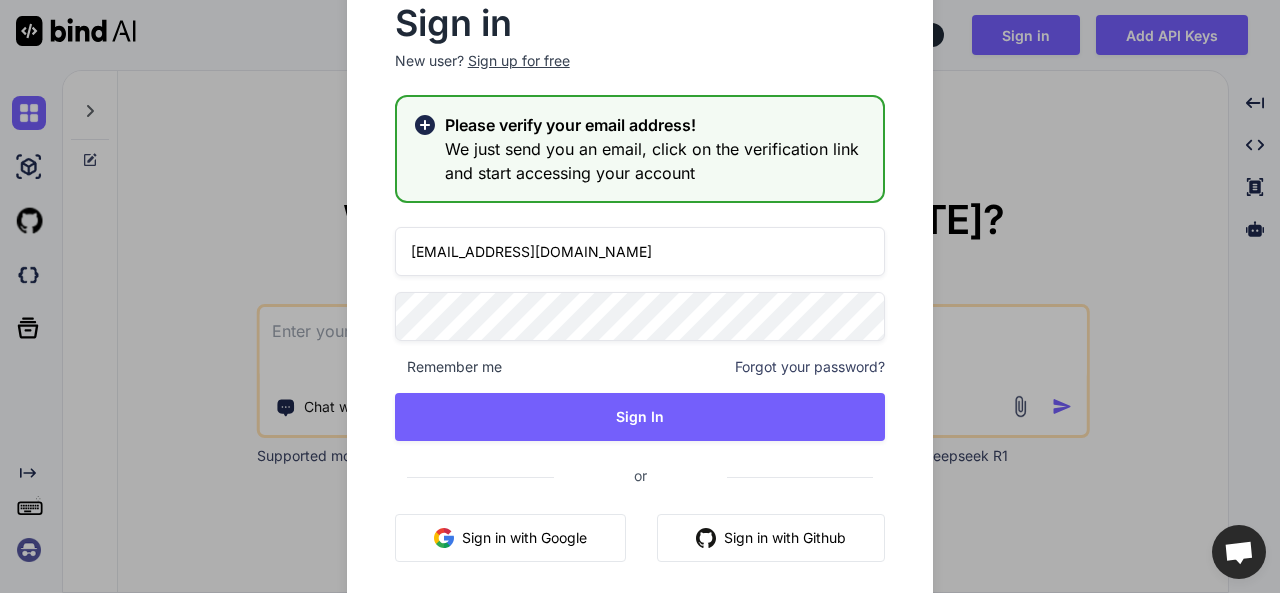 click on "[EMAIL_ADDRESS][DOMAIN_NAME]" at bounding box center [640, 251] 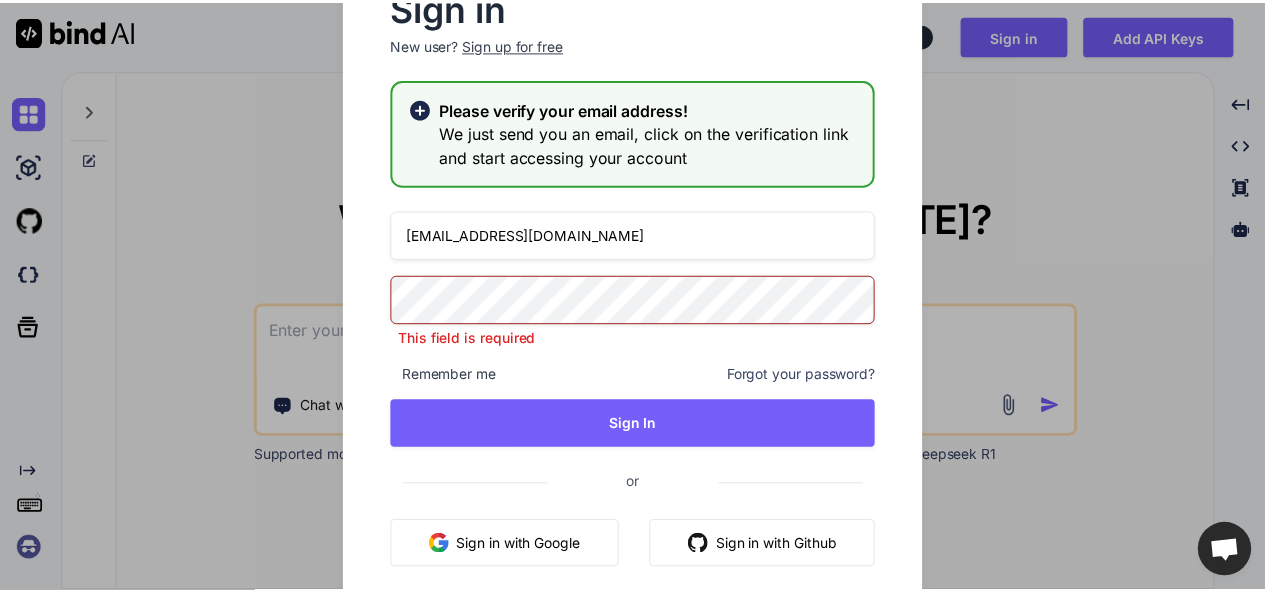 scroll, scrollTop: 0, scrollLeft: 0, axis: both 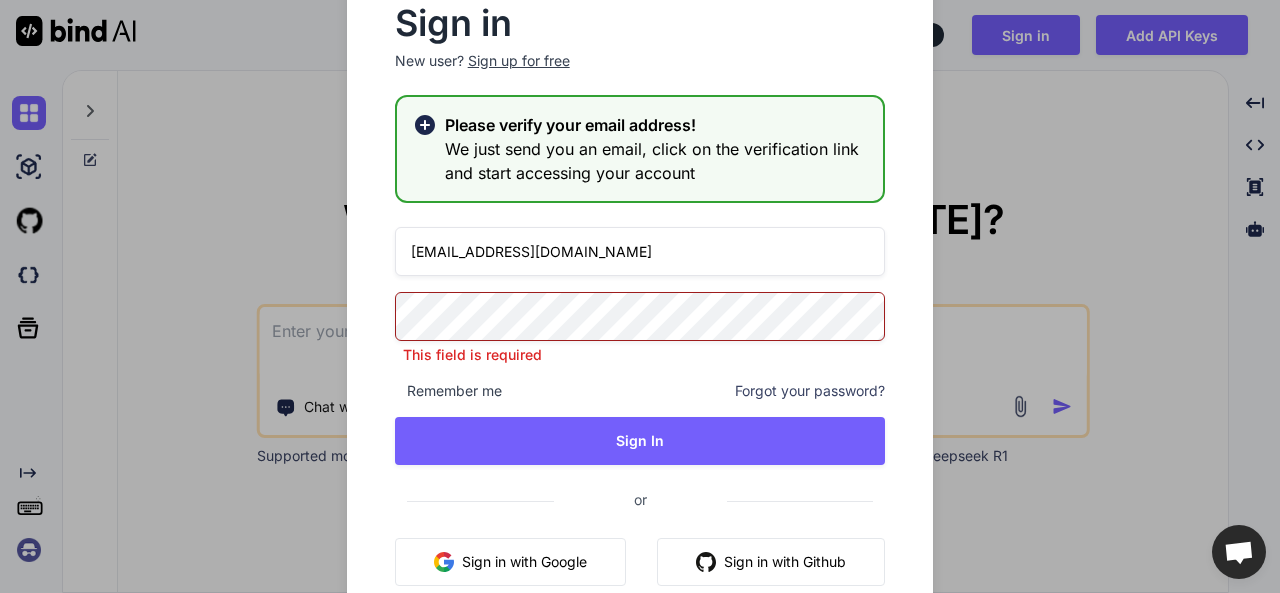click on "Sign up for free" at bounding box center [519, 61] 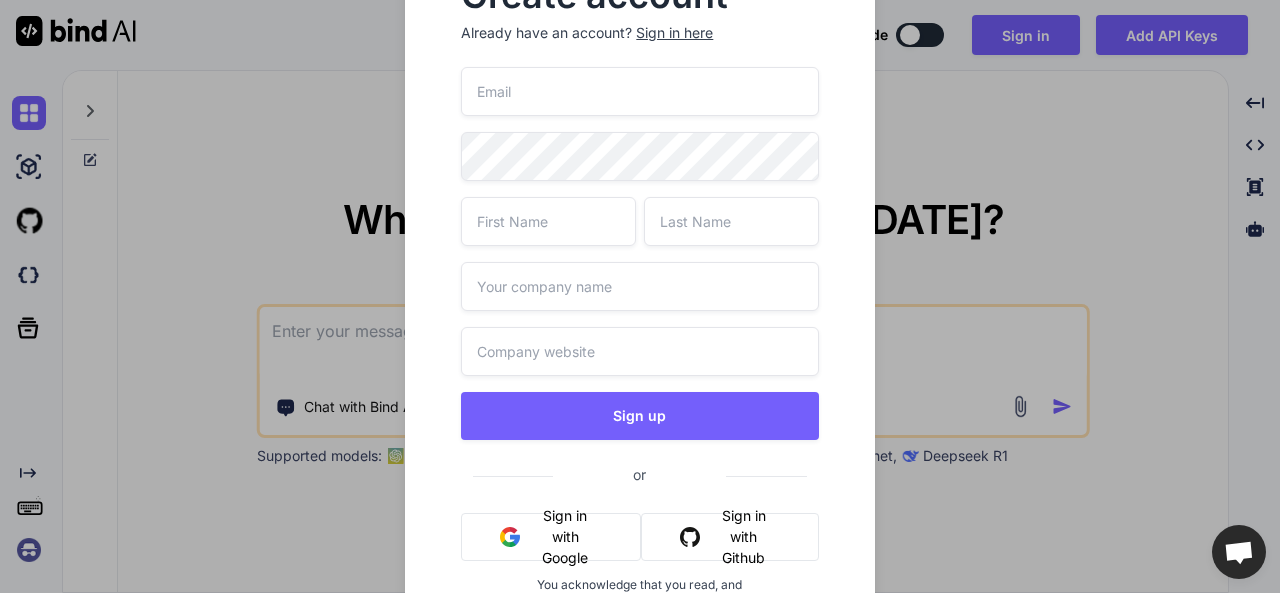 click at bounding box center (639, 91) 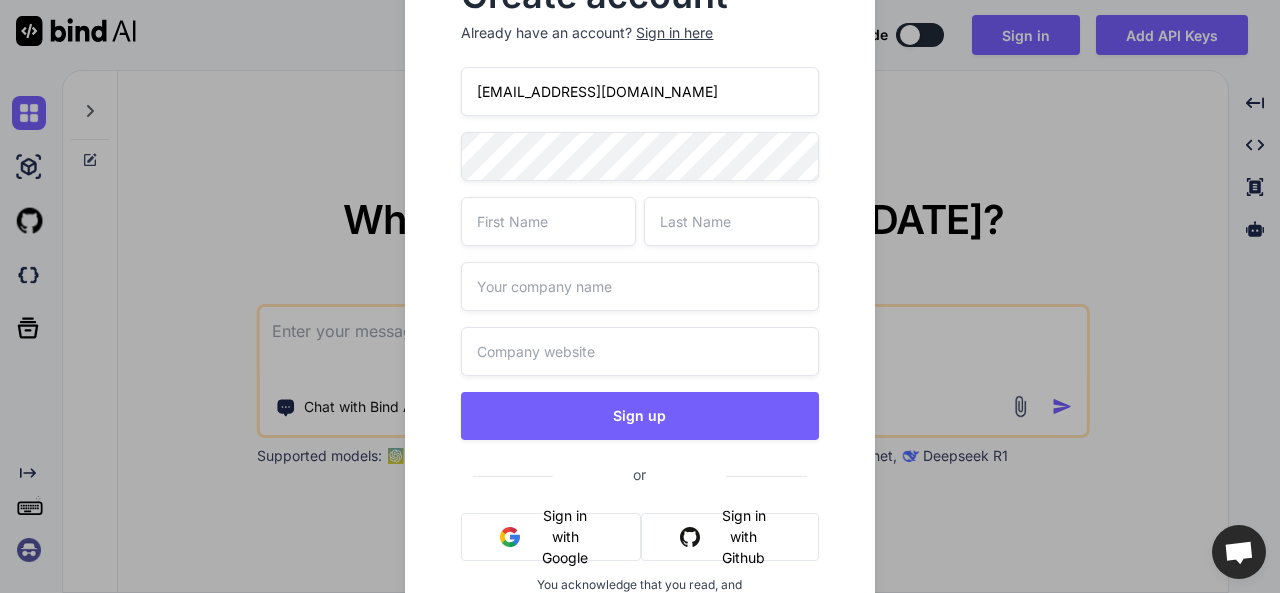 type on "[EMAIL_ADDRESS][DOMAIN_NAME]" 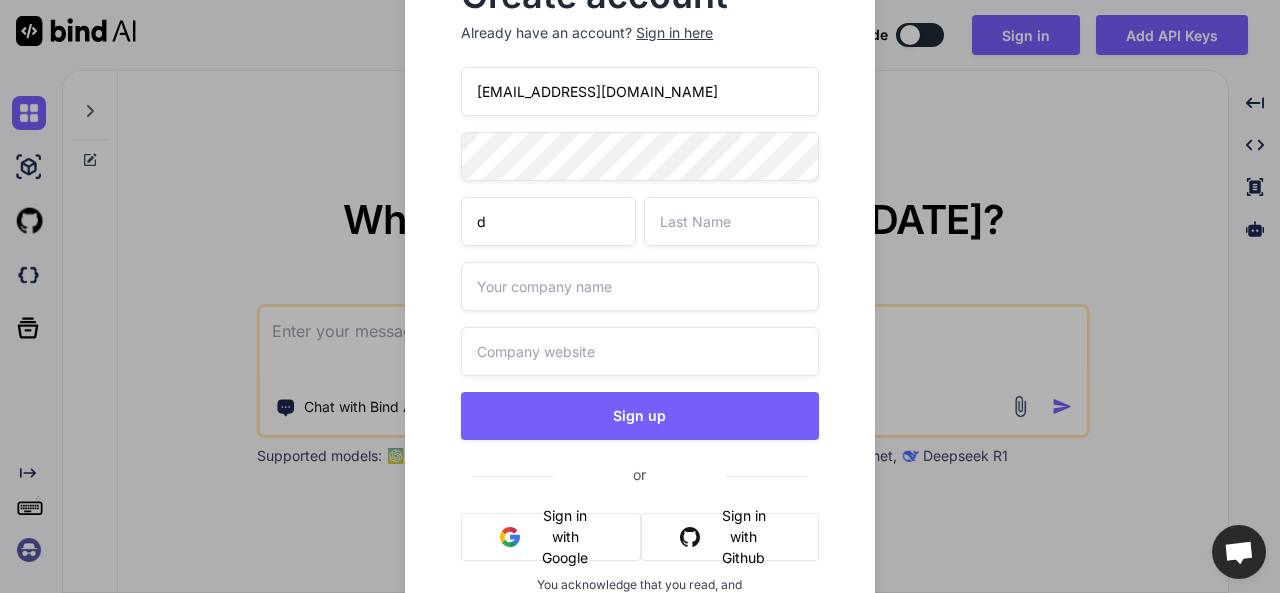 type on "d" 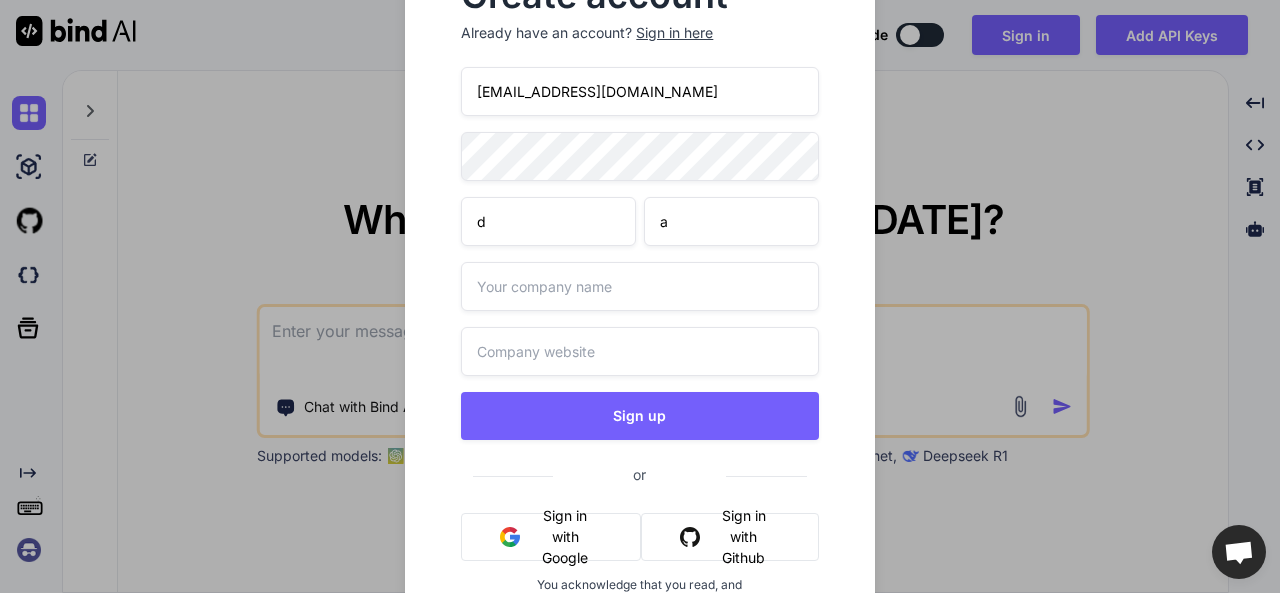 type on "a" 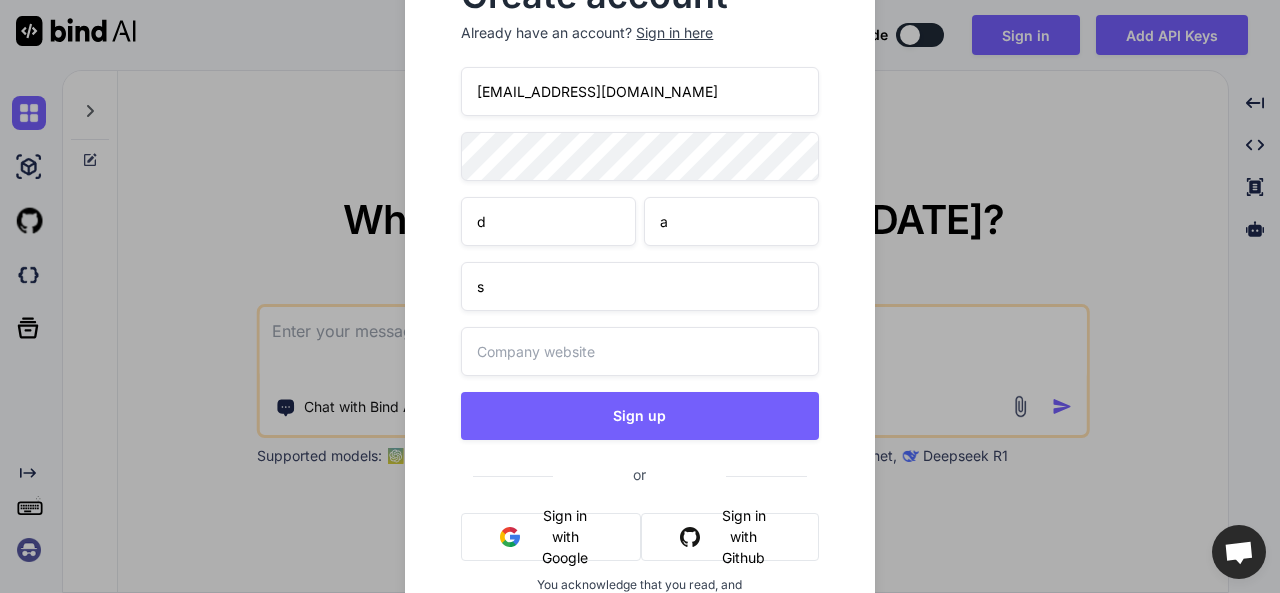 click at bounding box center (639, 351) 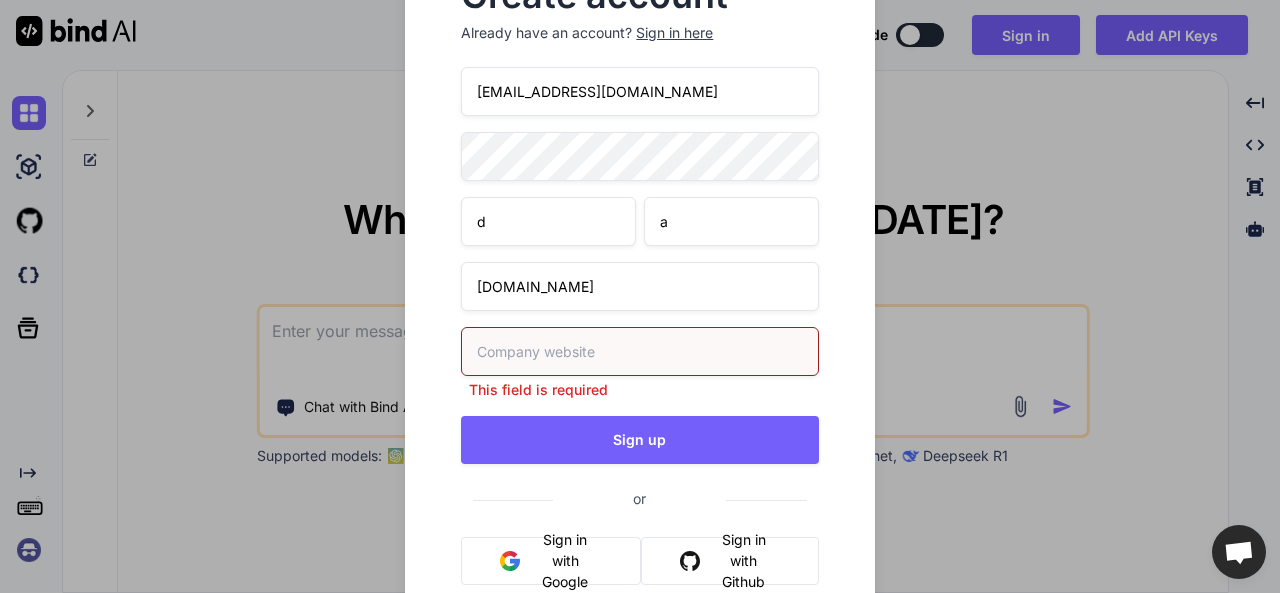 type on "[DOMAIN_NAME]" 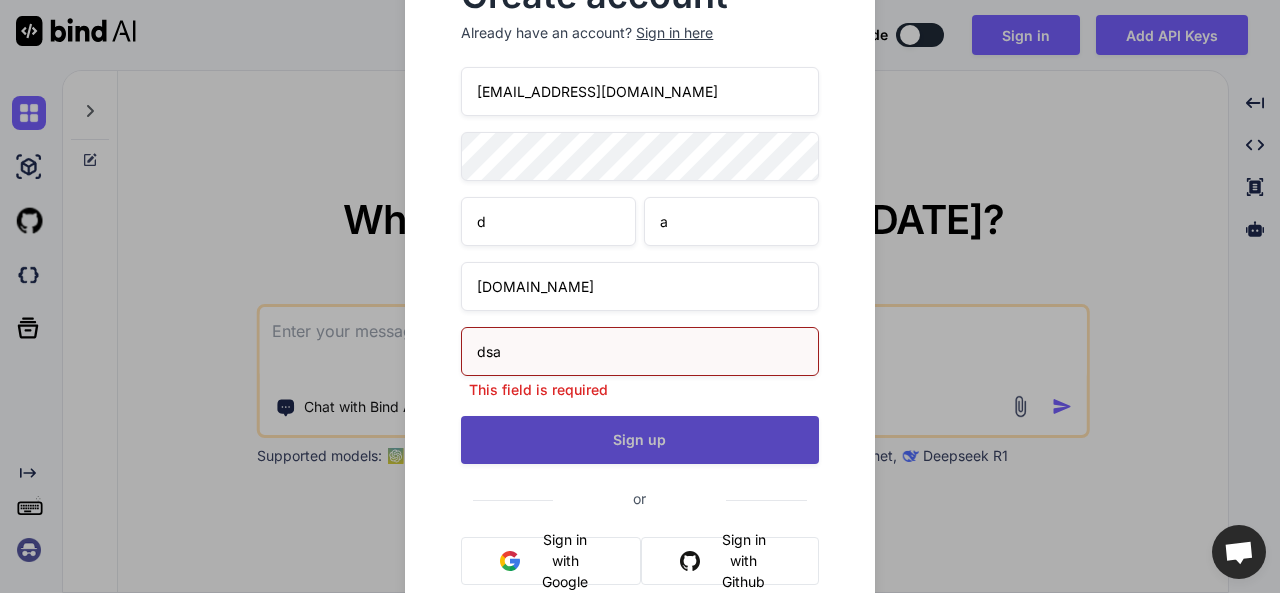 type on "dsa" 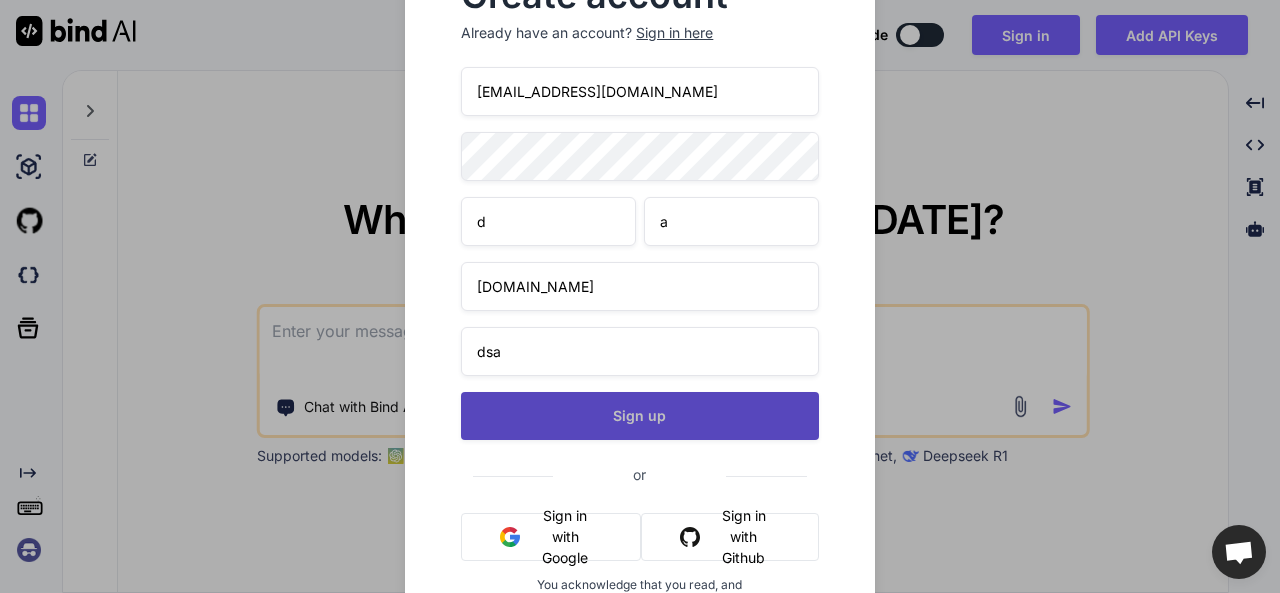 click on "Sign up" at bounding box center (639, 416) 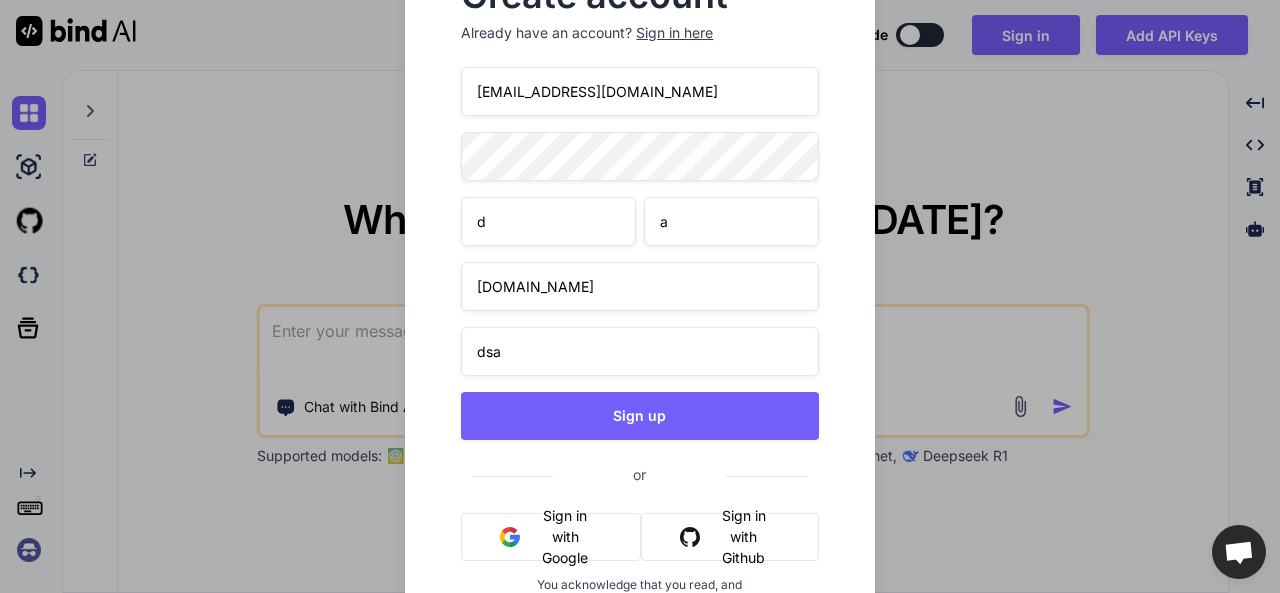 click on "[EMAIL_ADDRESS][DOMAIN_NAME]" at bounding box center (639, 91) 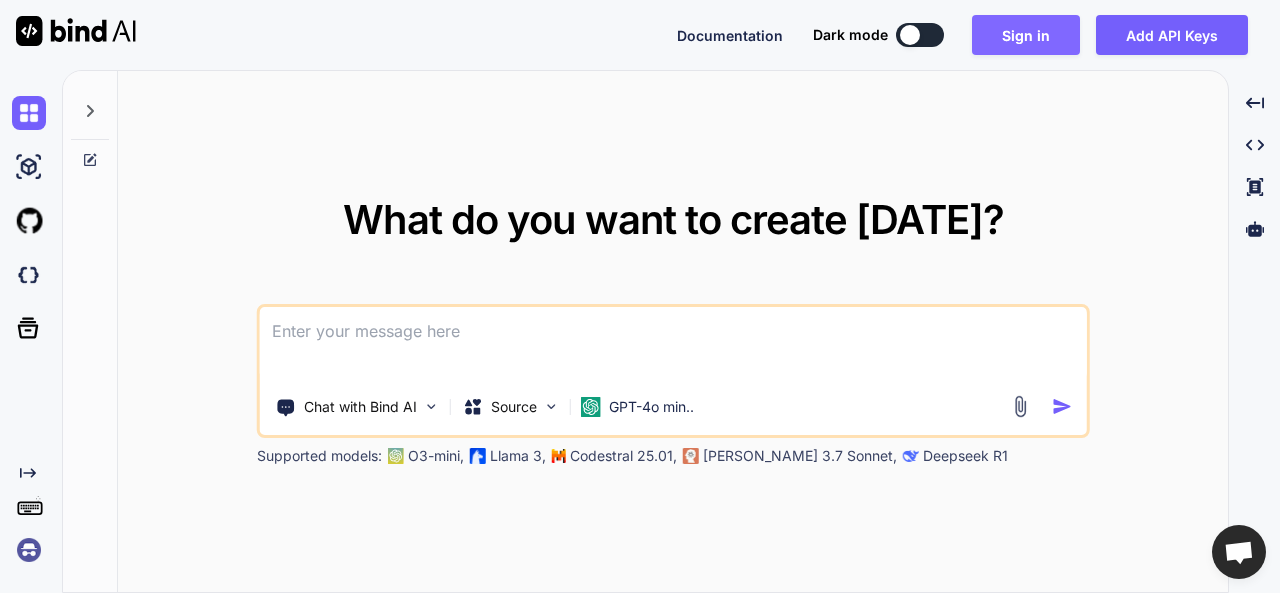 click on "Sign in" at bounding box center (1026, 35) 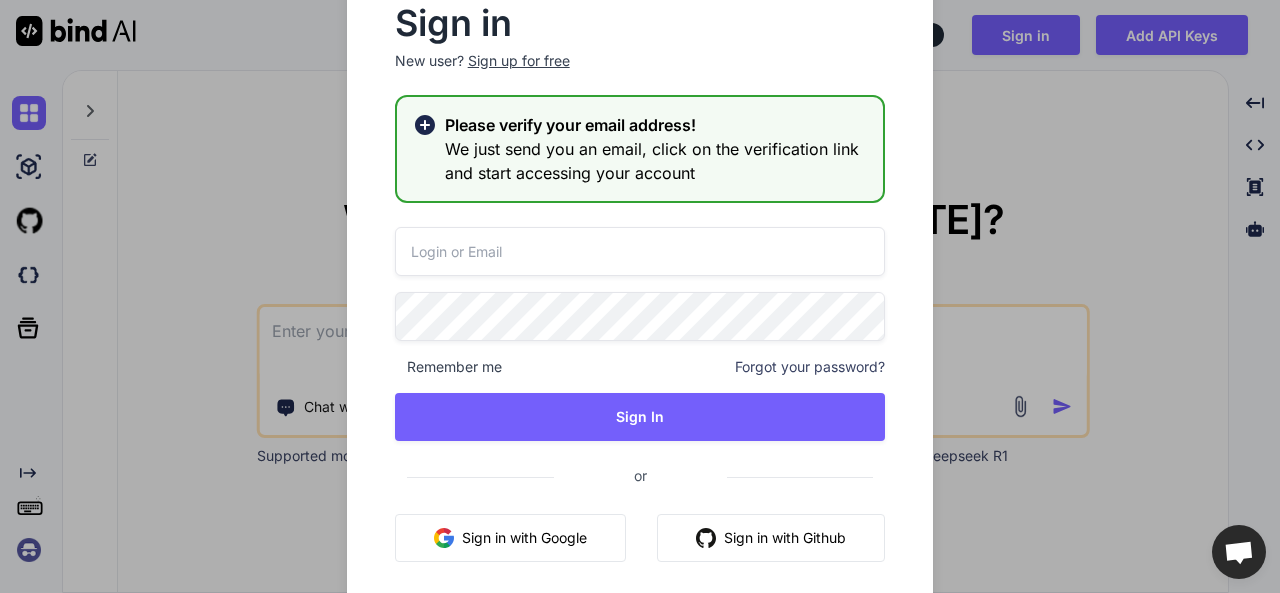 click on "Sign up for free" at bounding box center (519, 61) 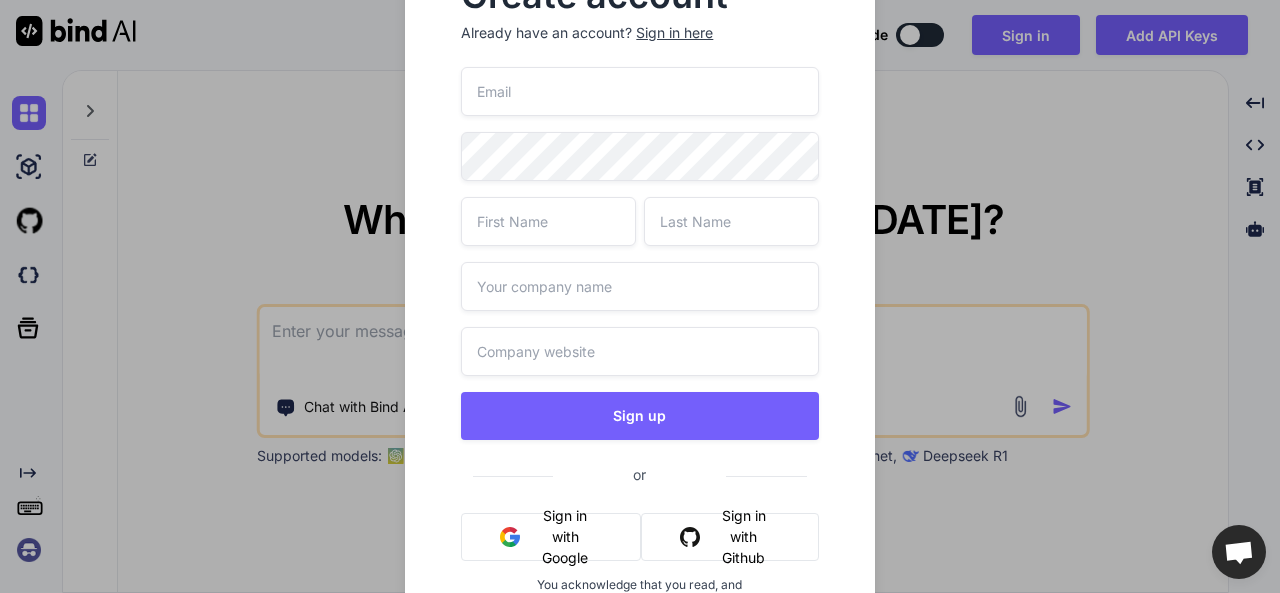 click at bounding box center (639, 91) 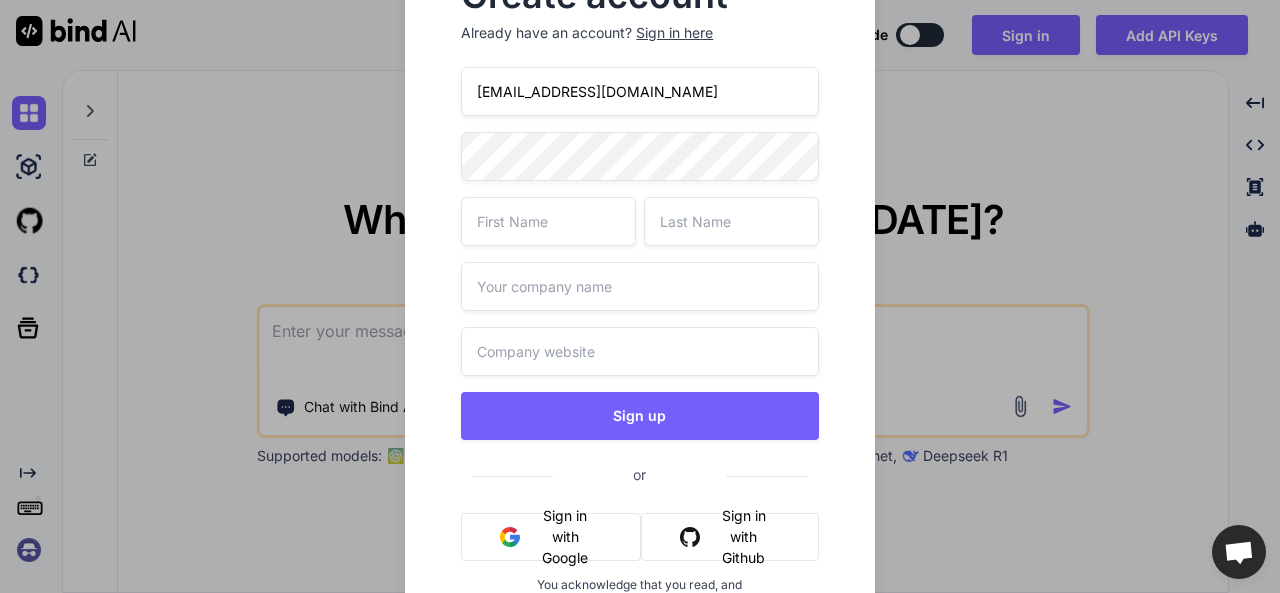 click on "[EMAIL_ADDRESS][DOMAIN_NAME]" at bounding box center (639, 91) 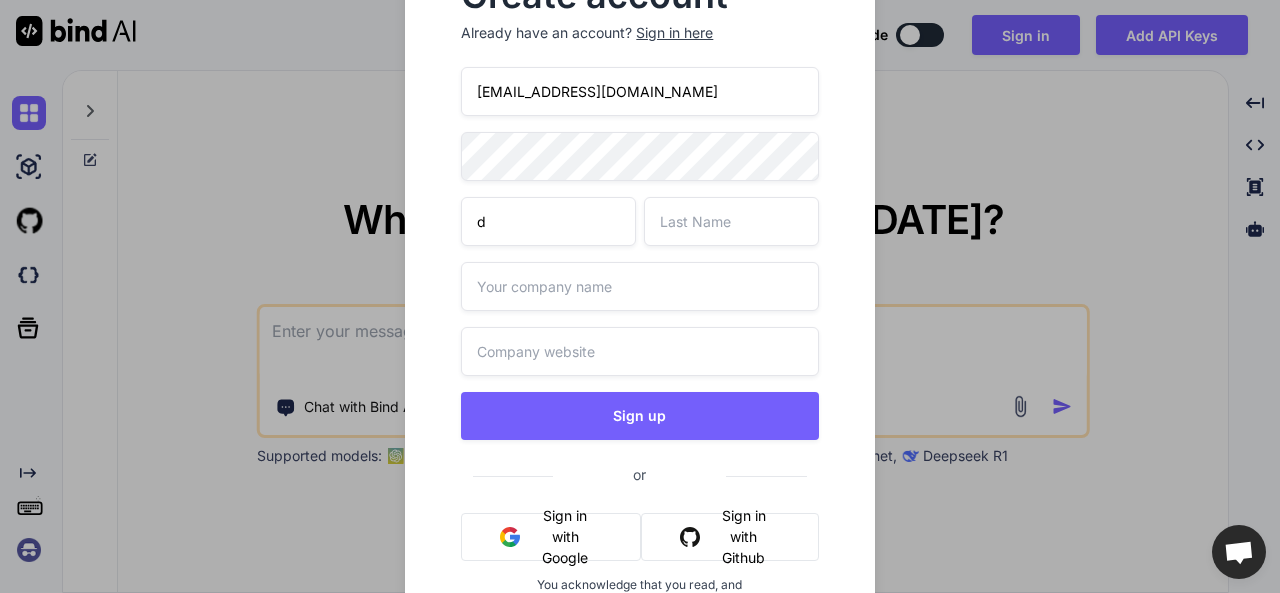 type on "d" 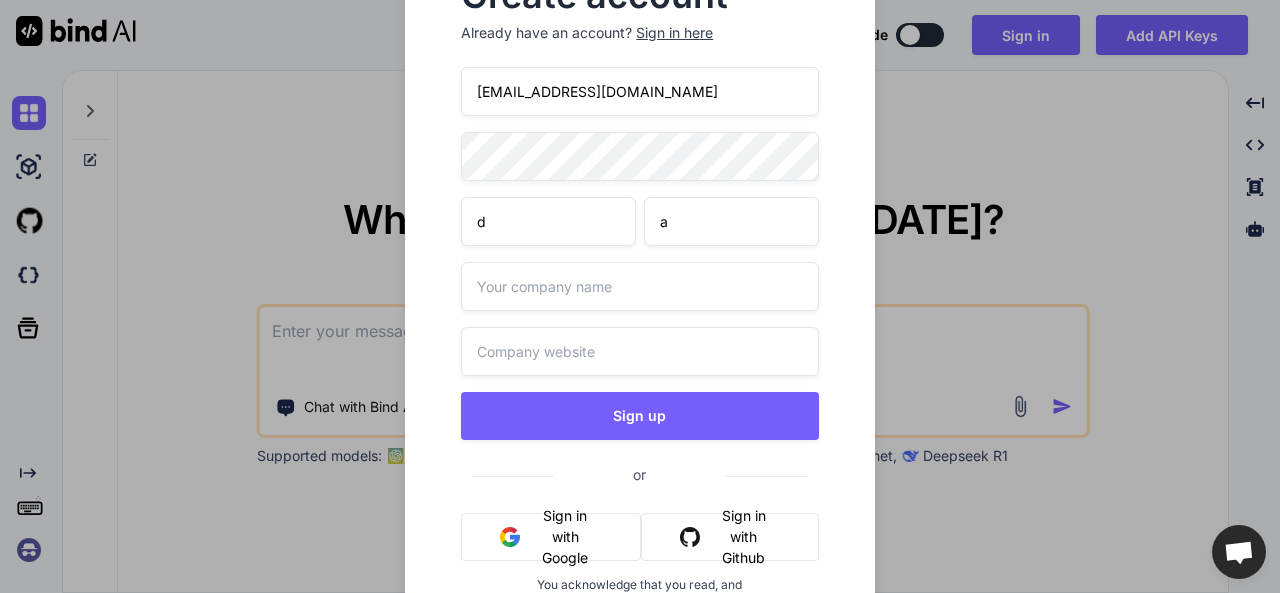 type on "a" 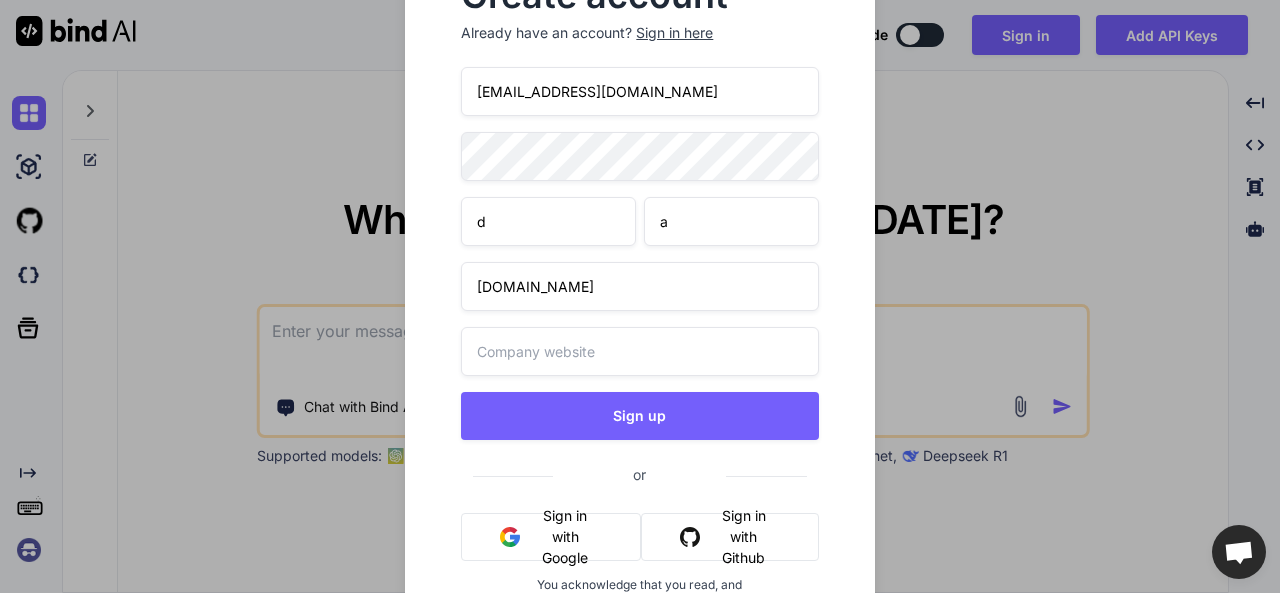 type on "[DOMAIN_NAME]" 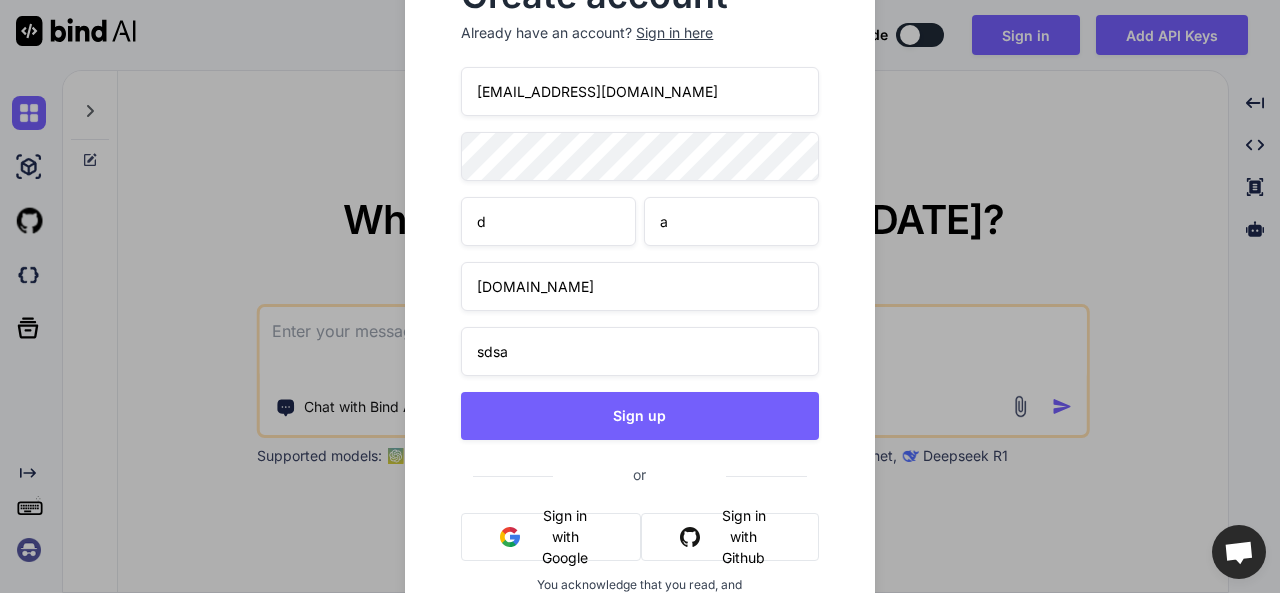 type on "sdsa" 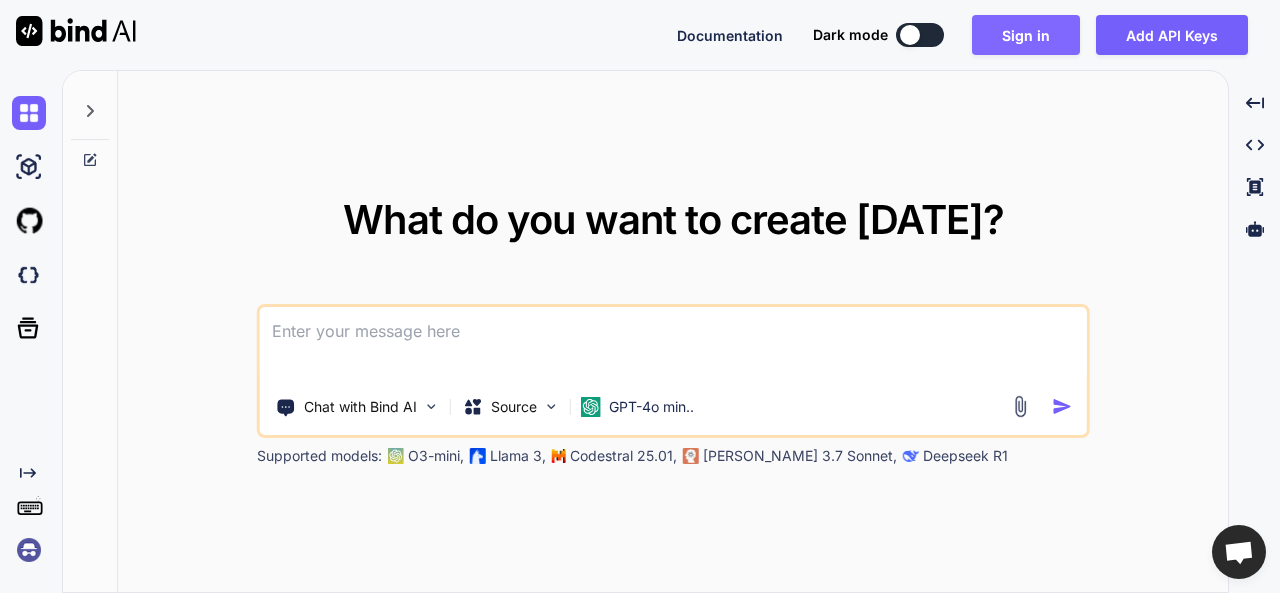 drag, startPoint x: 1025, startPoint y: 29, endPoint x: 1021, endPoint y: 39, distance: 10.770329 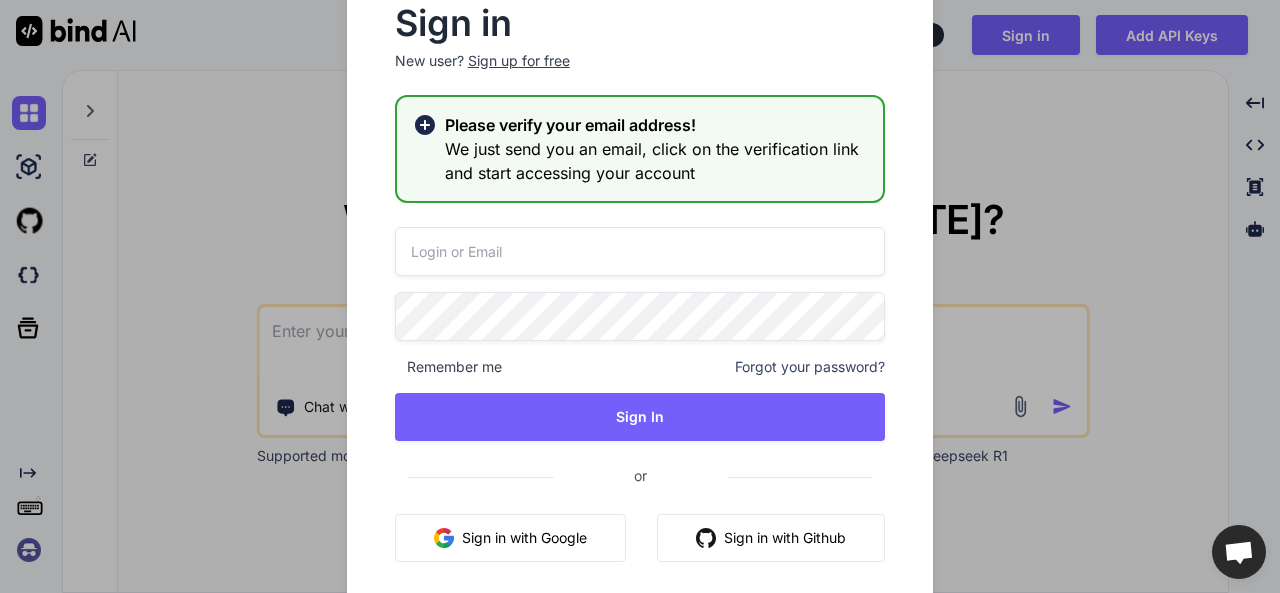 click on "Sign up for free" at bounding box center (519, 61) 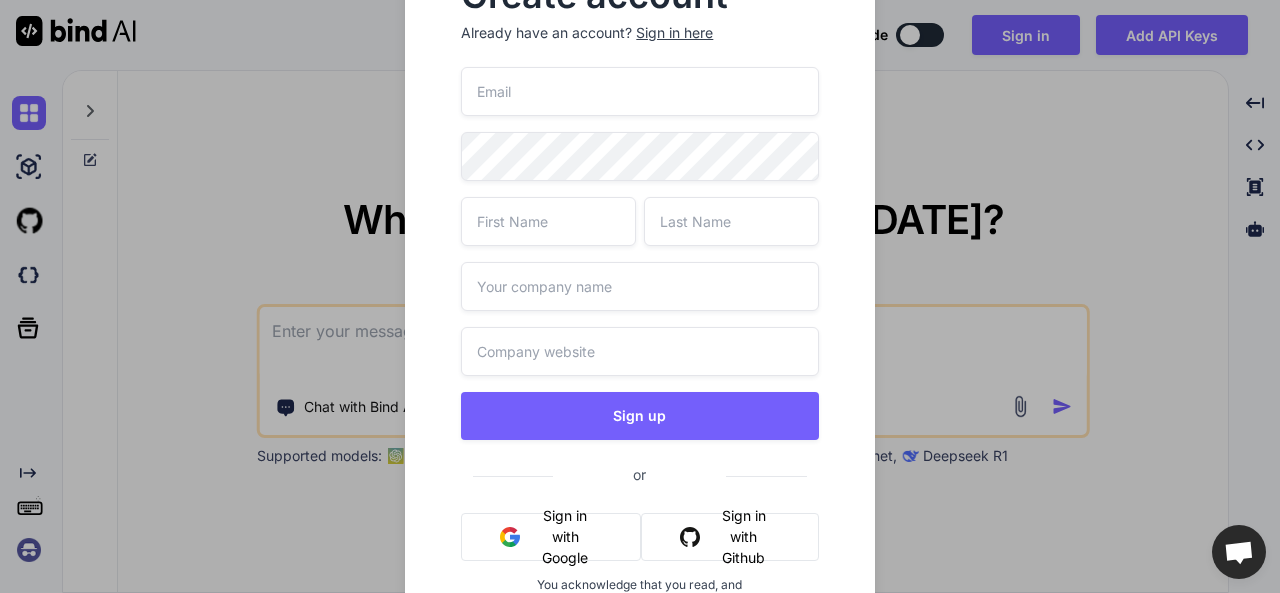 click at bounding box center [639, 91] 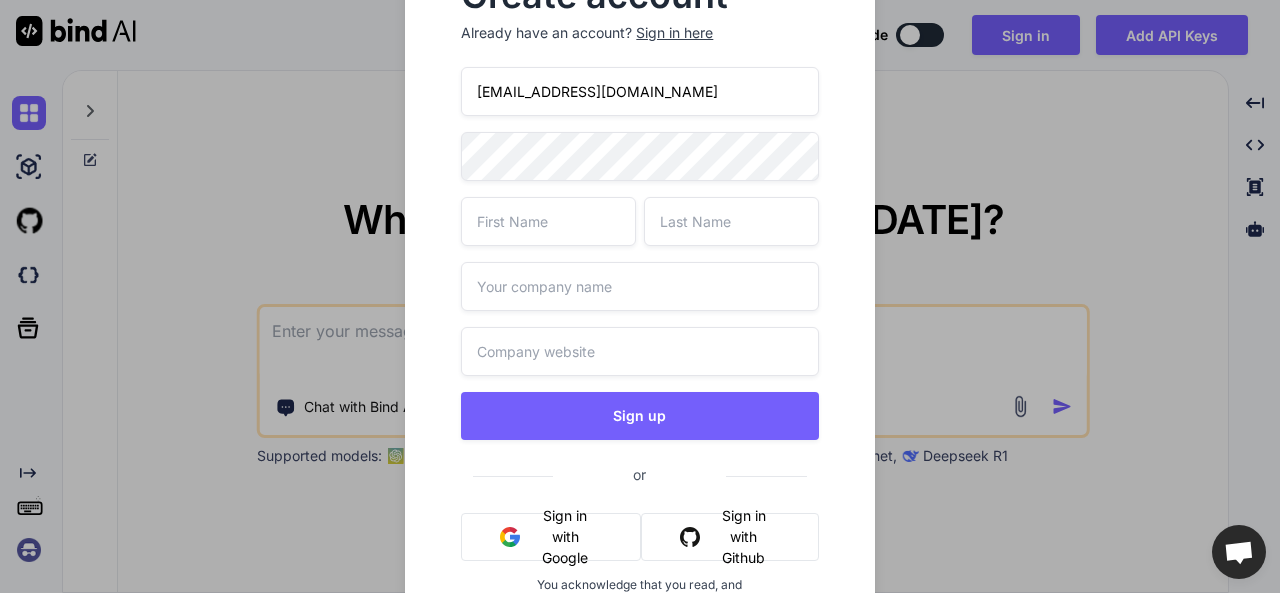 click on "[EMAIL_ADDRESS][DOMAIN_NAME]" at bounding box center (639, 91) 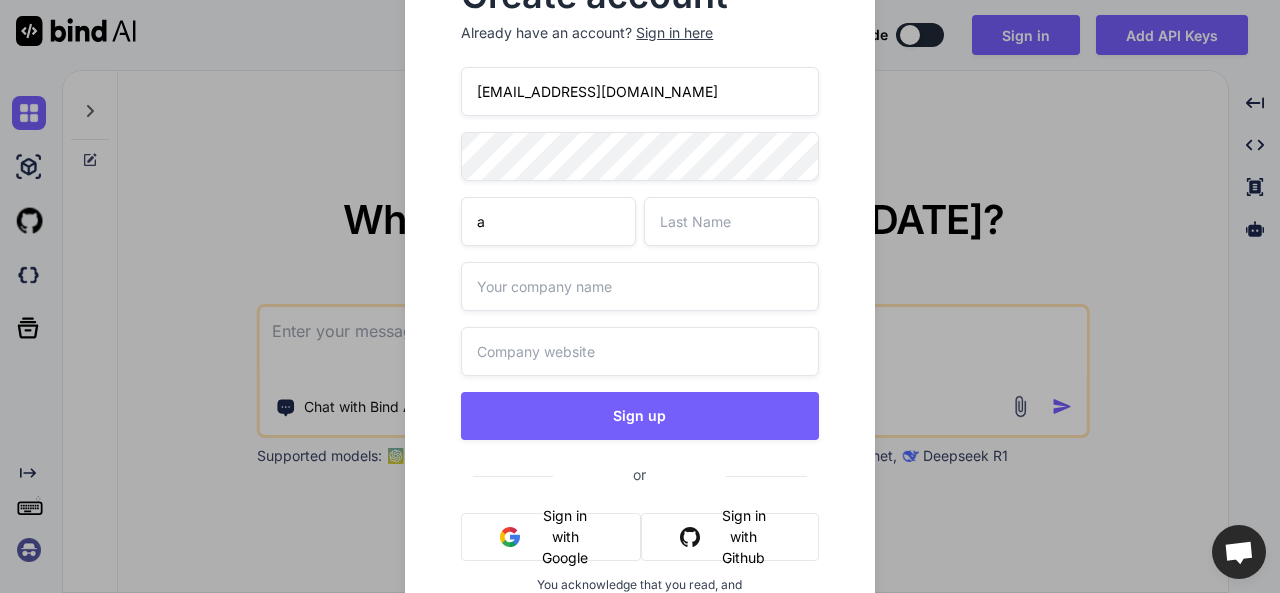 type on "a" 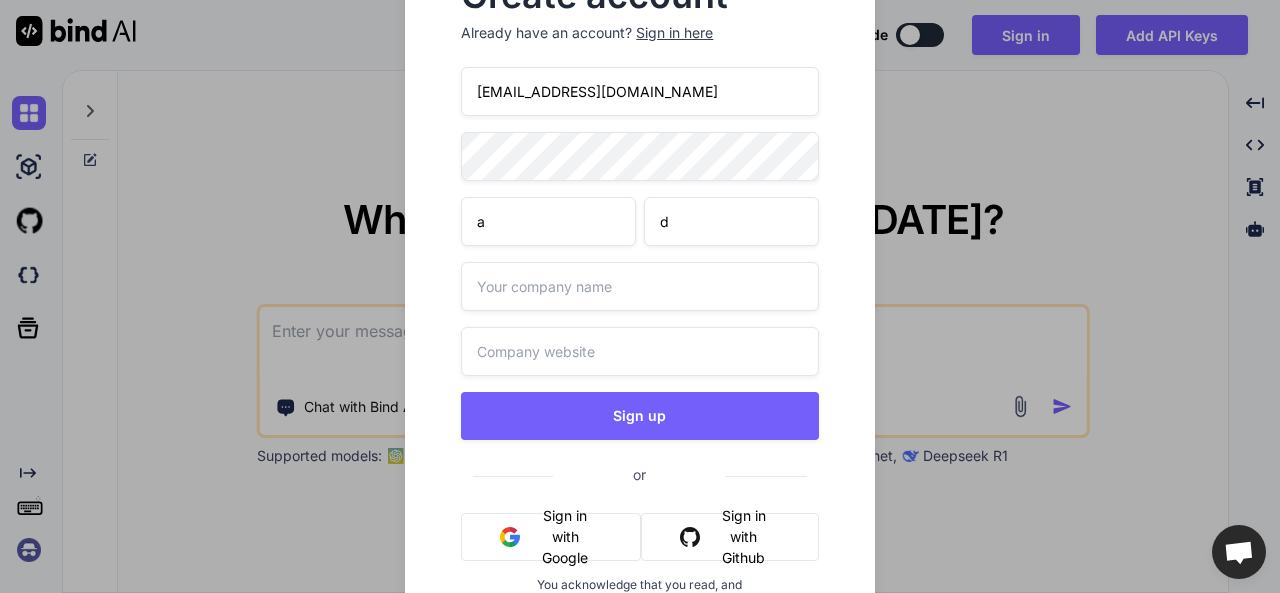 type on "d" 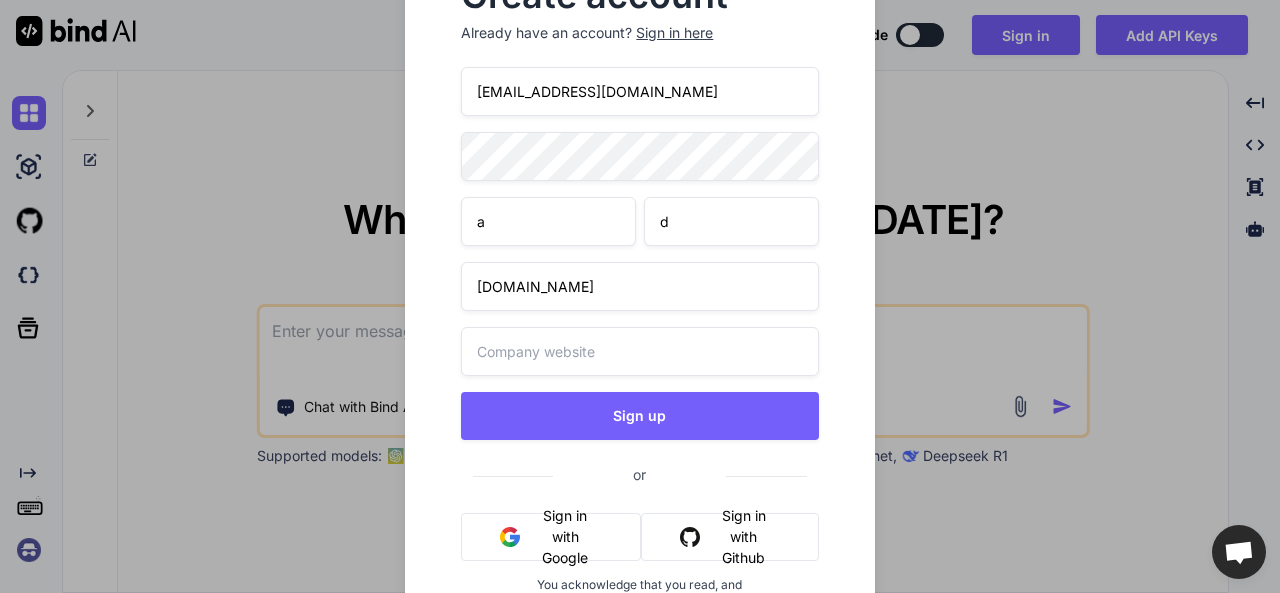 type on "[DOMAIN_NAME]" 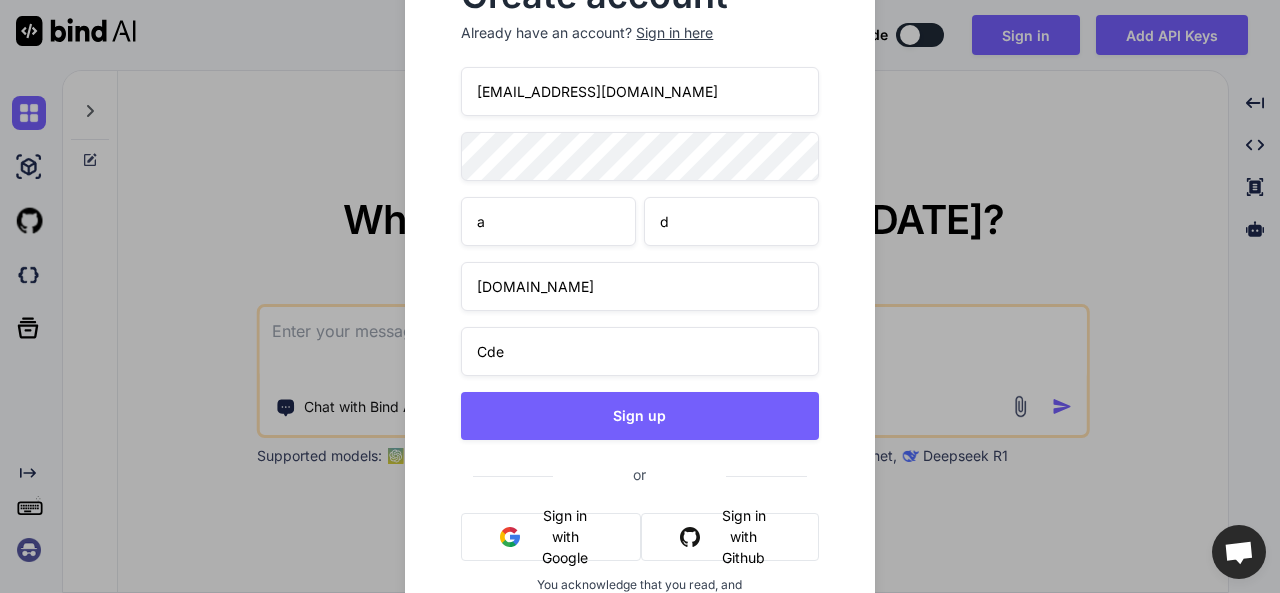 type on "Cde" 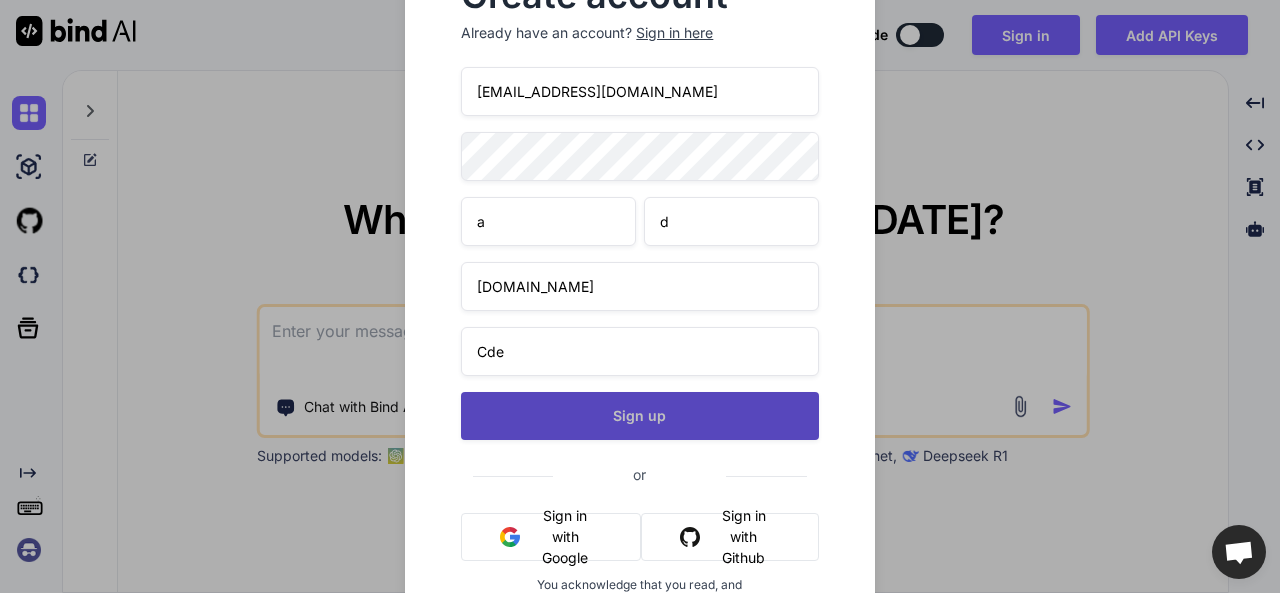 click on "Sign up" at bounding box center (639, 416) 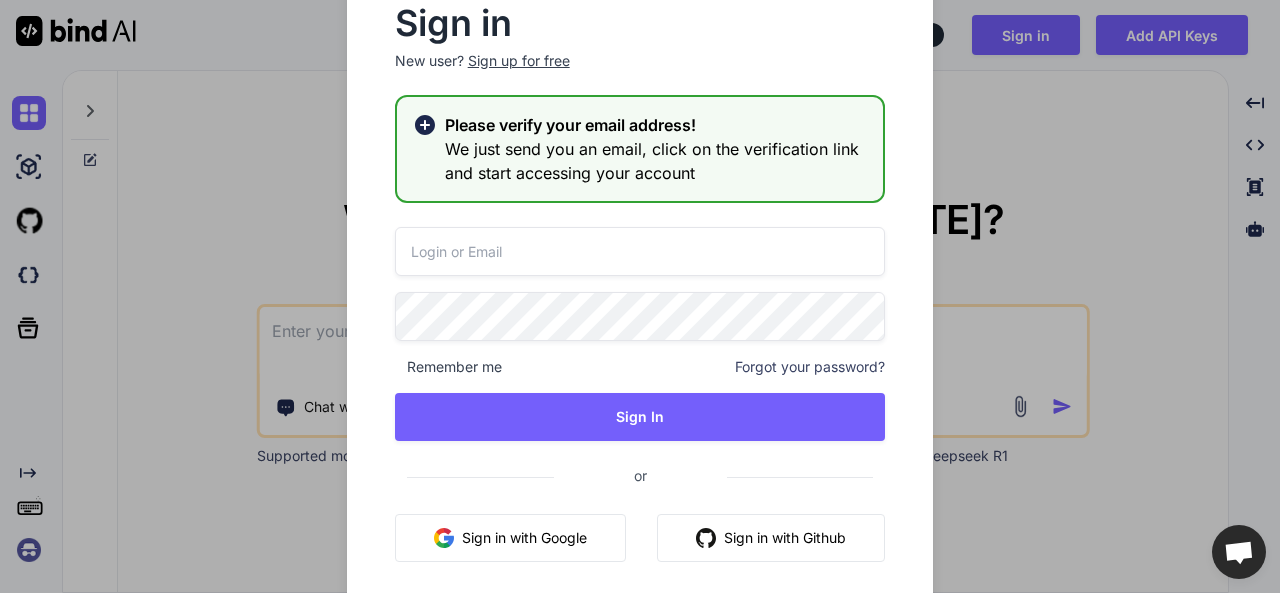 click at bounding box center [640, 251] 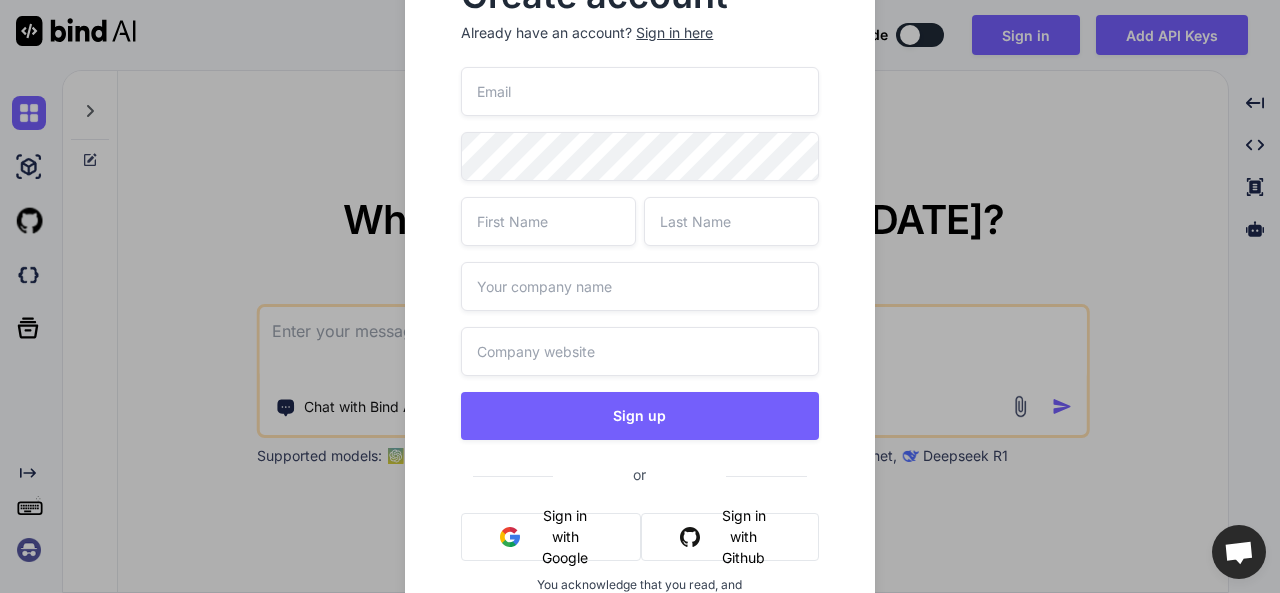 click at bounding box center (639, 91) 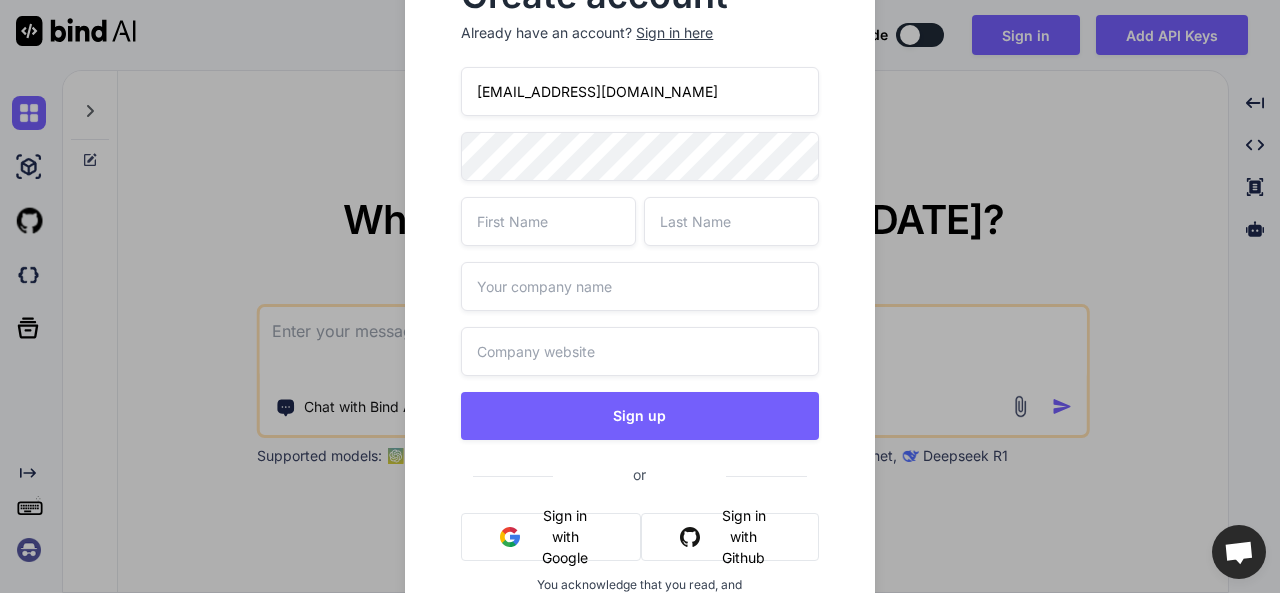 type on "[EMAIL_ADDRESS][DOMAIN_NAME]" 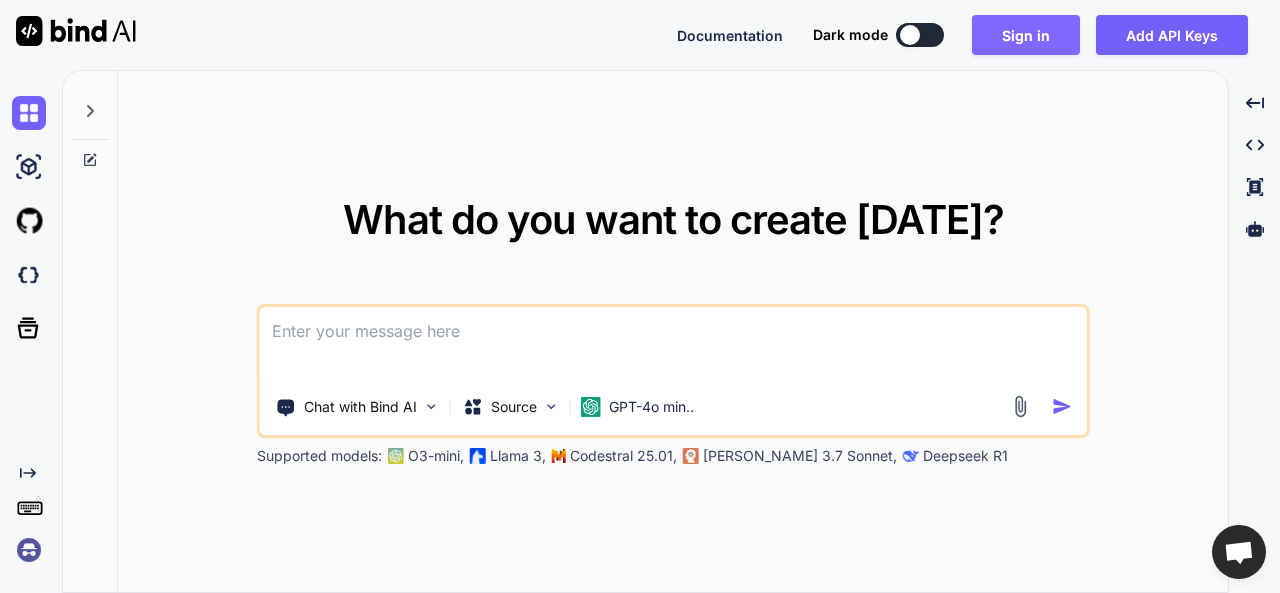 click on "Sign in" at bounding box center [1026, 35] 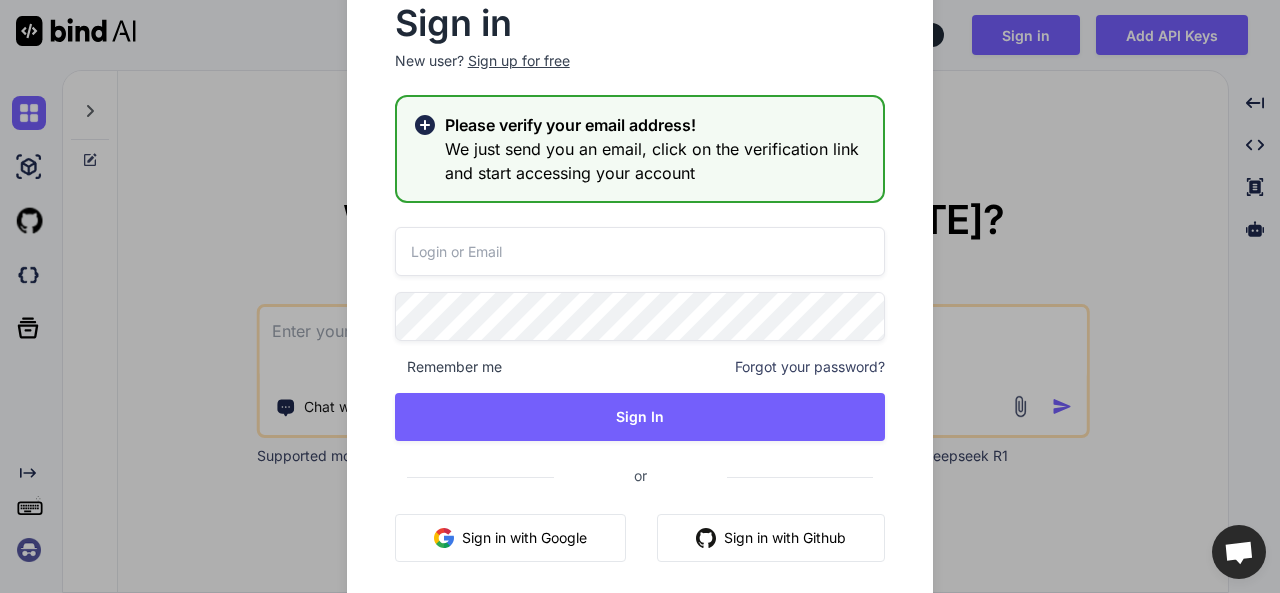 click on "Sign up for free" at bounding box center (519, 61) 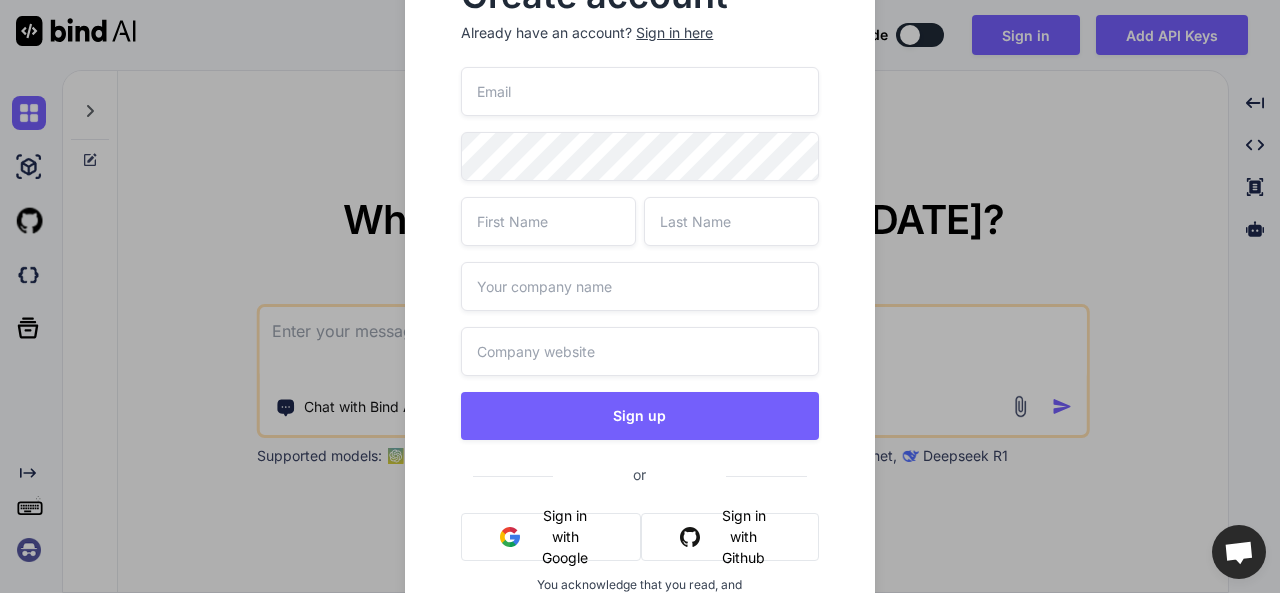 click at bounding box center (639, 91) 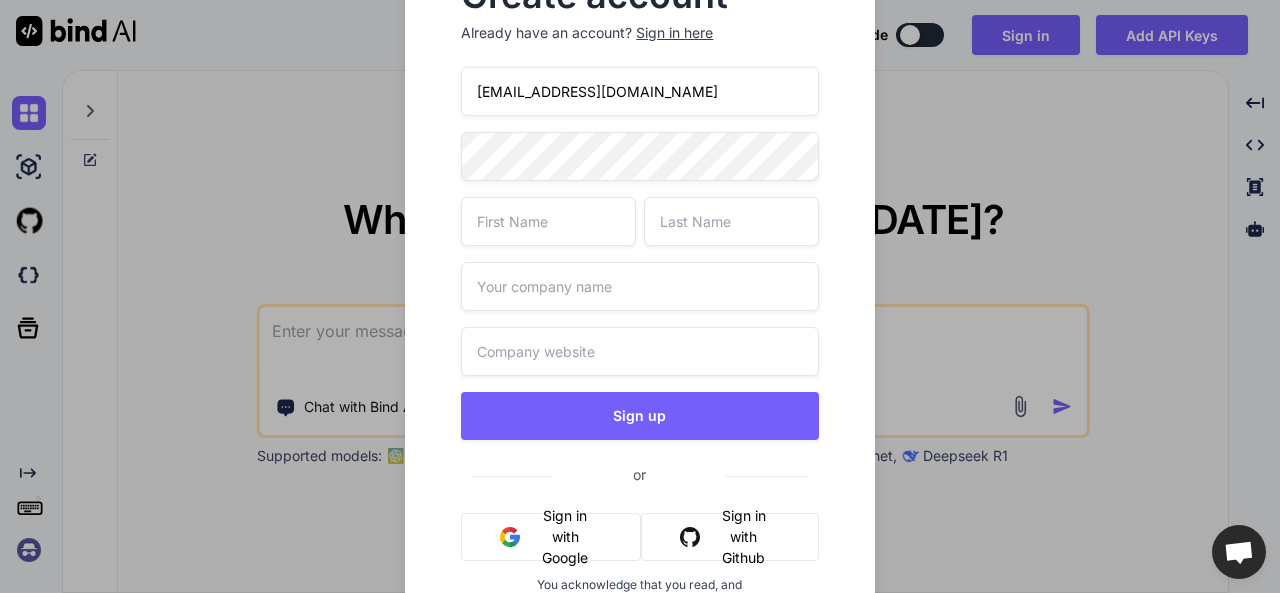 type on "[EMAIL_ADDRESS][DOMAIN_NAME]" 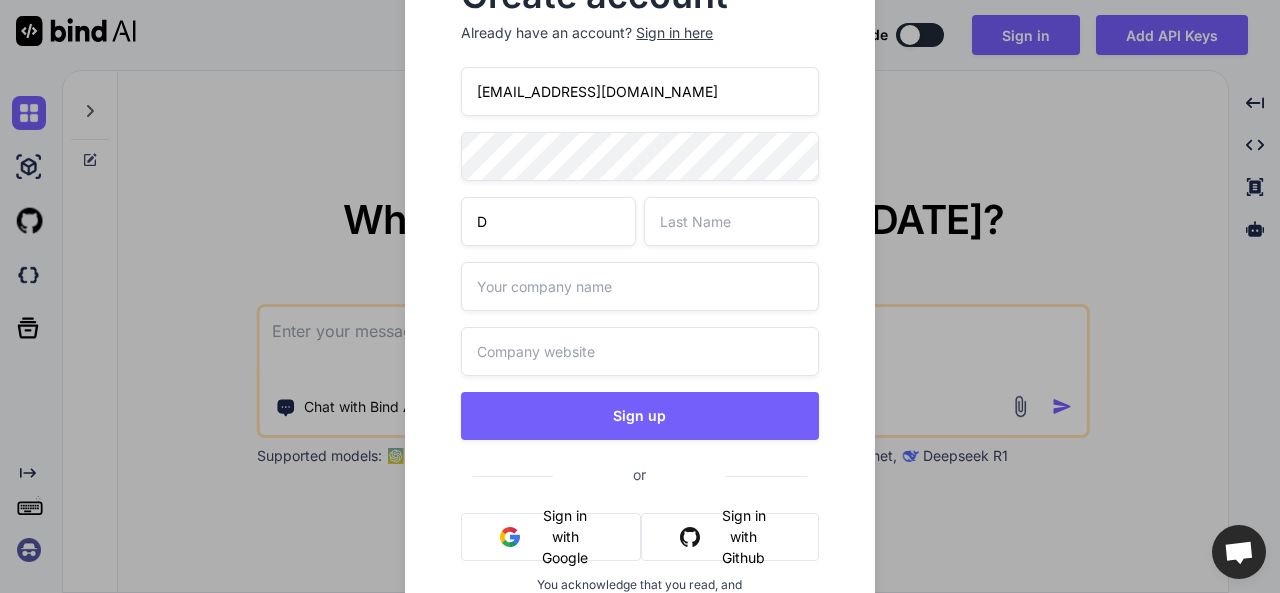 type on "D" 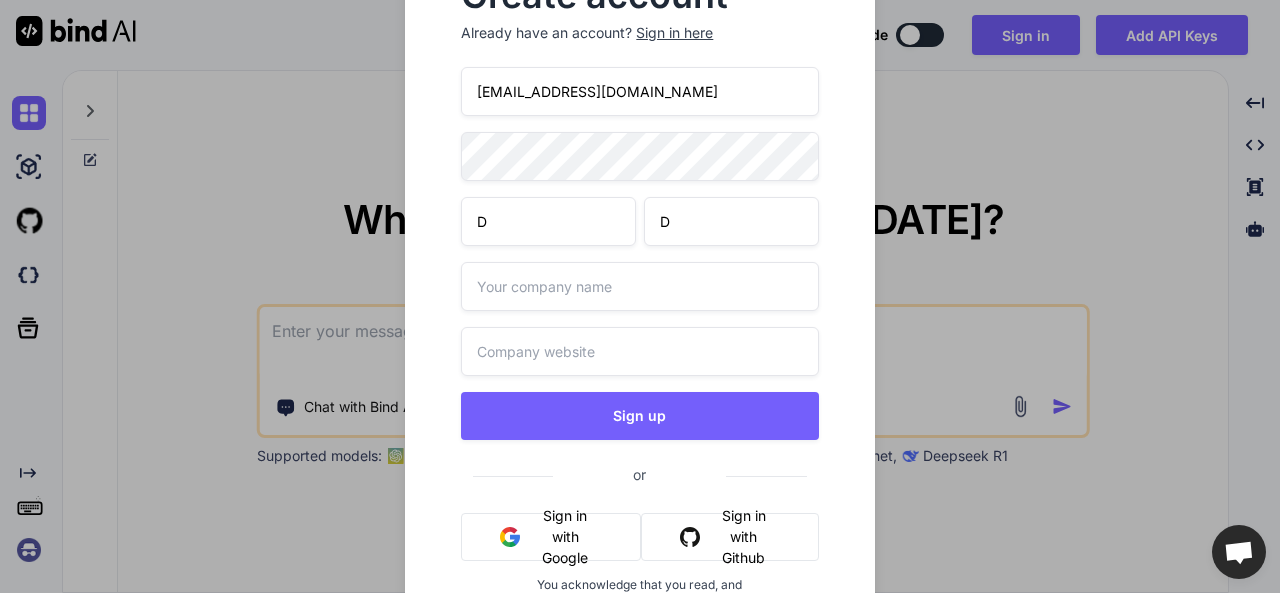 type on "D" 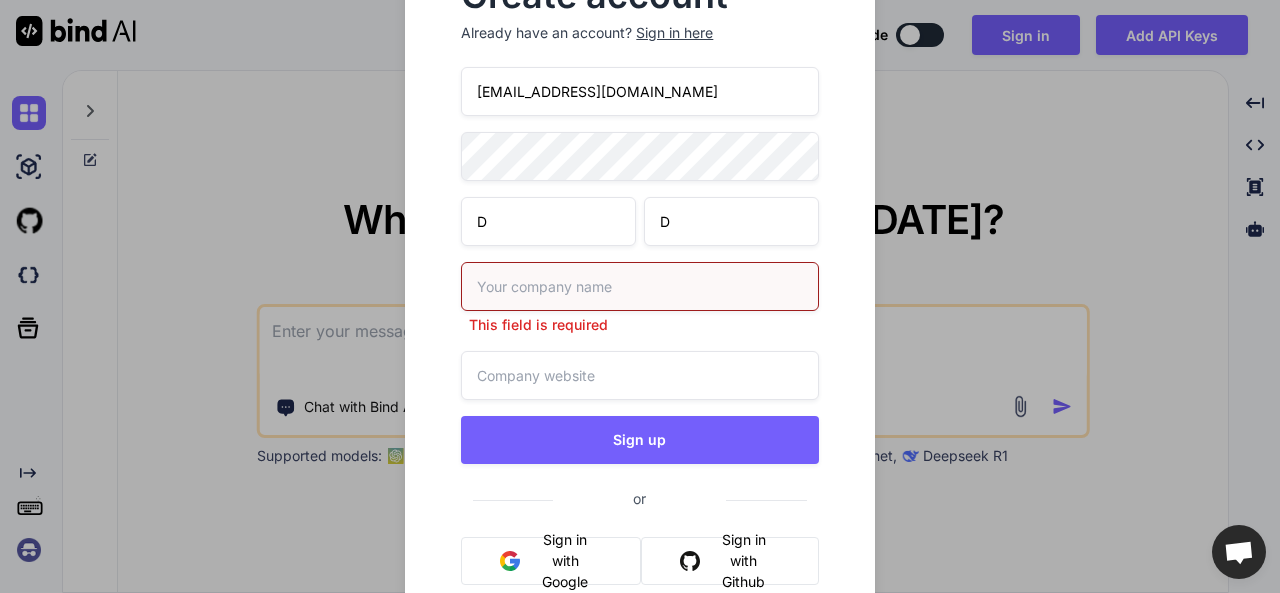 drag, startPoint x: 721, startPoint y: 241, endPoint x: 323, endPoint y: 247, distance: 398.04523 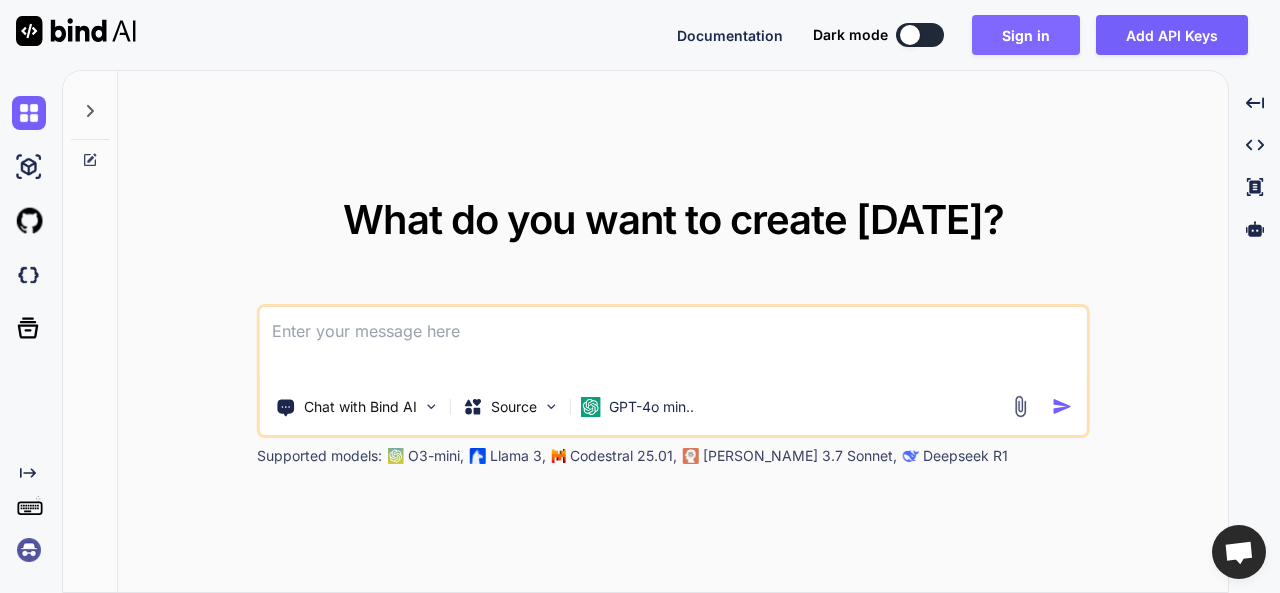 click on "Sign in" at bounding box center (1026, 35) 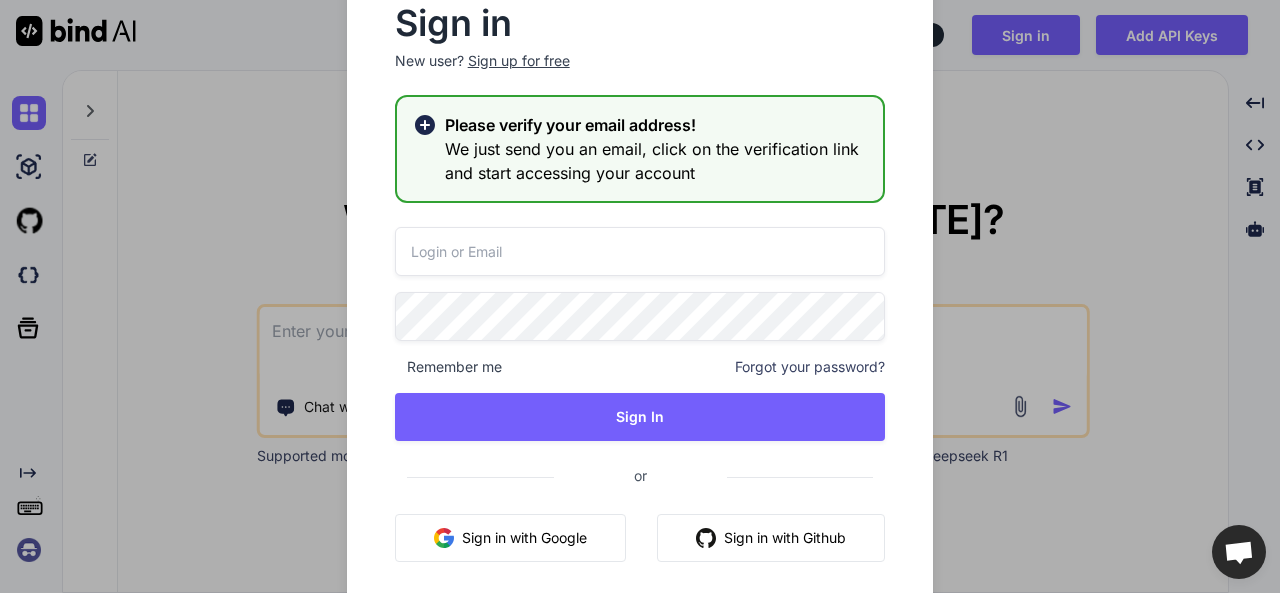 click on "Sign in New user?   Sign up for free" at bounding box center (640, 51) 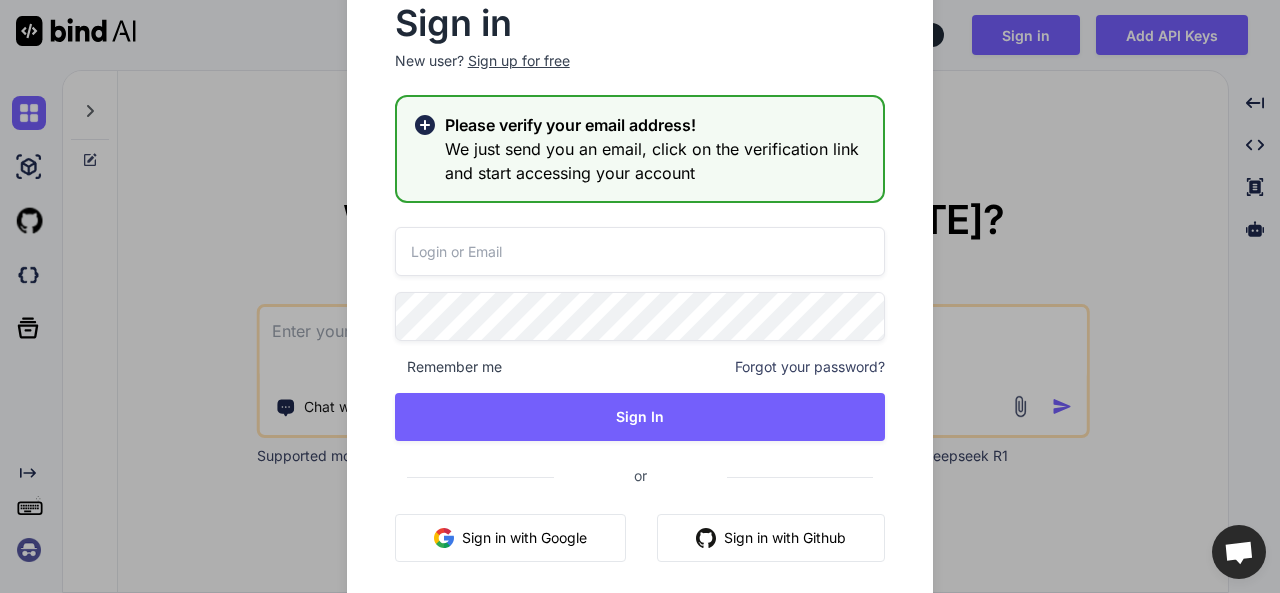 click on "Sign up for free" at bounding box center (519, 61) 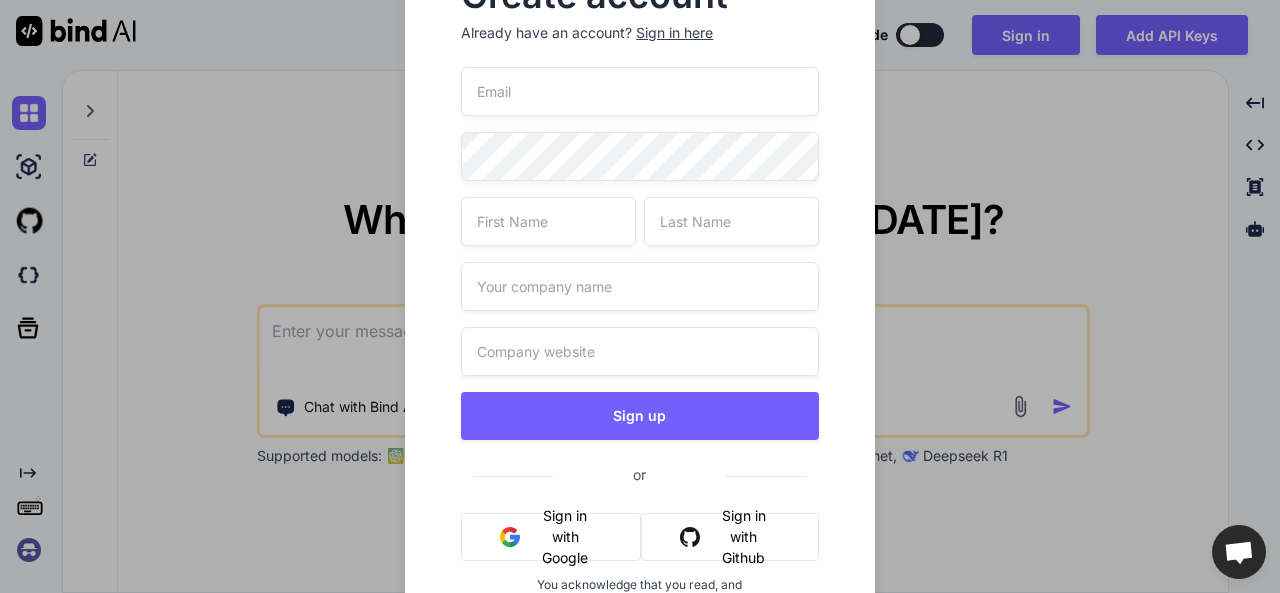 click at bounding box center (639, 91) 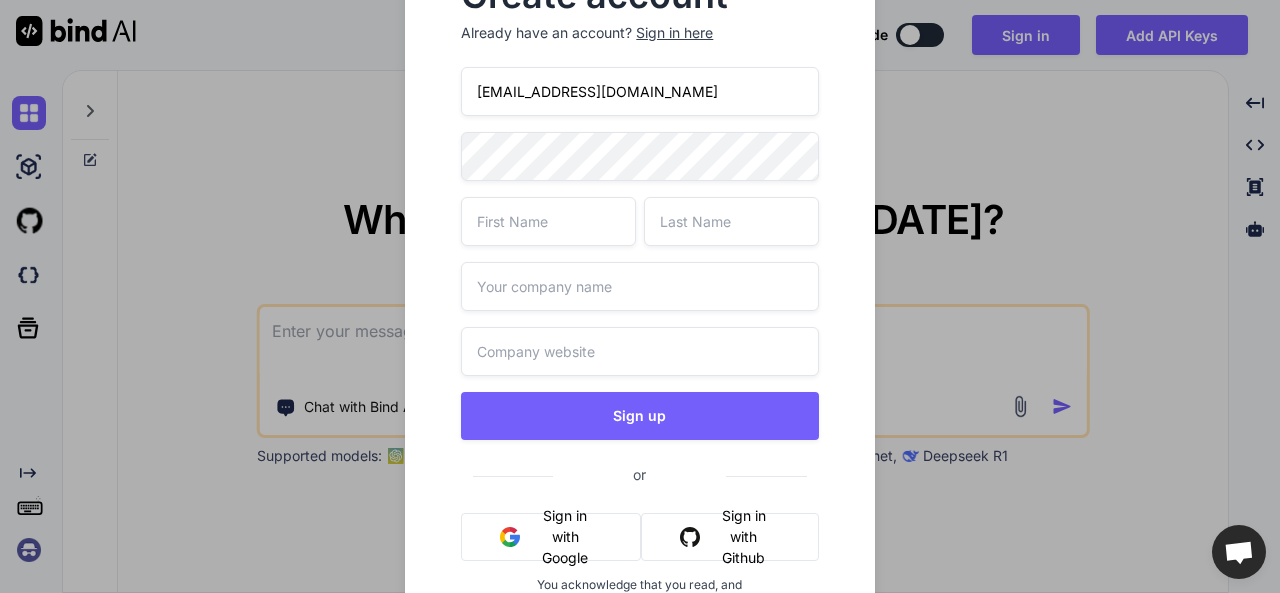 type on "[EMAIL_ADDRESS][DOMAIN_NAME]" 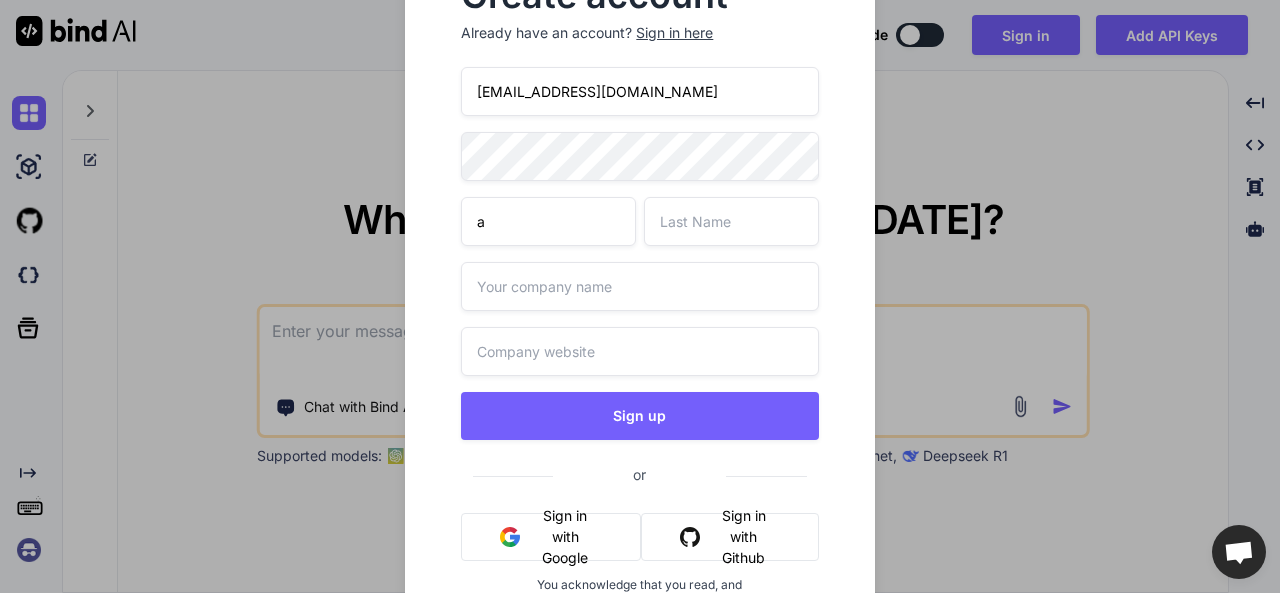 type on "a" 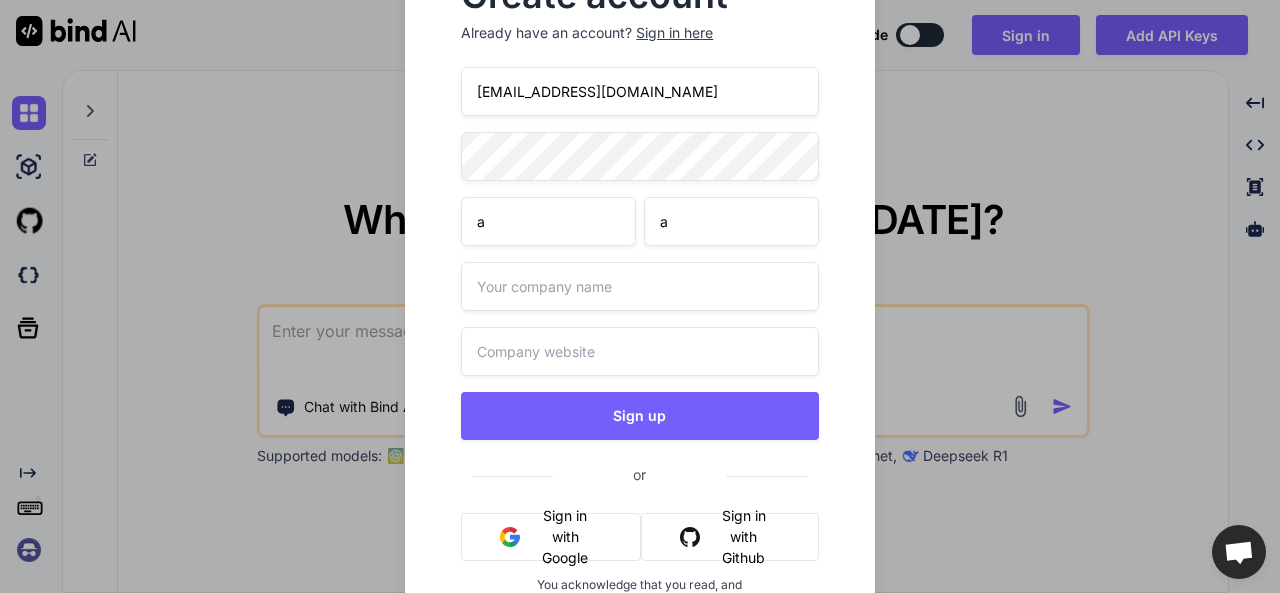 type on "a" 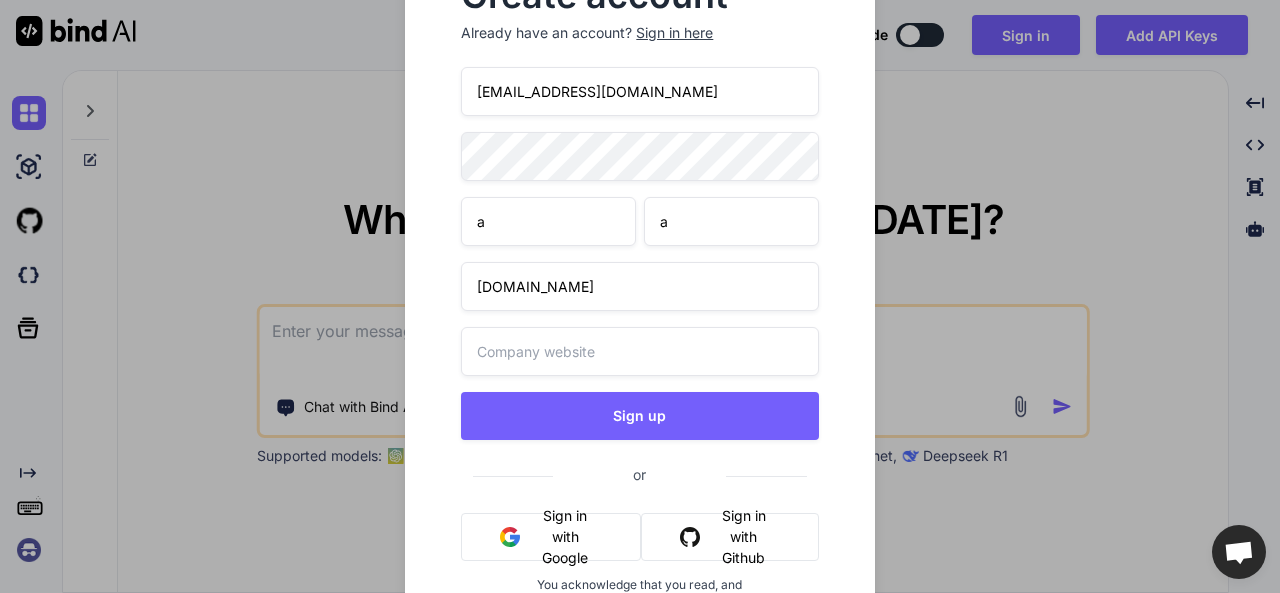 type on "[DOMAIN_NAME]" 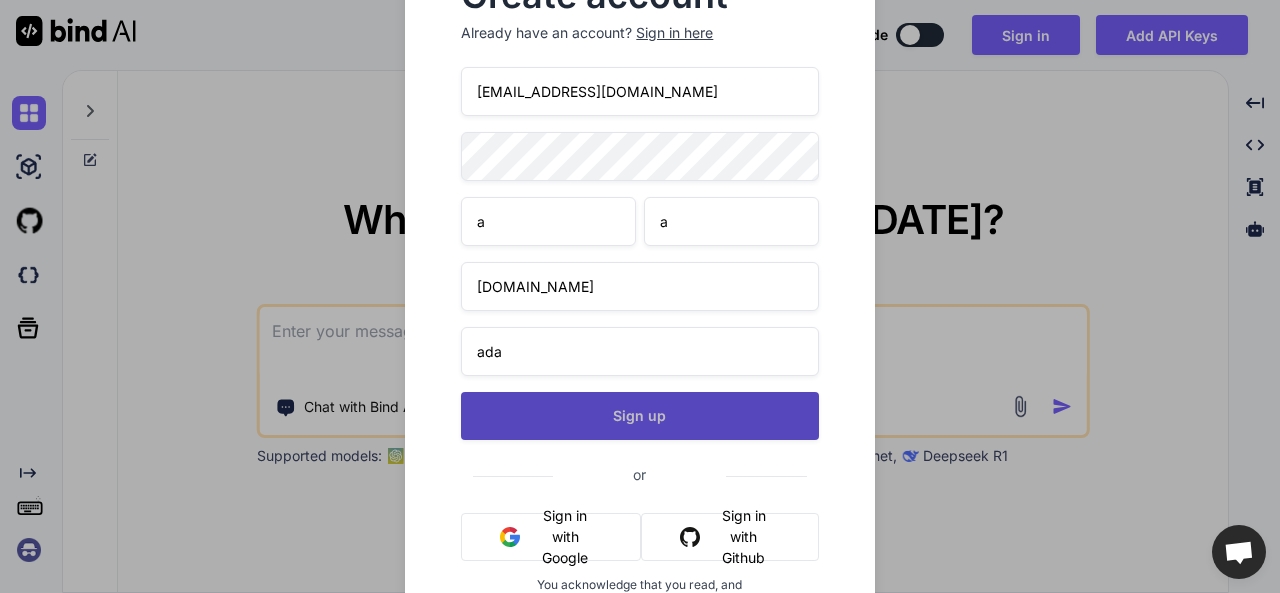 type on "ada" 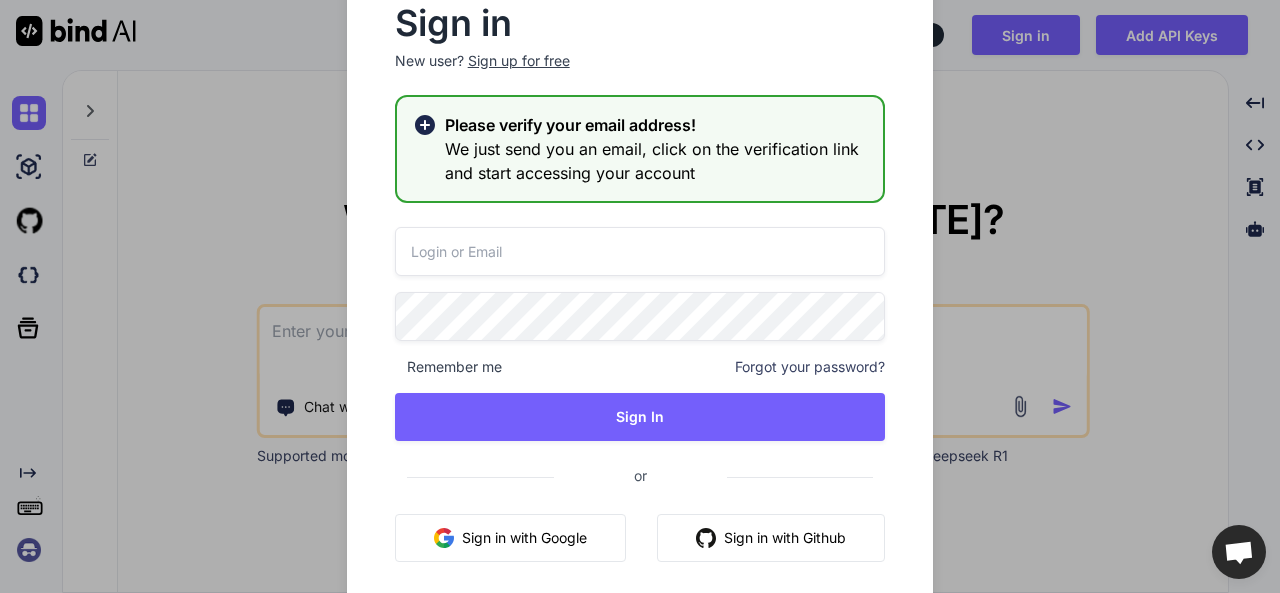 click at bounding box center [640, 251] 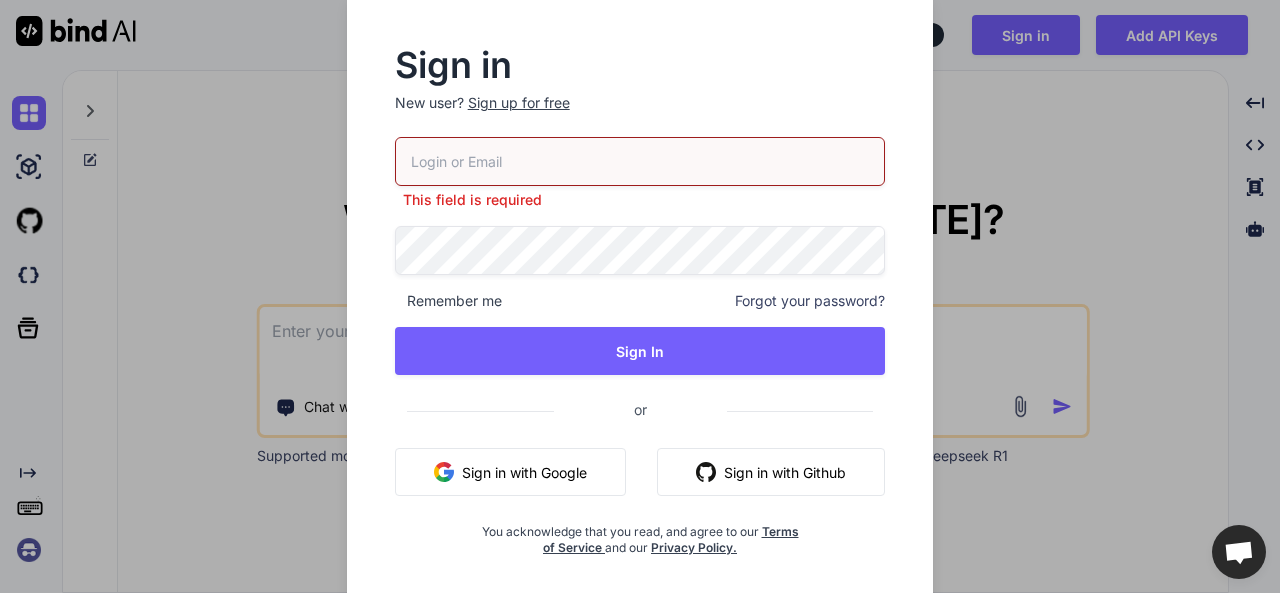 click at bounding box center (640, 161) 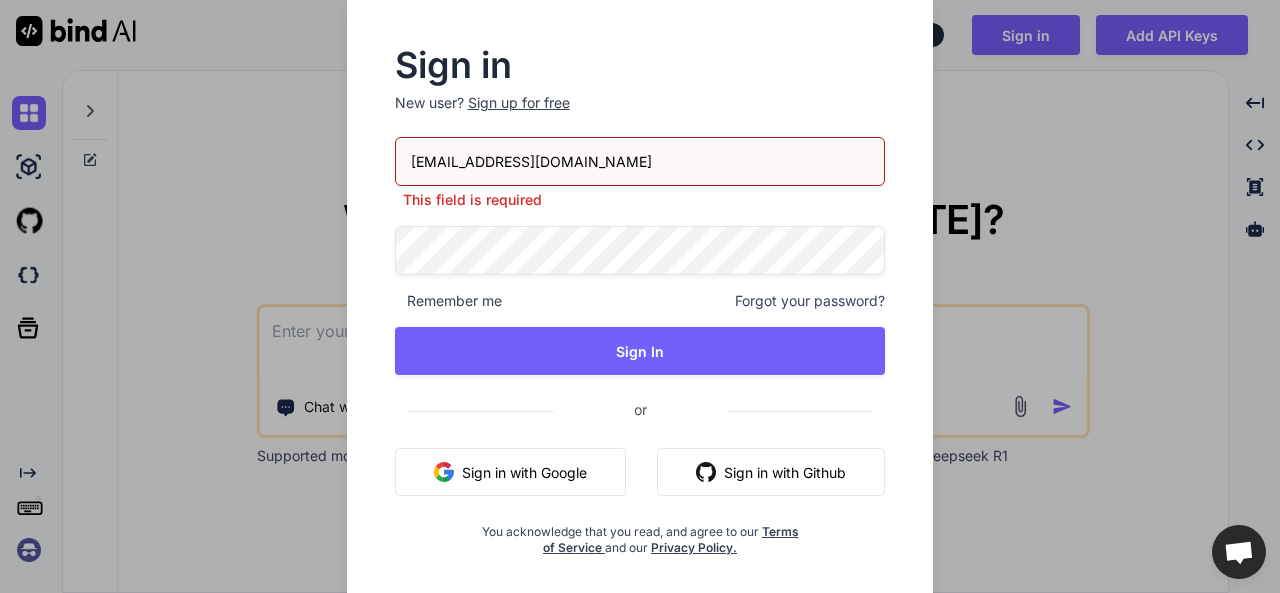 type on "[EMAIL_ADDRESS][DOMAIN_NAME]" 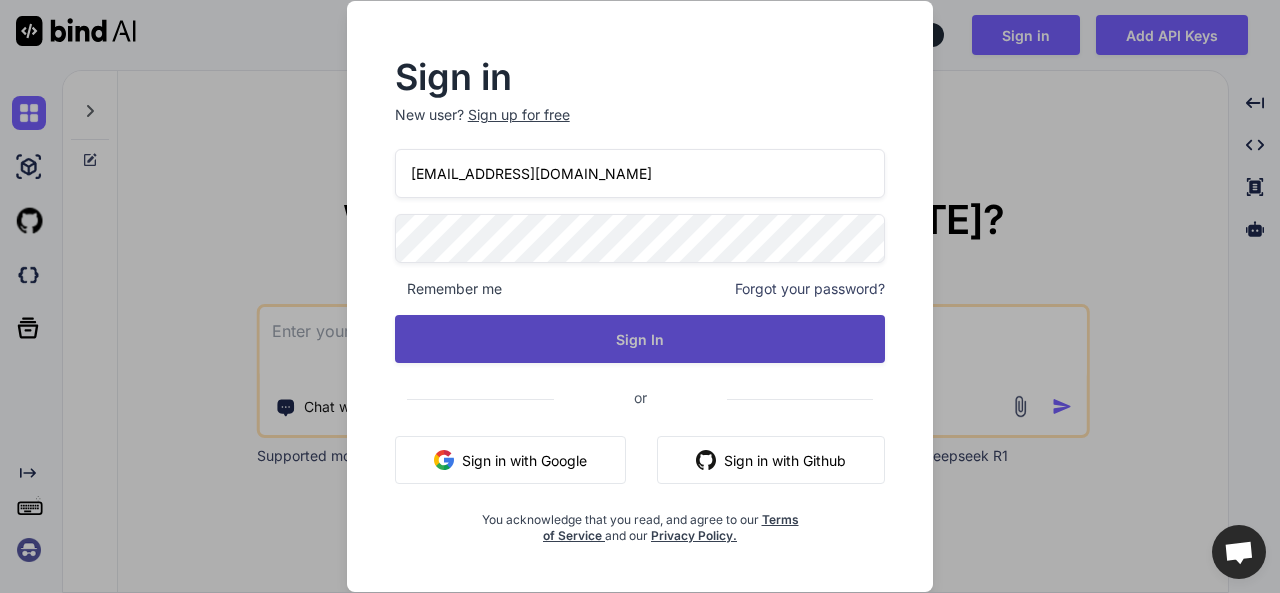 click on "Sign In" at bounding box center [640, 339] 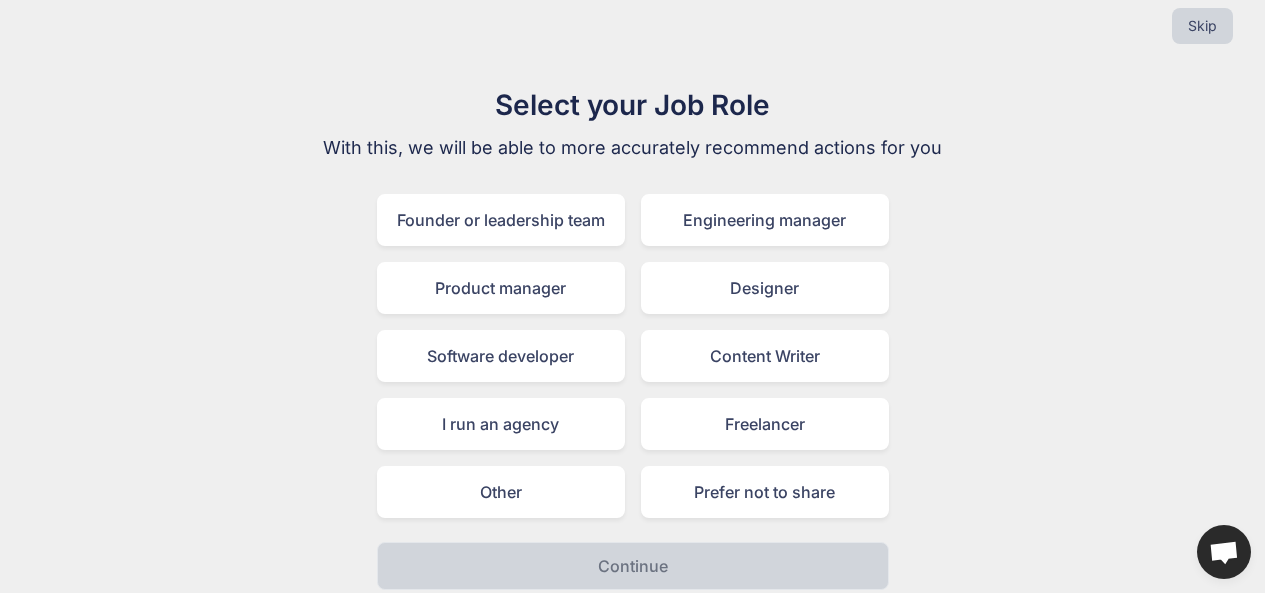 scroll, scrollTop: 37, scrollLeft: 0, axis: vertical 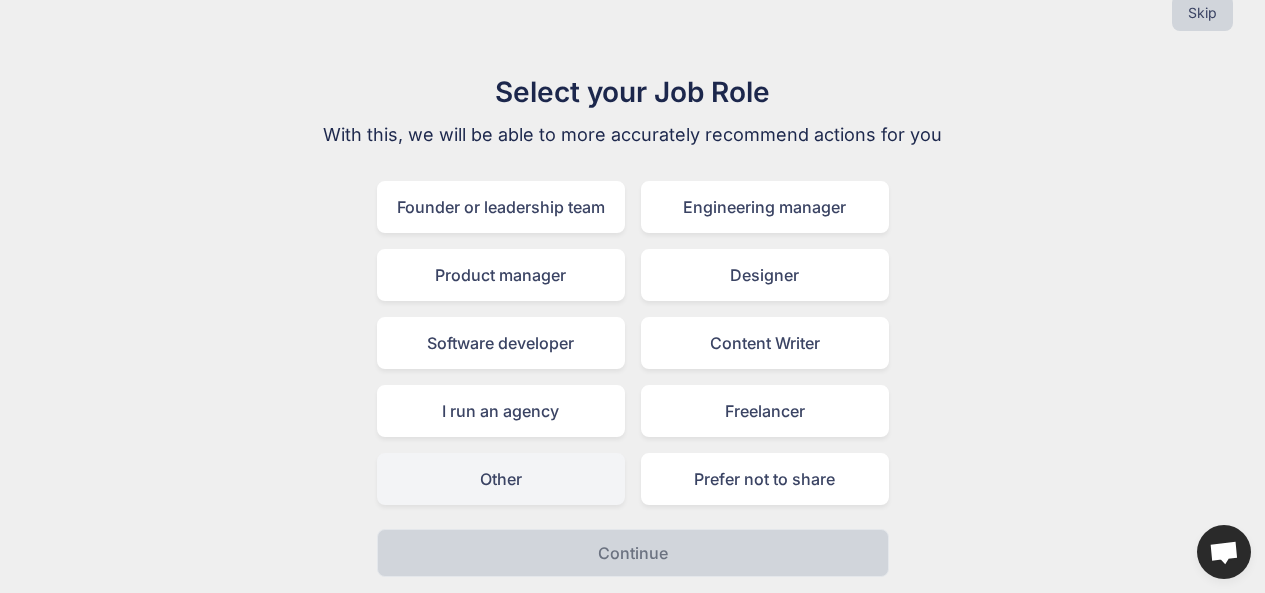 click on "Other" at bounding box center [501, 479] 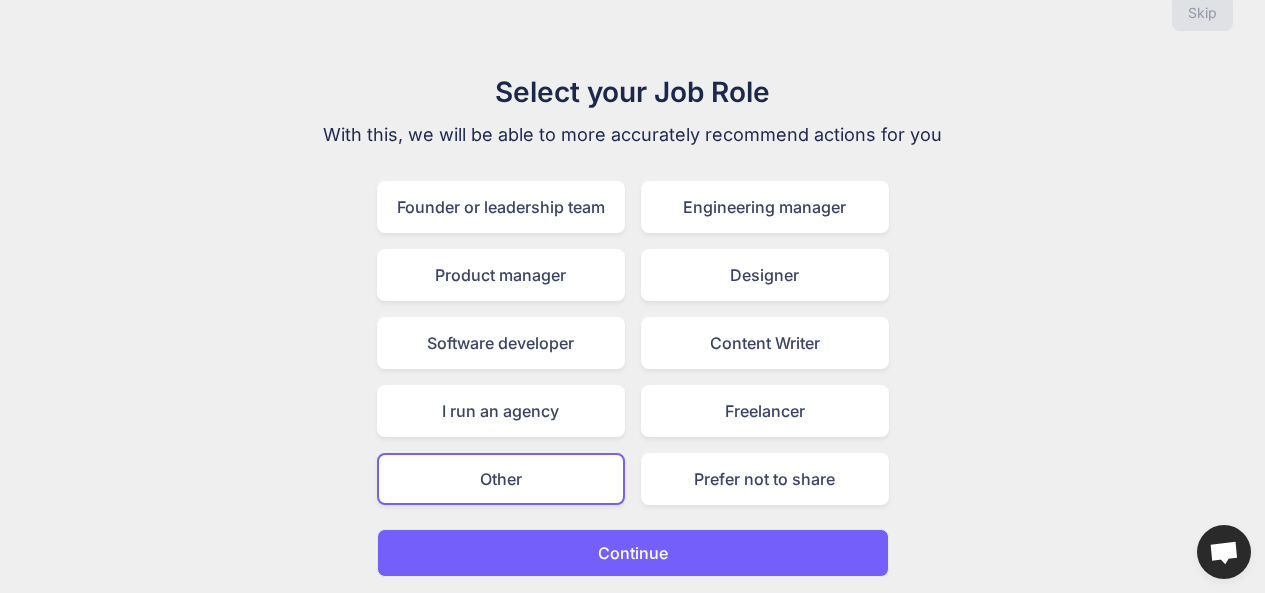 click on "Continue" at bounding box center [633, 553] 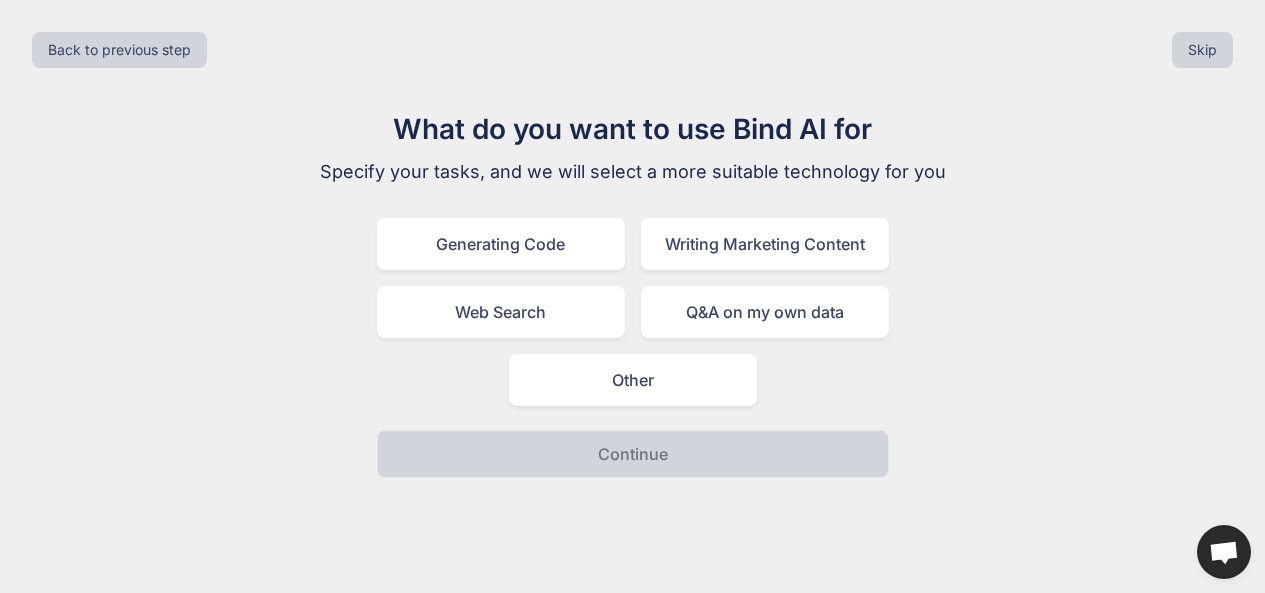 scroll, scrollTop: 0, scrollLeft: 0, axis: both 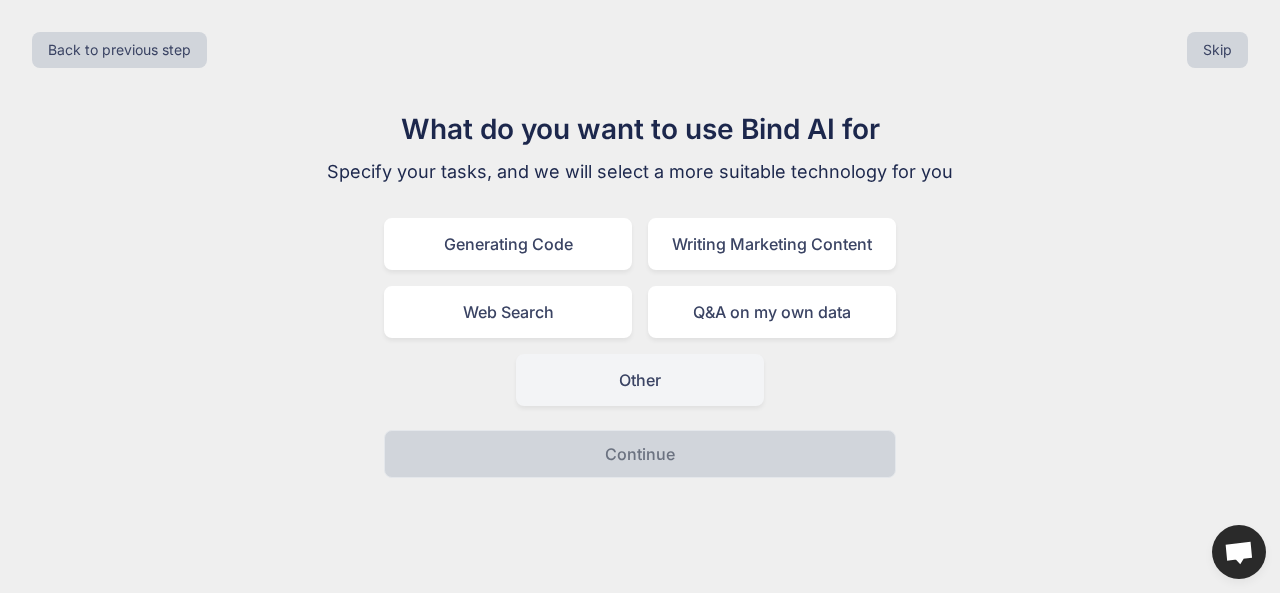 click on "Other" at bounding box center (640, 380) 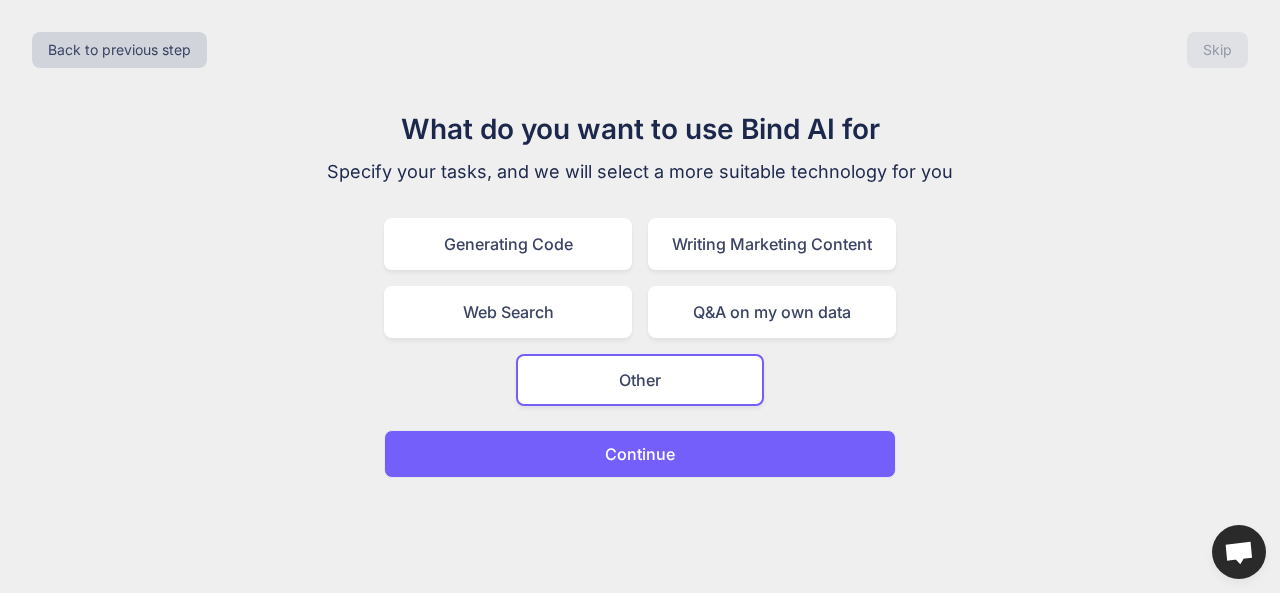 click on "Continue" at bounding box center [640, 454] 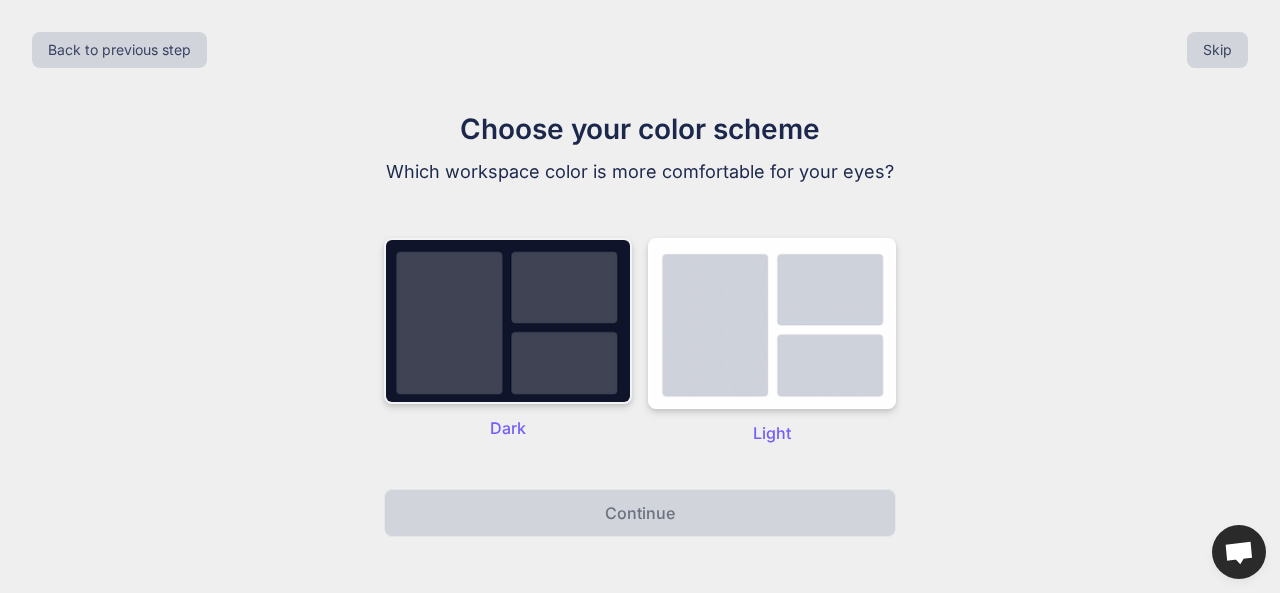 click at bounding box center [508, 321] 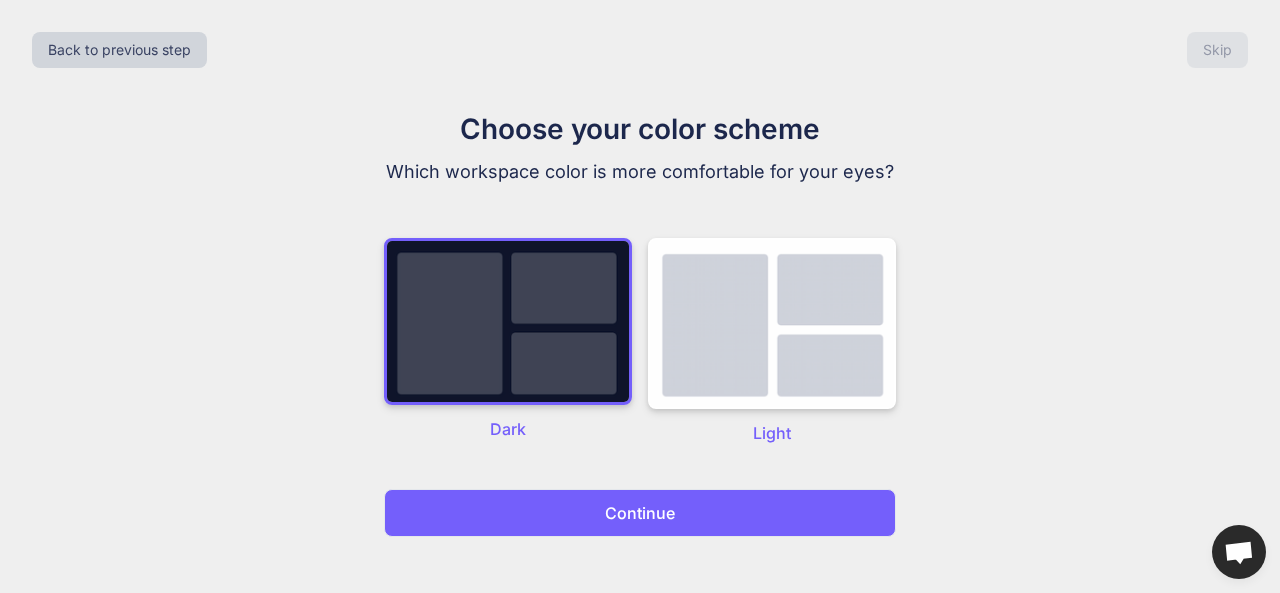 click on "Continue" at bounding box center (640, 513) 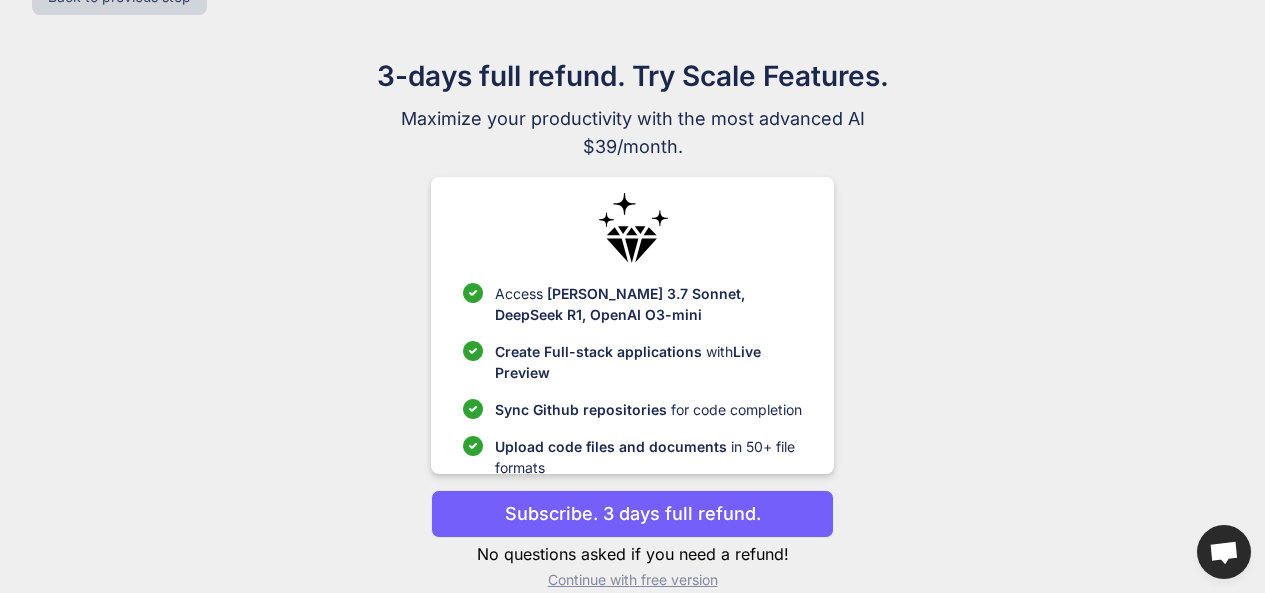 scroll, scrollTop: 82, scrollLeft: 0, axis: vertical 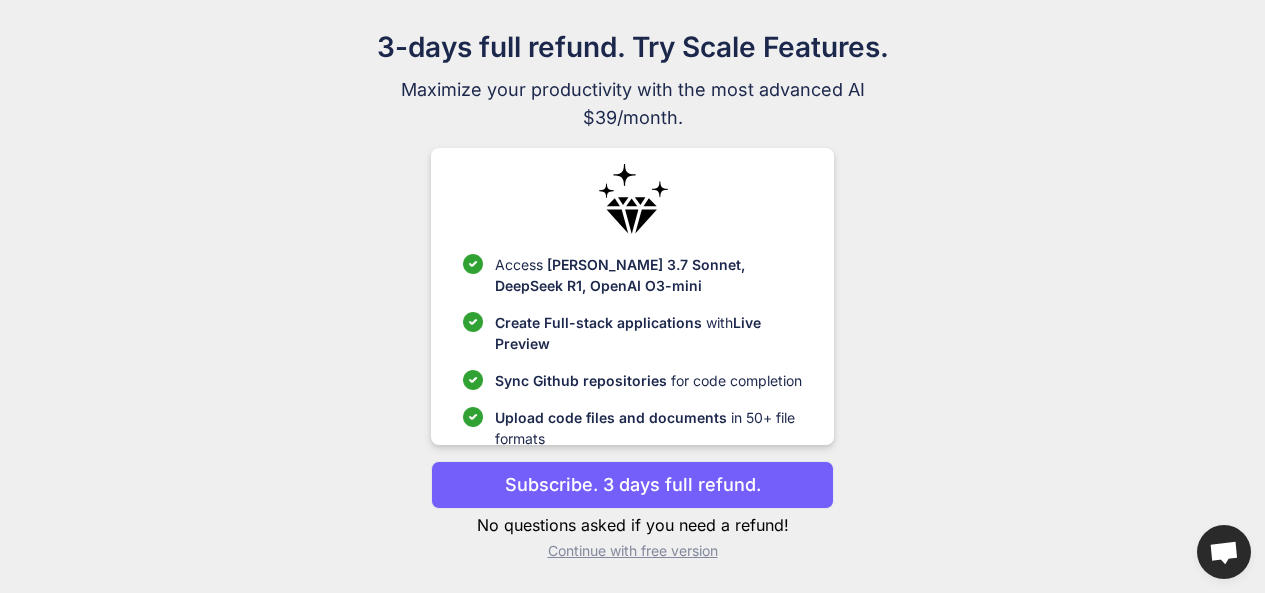 click on "Continue with free version" at bounding box center [632, 551] 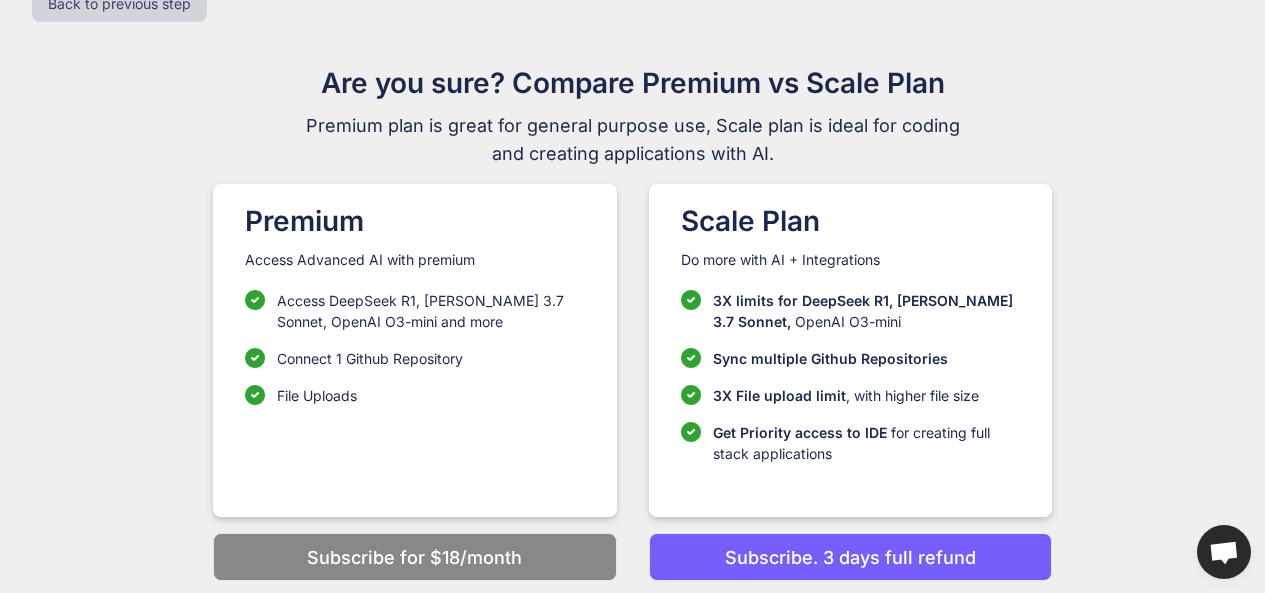 scroll, scrollTop: 69, scrollLeft: 0, axis: vertical 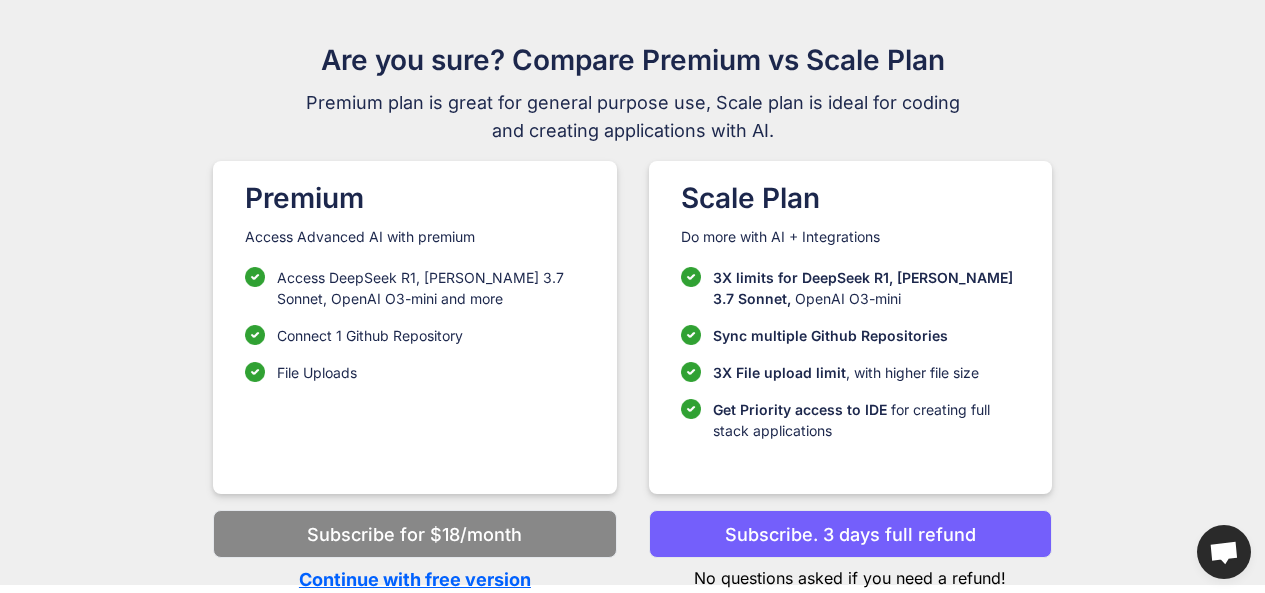 click on "Continue with free version" at bounding box center (414, 579) 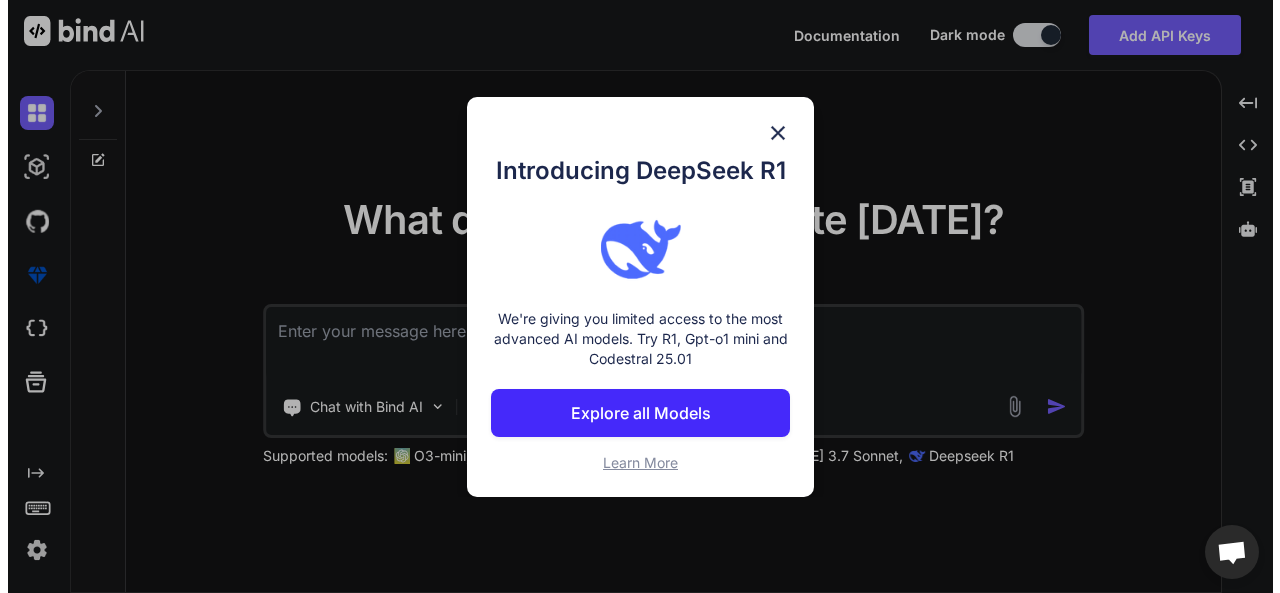 scroll, scrollTop: 0, scrollLeft: 0, axis: both 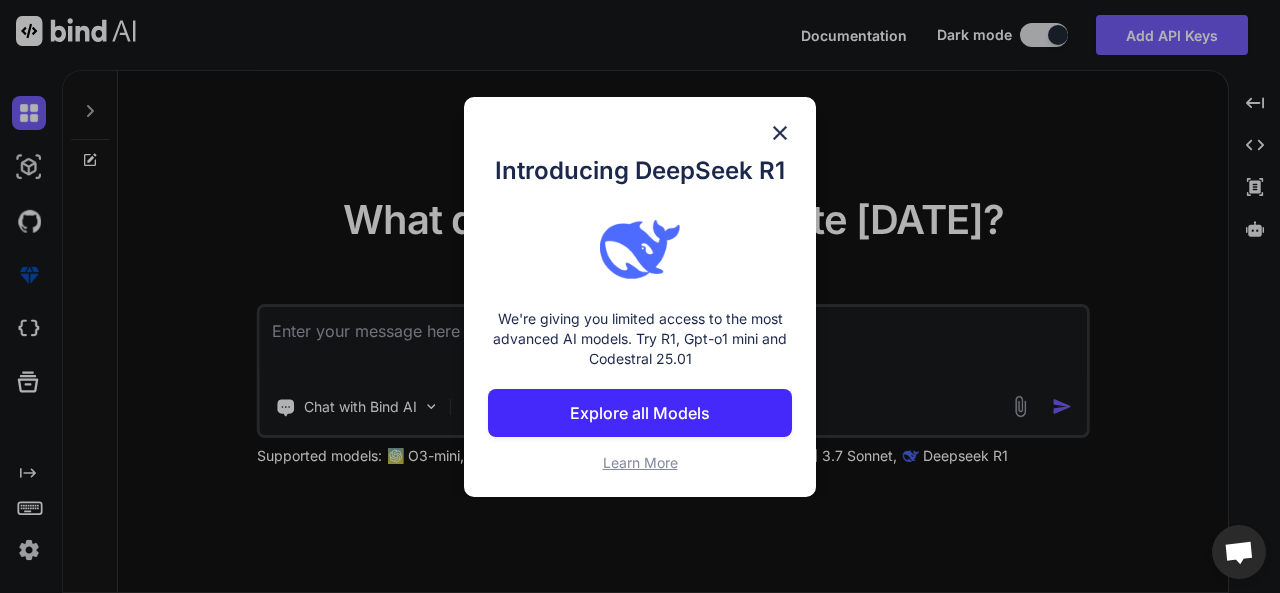 click at bounding box center (780, 133) 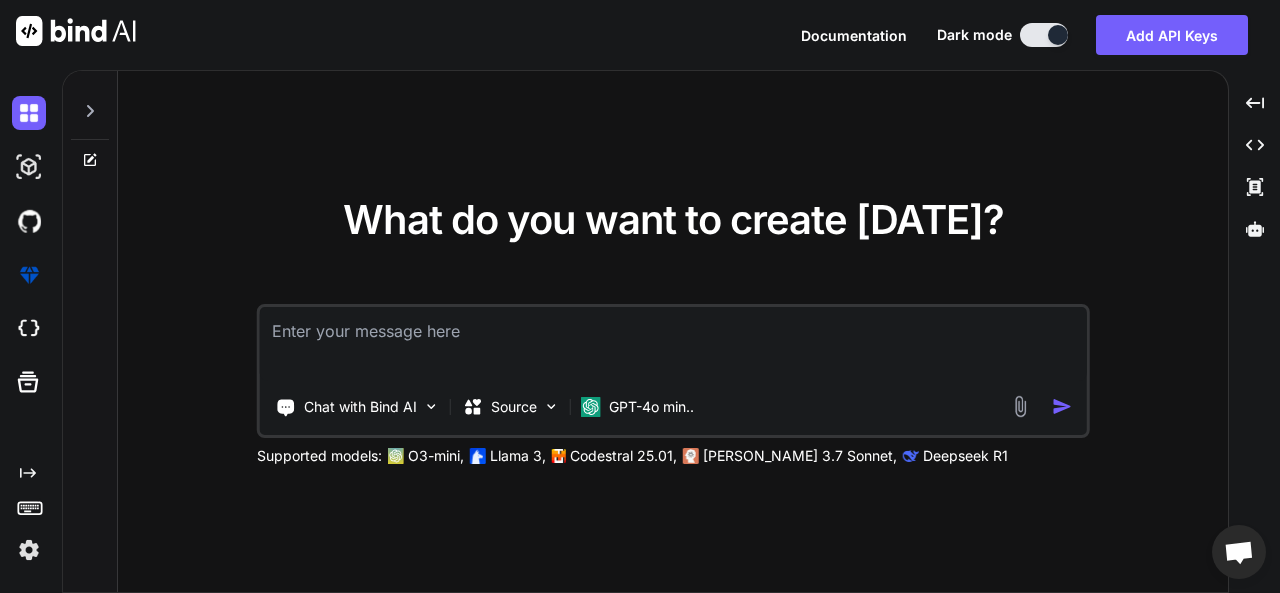 click on "What do you want to create [DATE]? Chat with Bind AI Source   GPT-4o min.. Supported models: O3-mini,   Llama 3, Codestral 25.01, [PERSON_NAME] 3.7 Sonnet, Deepseek R1" at bounding box center [673, 332] 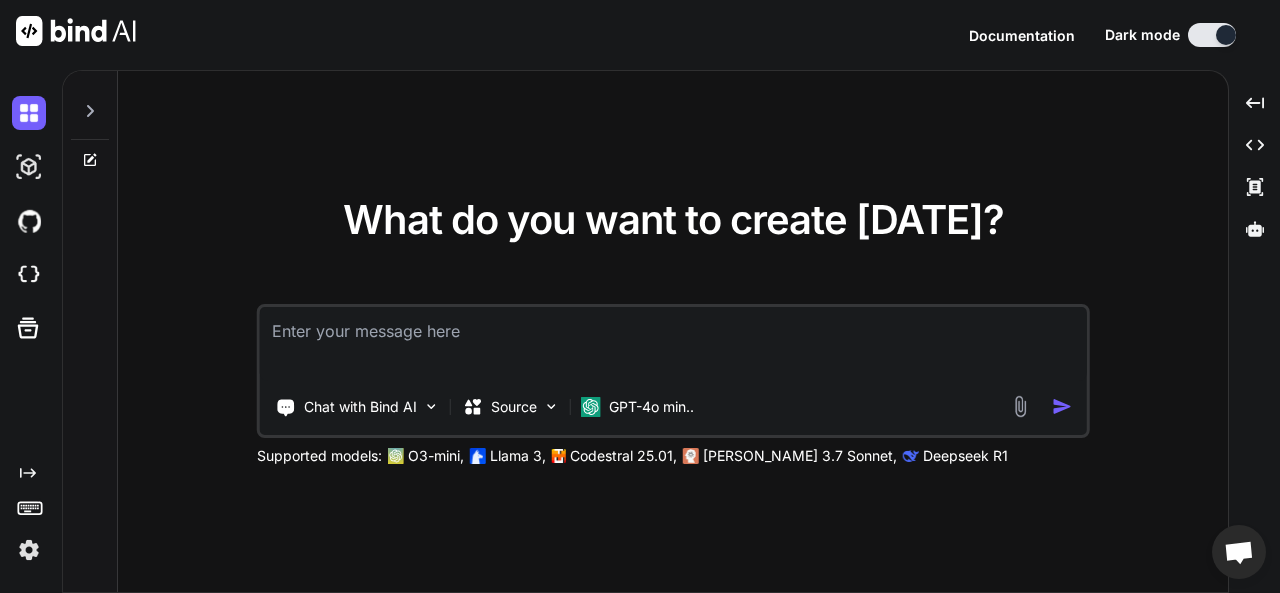 click at bounding box center (673, 344) 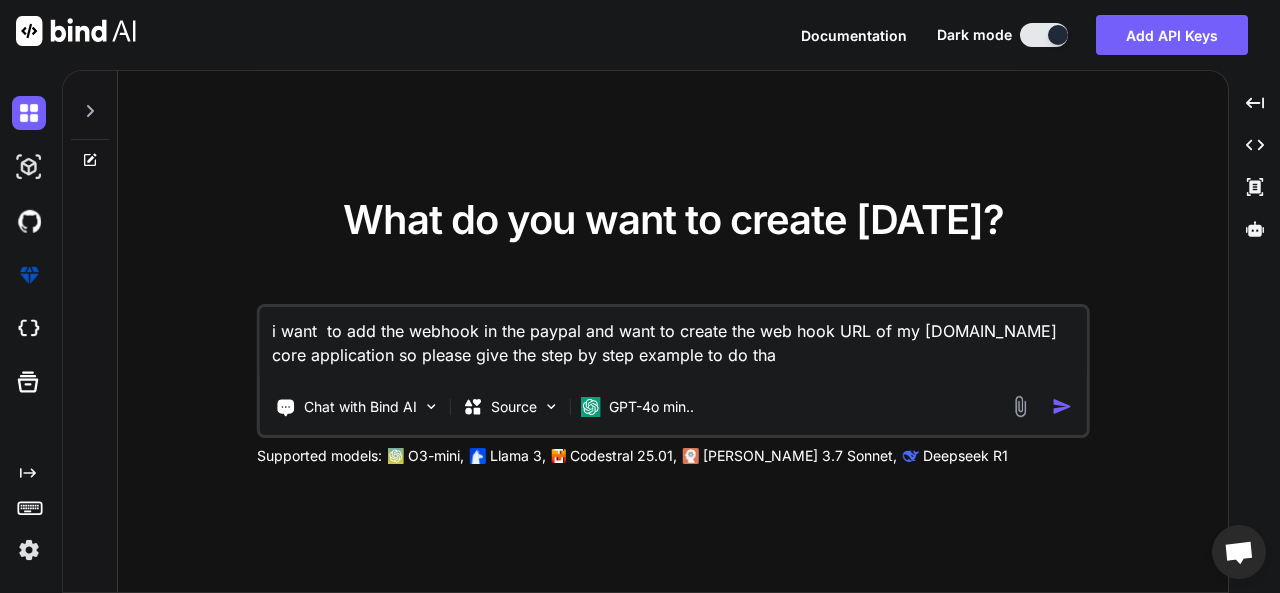 type on "i want  to add the webhook in the paypal and want to create the web hook URL of my [DOMAIN_NAME] core application so please give the step by step example to do that" 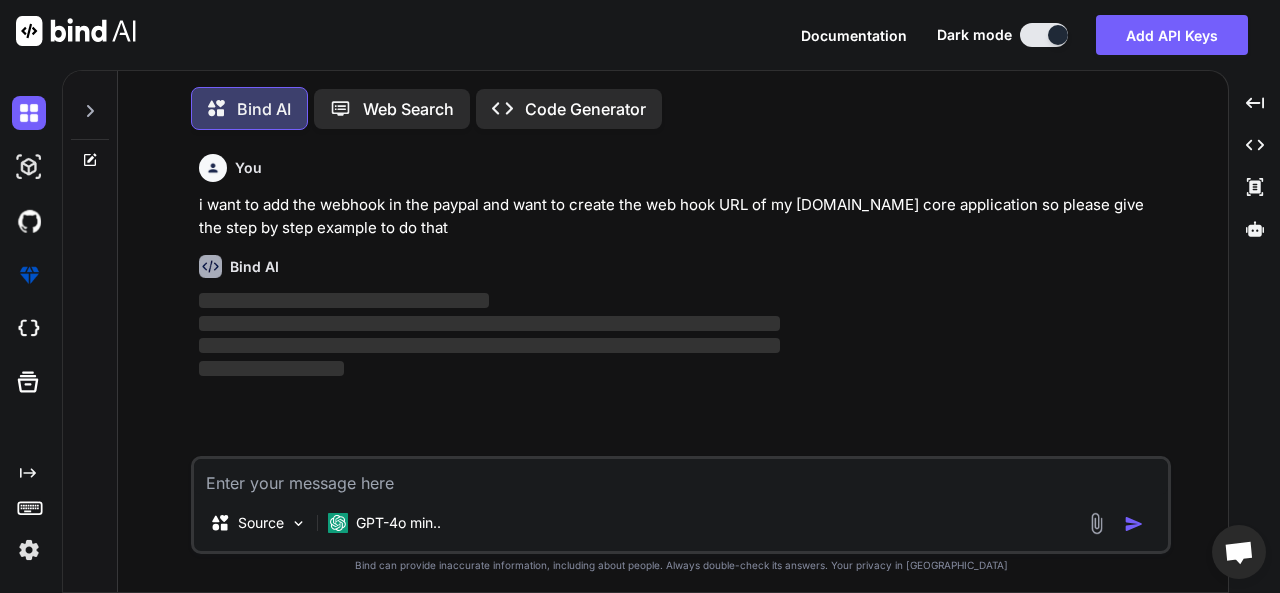 scroll, scrollTop: 10, scrollLeft: 0, axis: vertical 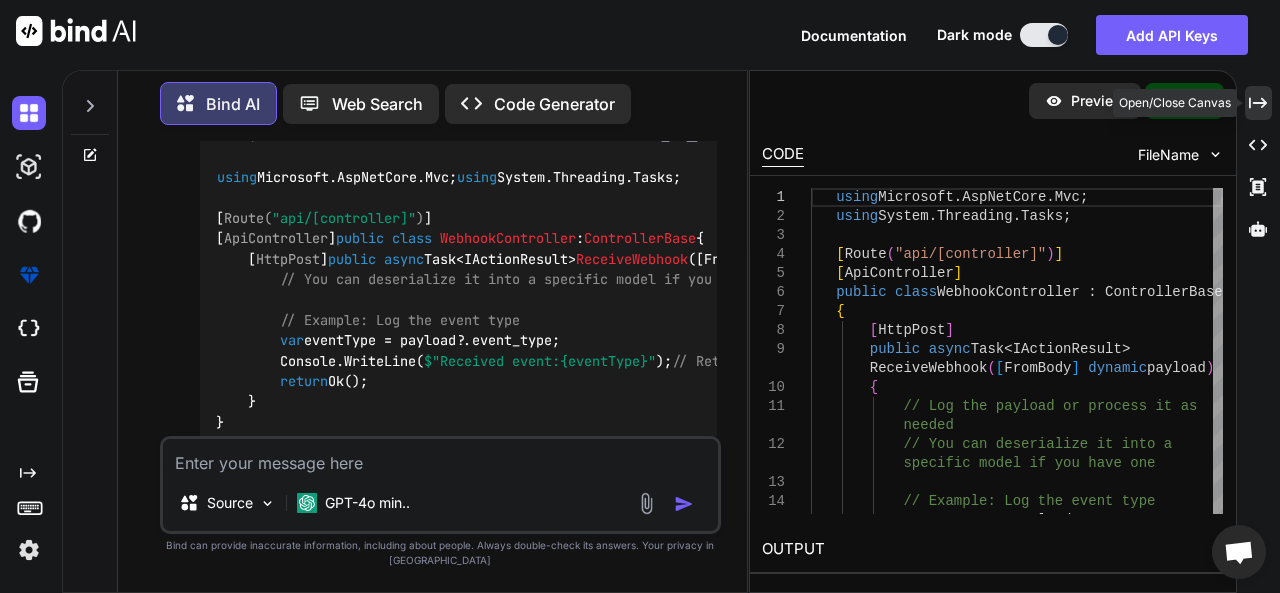 click on "Created with Pixso." 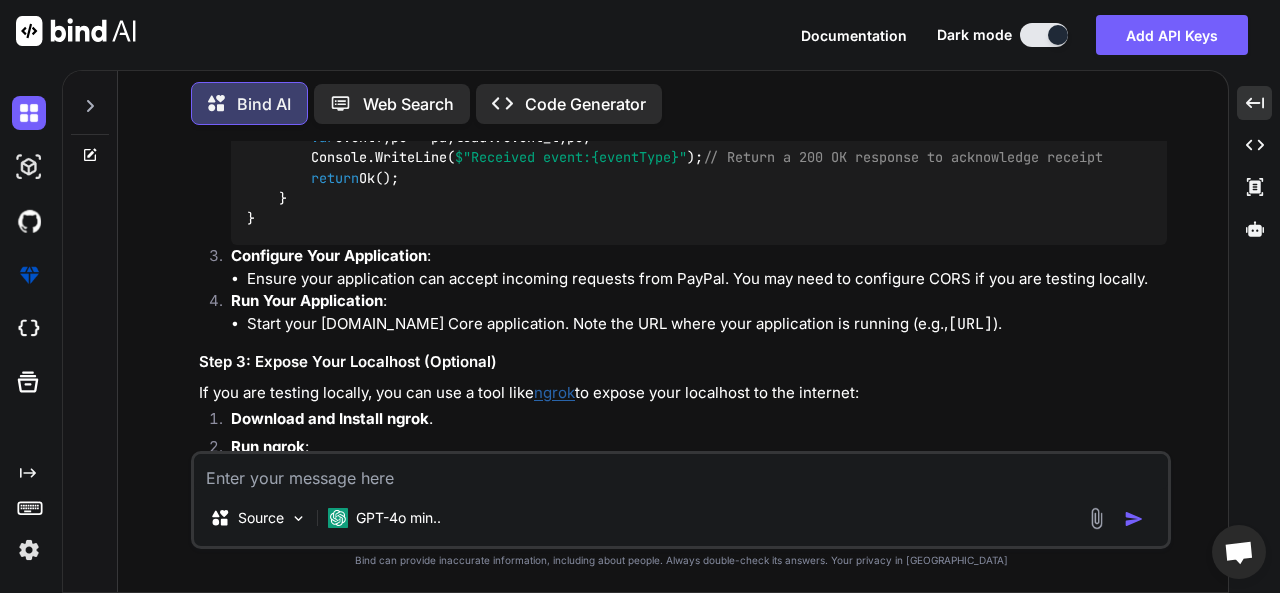 scroll, scrollTop: 778, scrollLeft: 0, axis: vertical 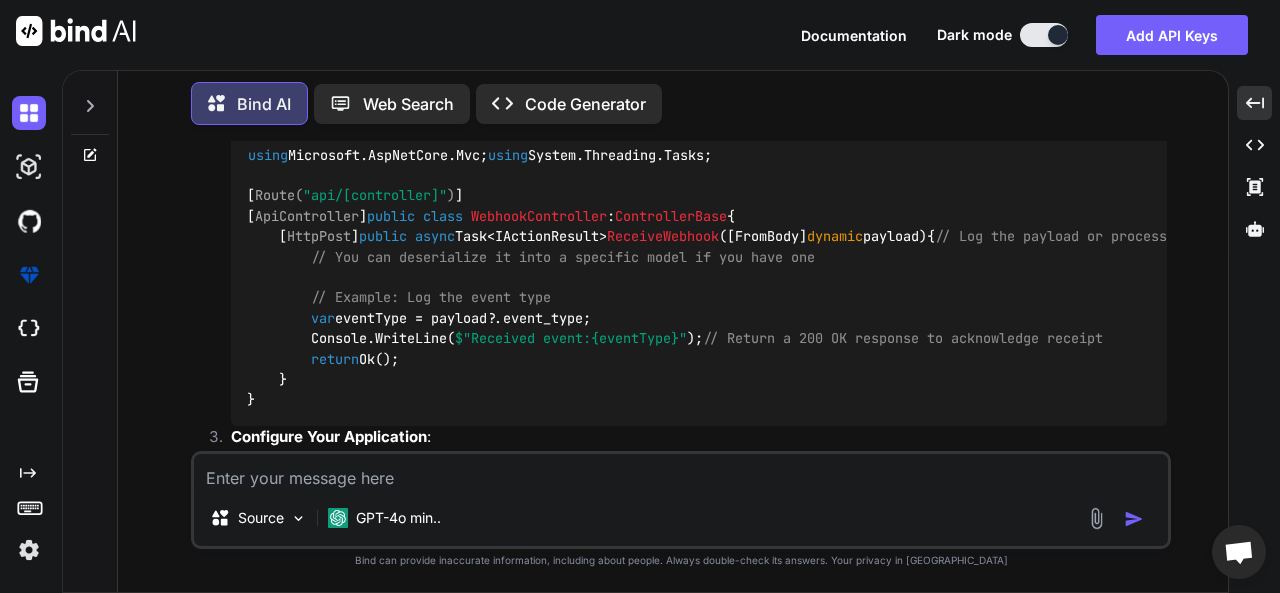 click on "ReceiveWebhook" at bounding box center [663, 237] 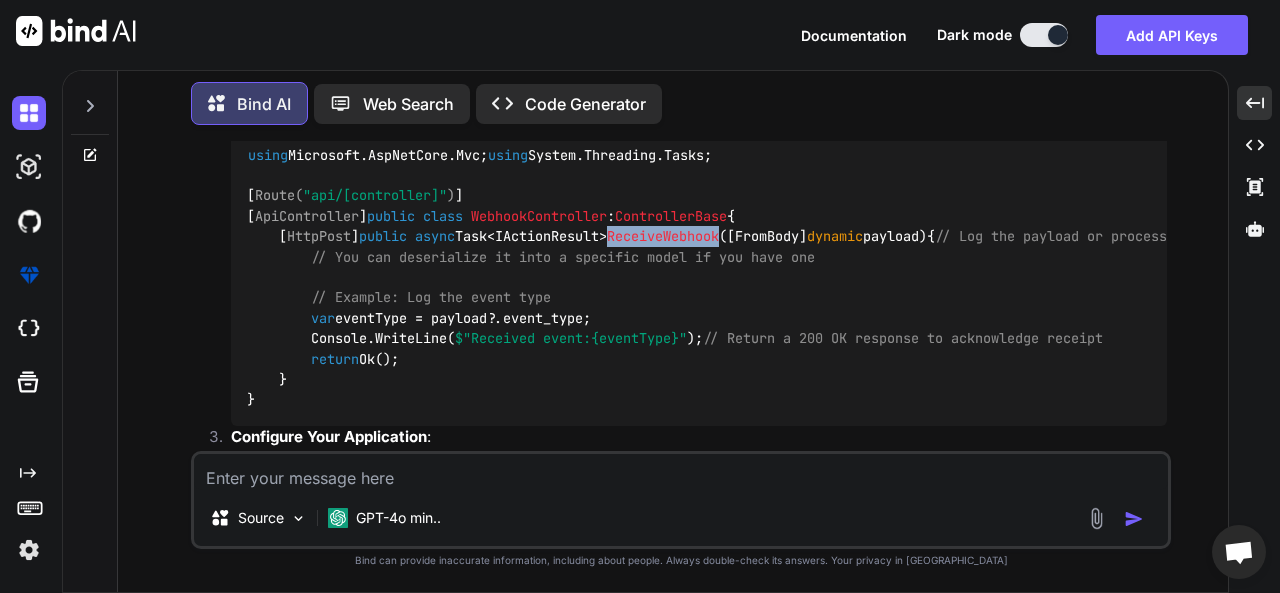 click on "ReceiveWebhook" at bounding box center [663, 237] 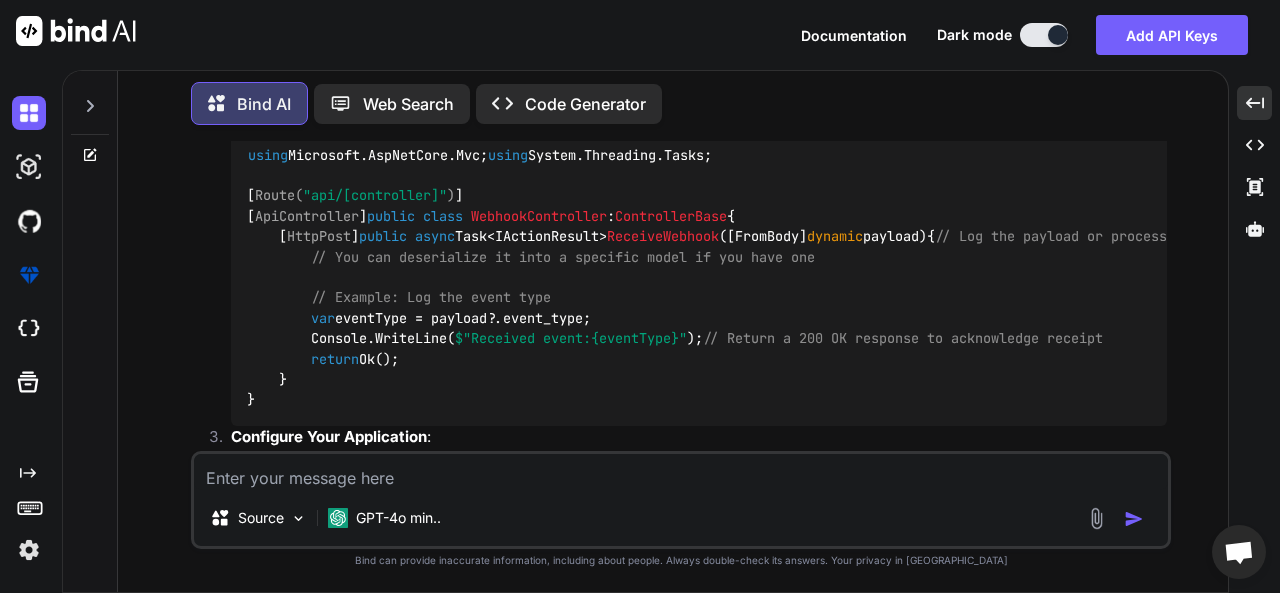 click on "using  Microsoft.AspNetCore.Mvc;
using  System.Threading.Tasks;
[ Route( "api/[controller]" ) ]
[ ApiController ]
public   class   WebhookController  :  ControllerBase
{
[ HttpPost ]
public   async  Task<IActionResult>  ReceiveWebhook ( [FromBody]  dynamic  payload )
{
// Log the payload or process it as needed
// You can deserialize it into a specific model if you have one
// Example: Log the event type
var  eventType = payload?.event_type;
Console.WriteLine( $"Received event:  {eventType} " );
// Return a 200 OK response to acknowledge receipt
return  Ok();
}
}" at bounding box center (699, 277) 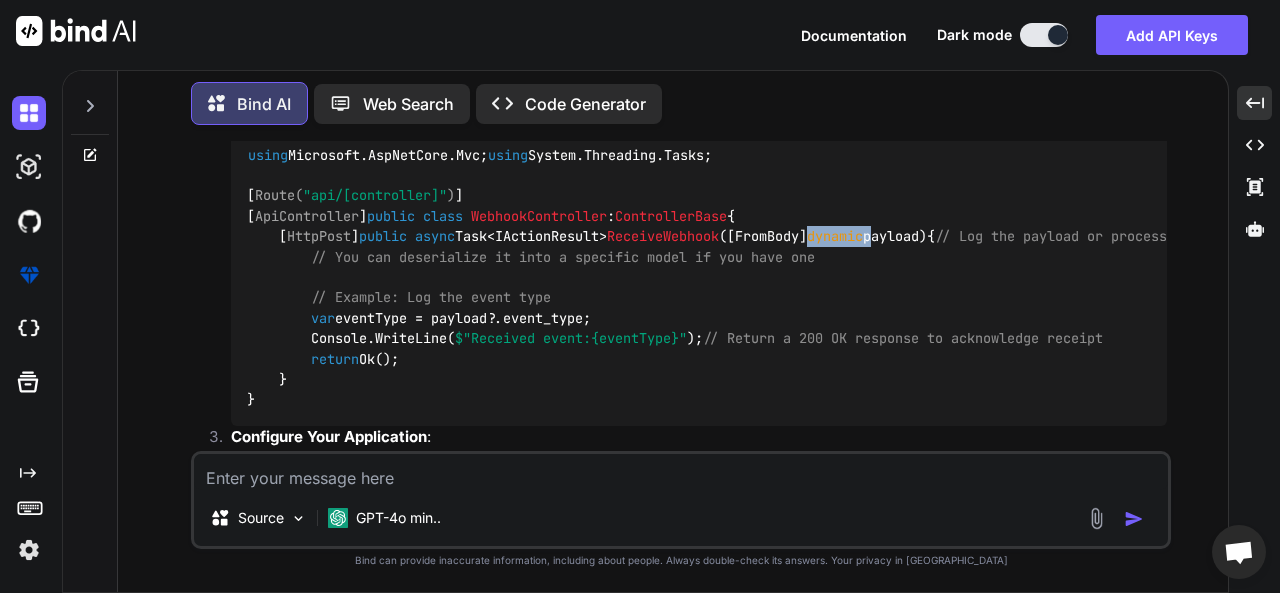 click on "dynamic" at bounding box center [835, 237] 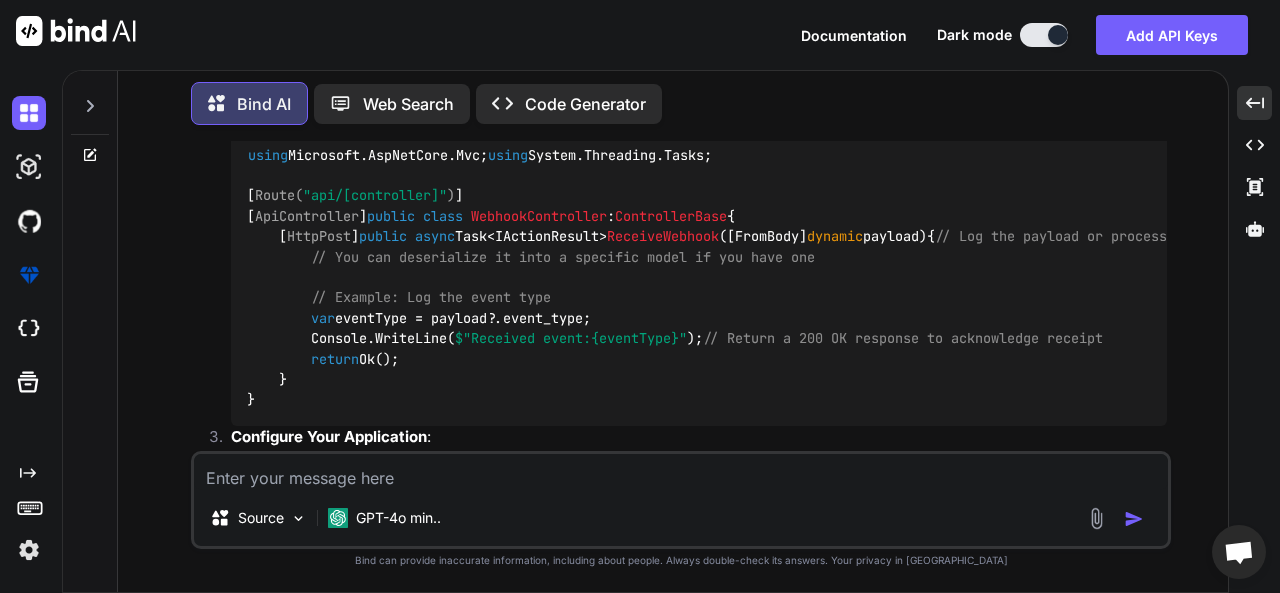 click on "[FromBody]  dynamic  payload" at bounding box center (823, 237) 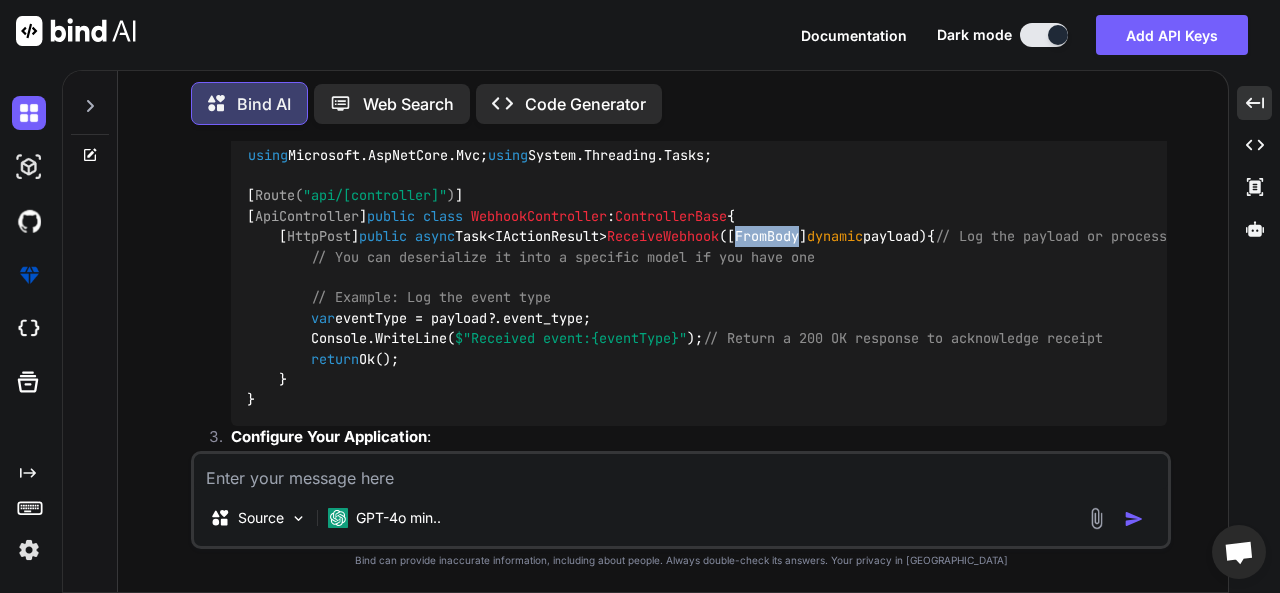 click on "[FromBody]  dynamic  payload" at bounding box center (823, 237) 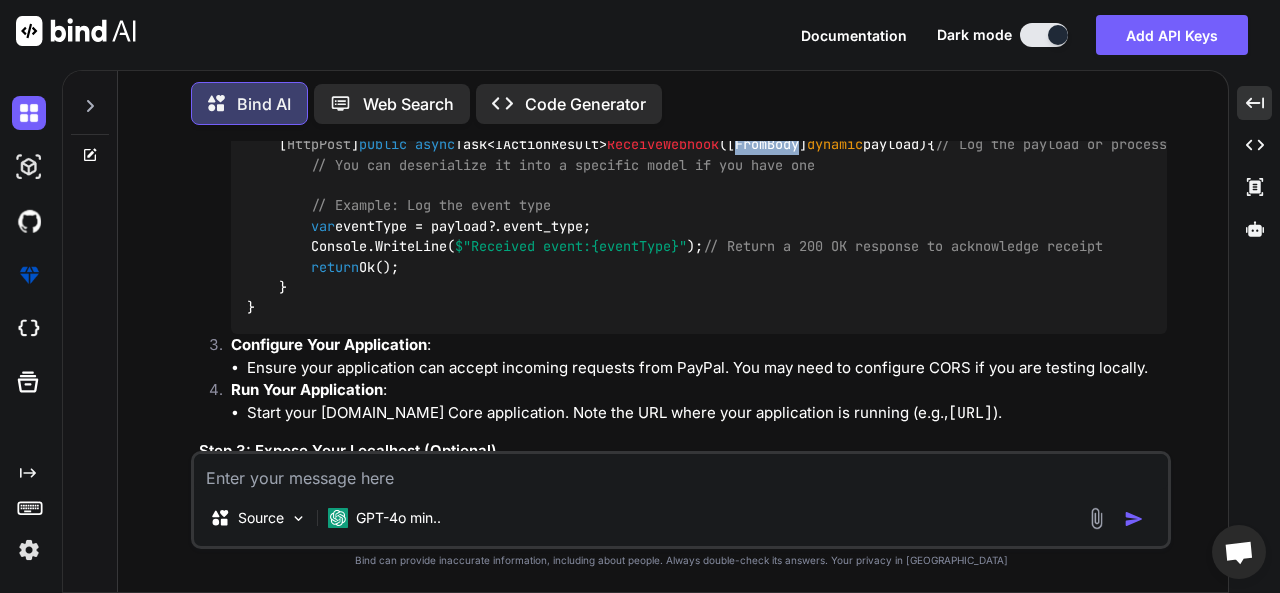 scroll, scrollTop: 978, scrollLeft: 0, axis: vertical 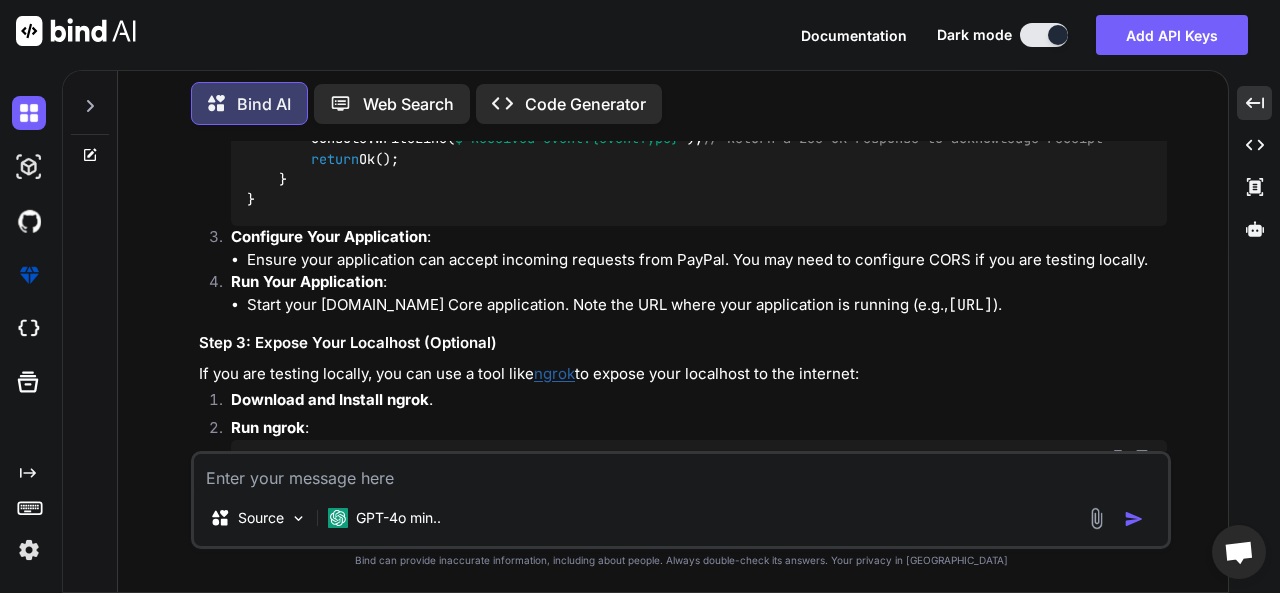 drag, startPoint x: 288, startPoint y: 243, endPoint x: 636, endPoint y: 243, distance: 348 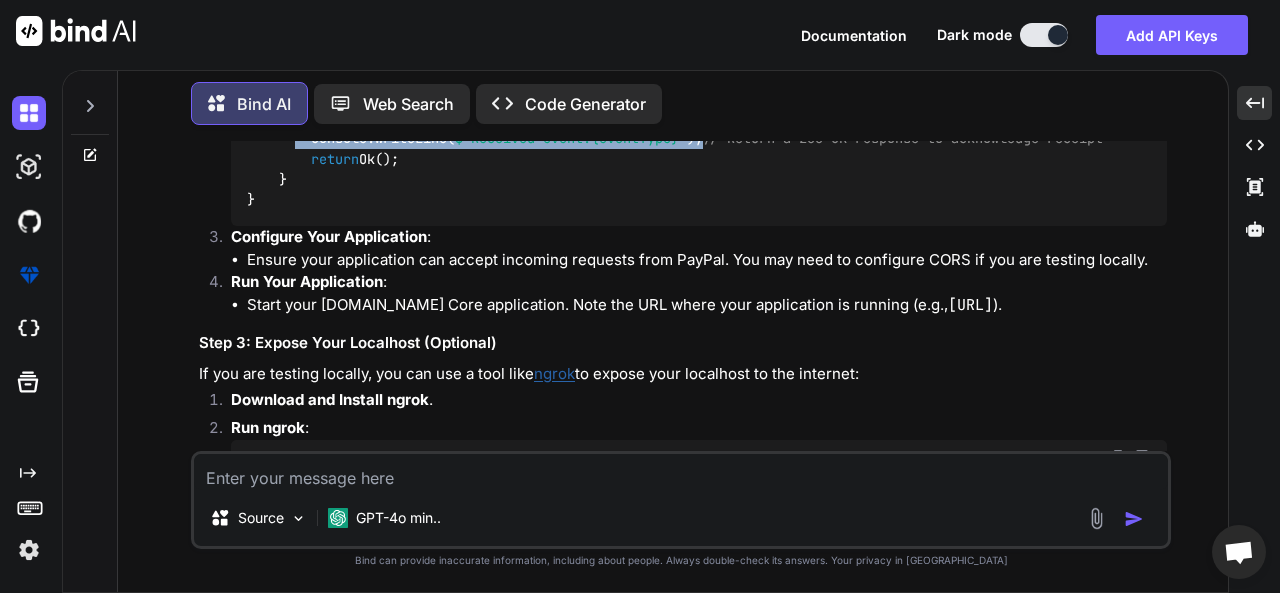 drag, startPoint x: 286, startPoint y: 263, endPoint x: 749, endPoint y: 260, distance: 463.0097 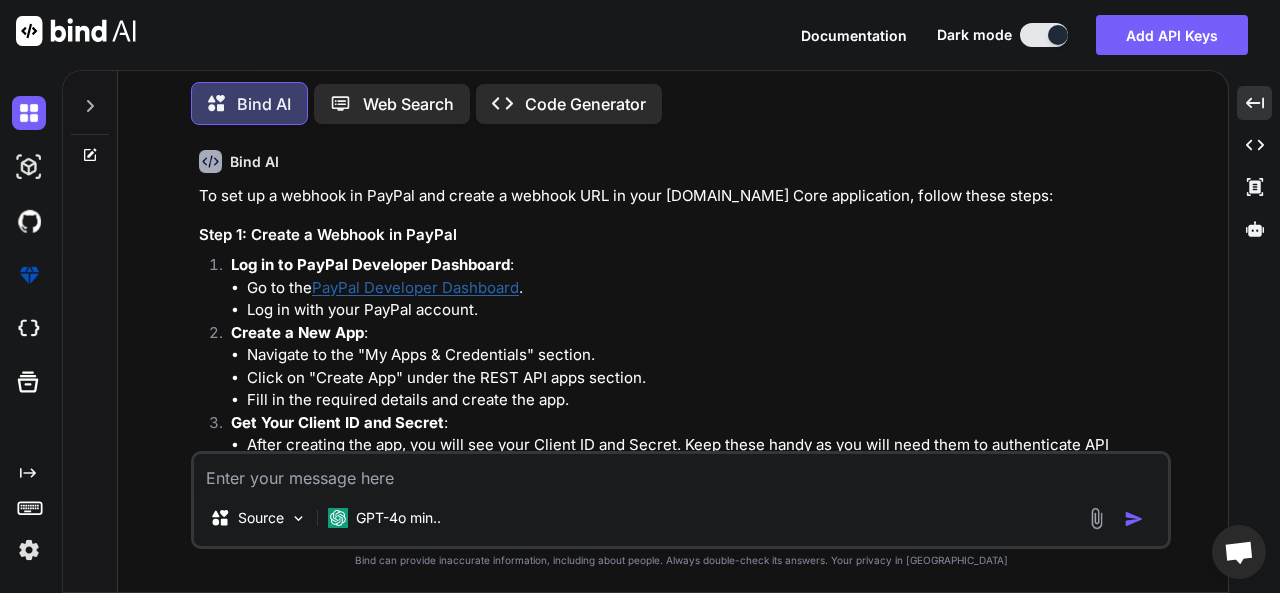 scroll, scrollTop: 200, scrollLeft: 0, axis: vertical 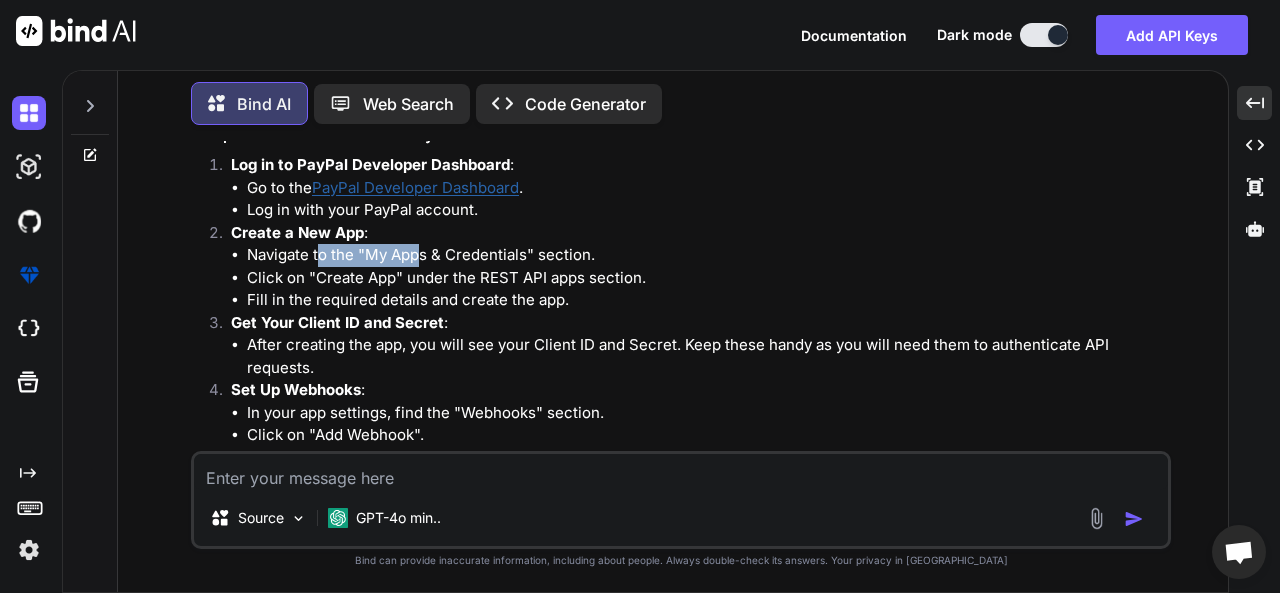 drag, startPoint x: 318, startPoint y: 256, endPoint x: 478, endPoint y: 243, distance: 160.52725 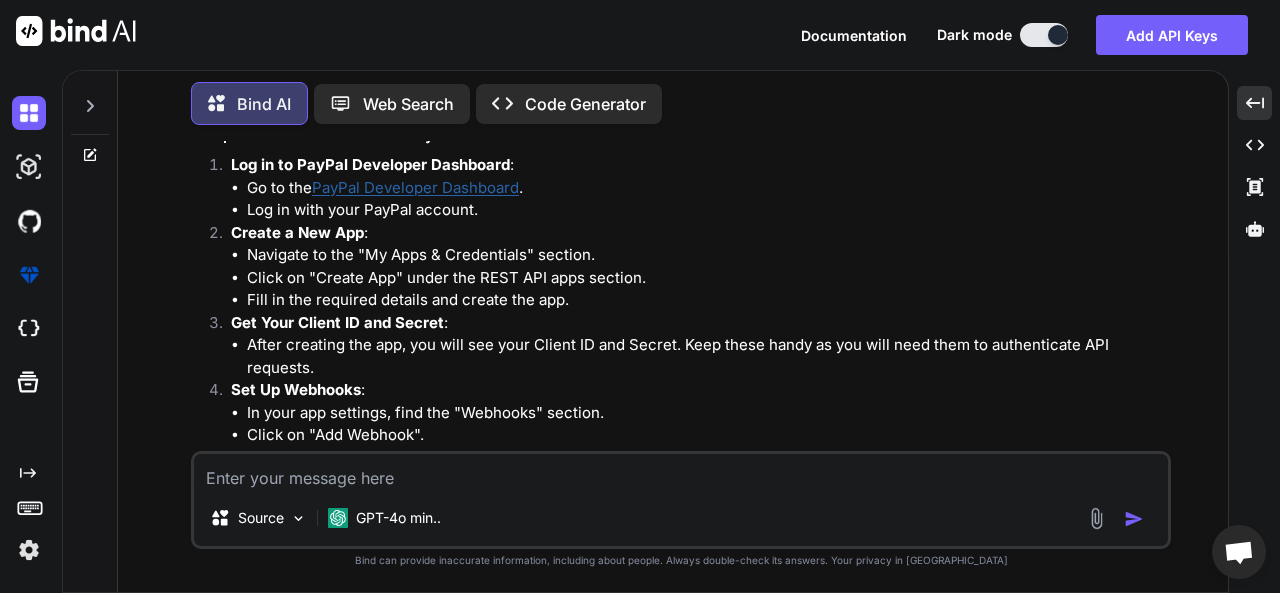 drag, startPoint x: 768, startPoint y: 277, endPoint x: 327, endPoint y: 260, distance: 441.32755 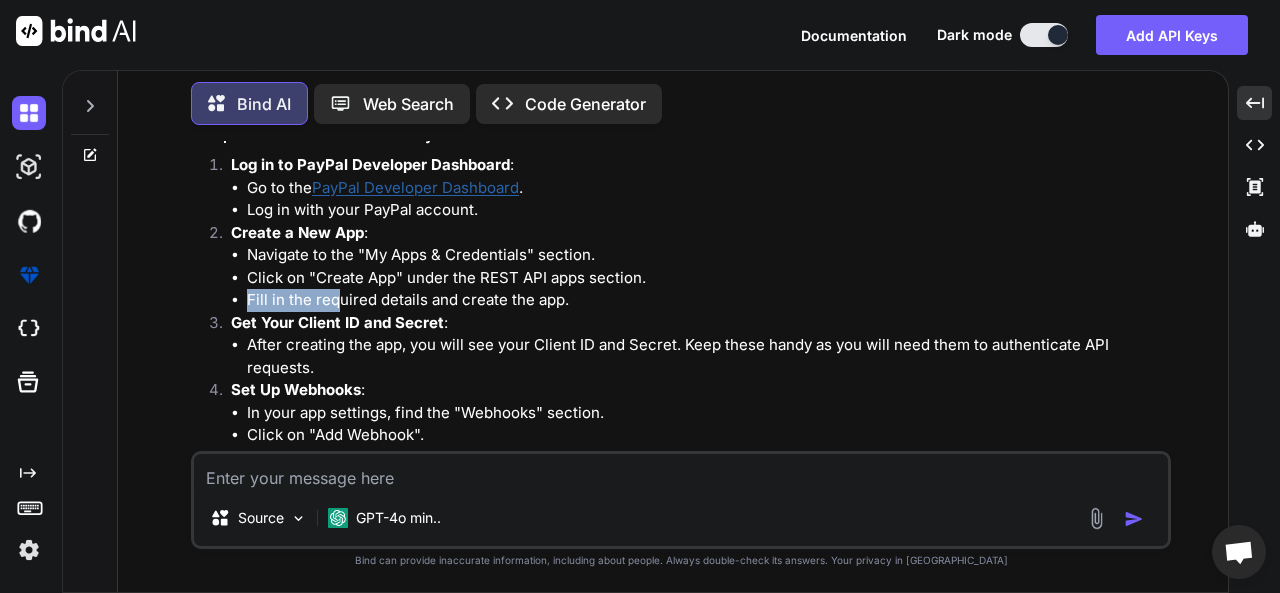 drag, startPoint x: 220, startPoint y: 297, endPoint x: 552, endPoint y: 287, distance: 332.15057 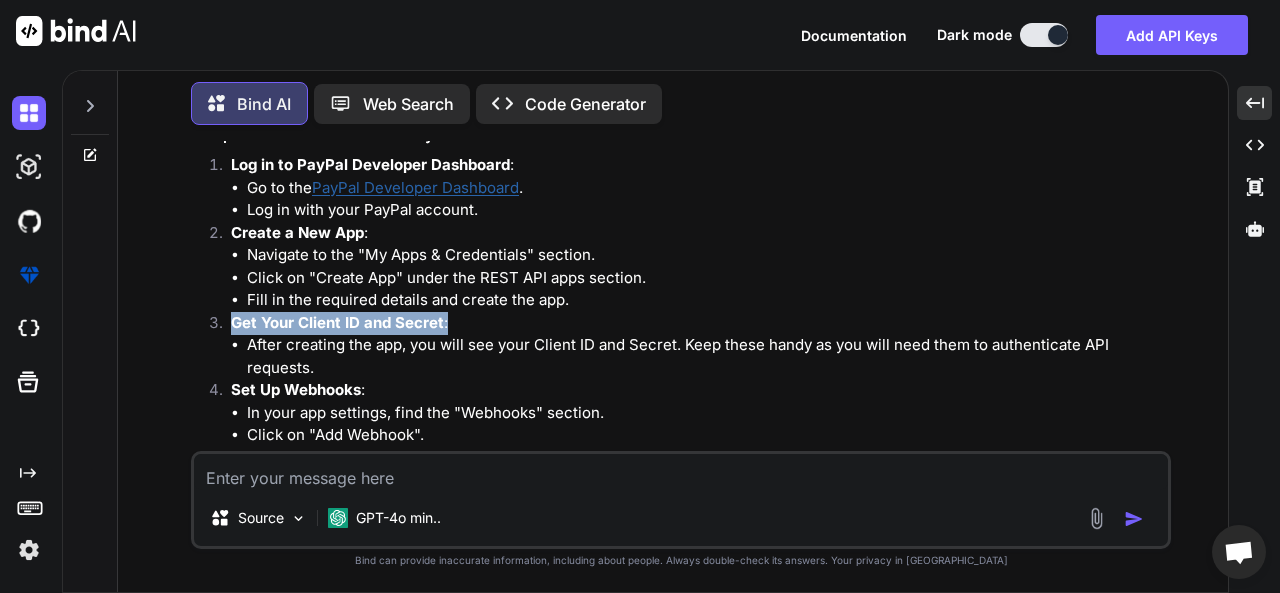 drag, startPoint x: 701, startPoint y: 310, endPoint x: 687, endPoint y: 322, distance: 18.439089 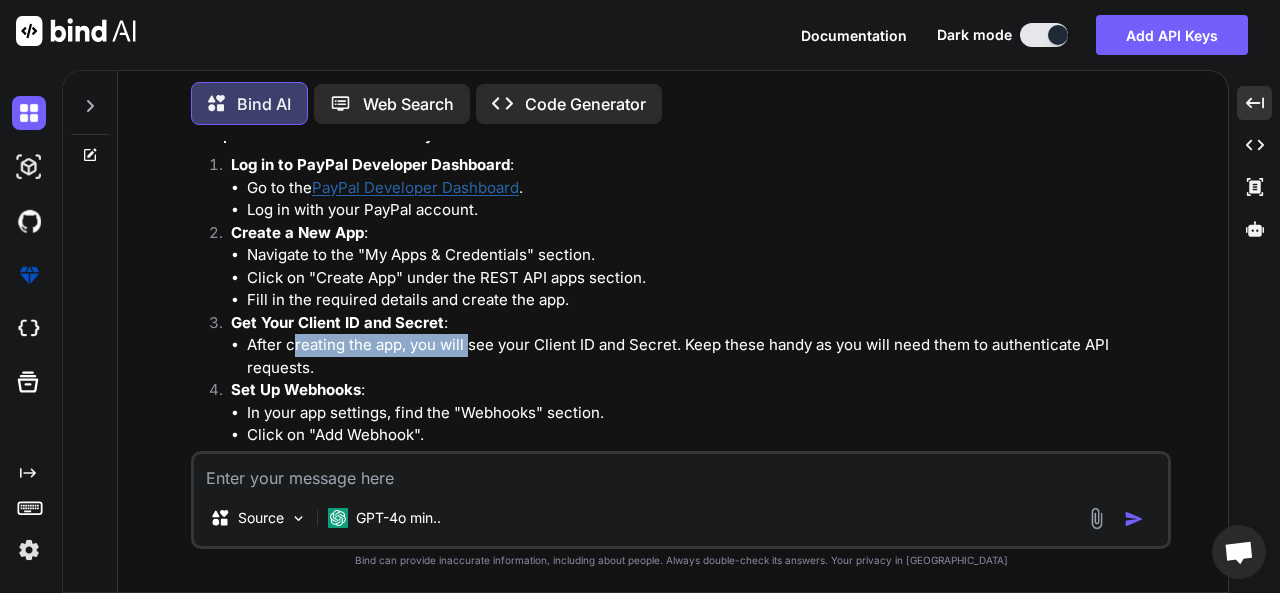 drag, startPoint x: 293, startPoint y: 350, endPoint x: 467, endPoint y: 348, distance: 174.01149 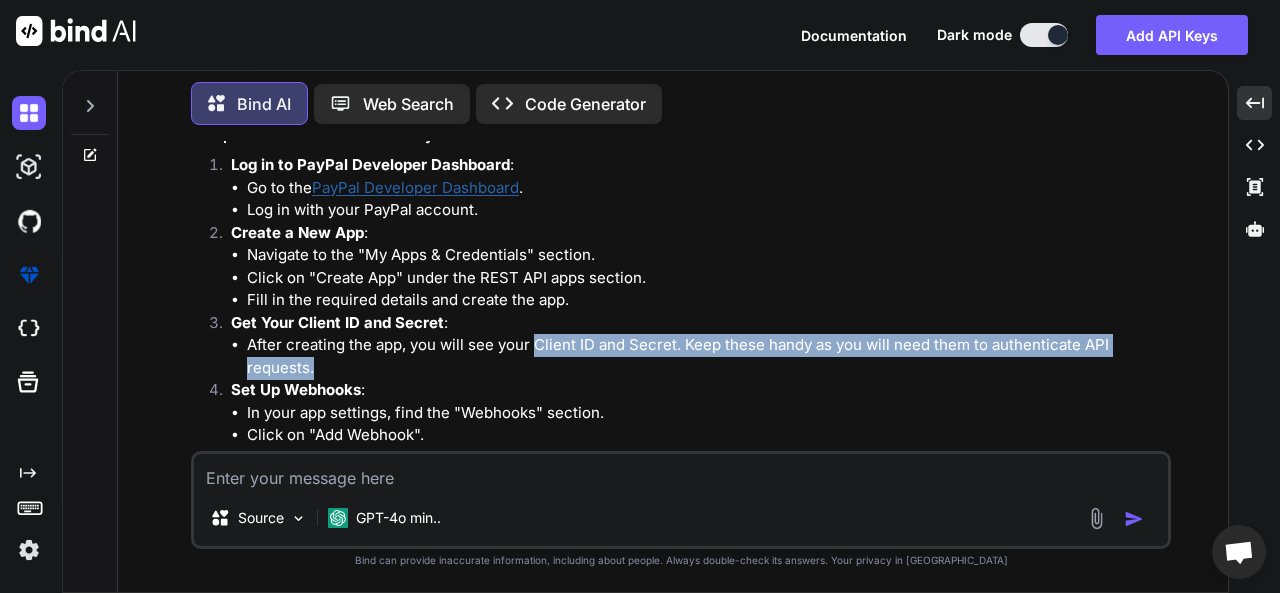 drag, startPoint x: 538, startPoint y: 350, endPoint x: 636, endPoint y: 359, distance: 98.4124 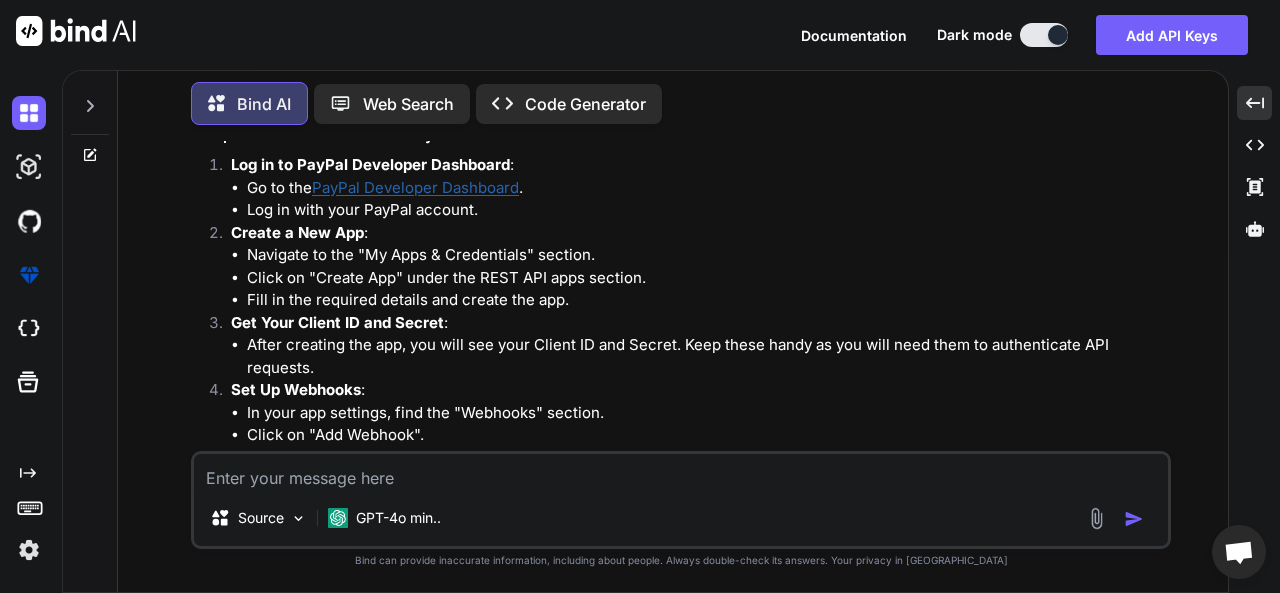 click on "Get Your Client ID and Secret :" at bounding box center (699, 323) 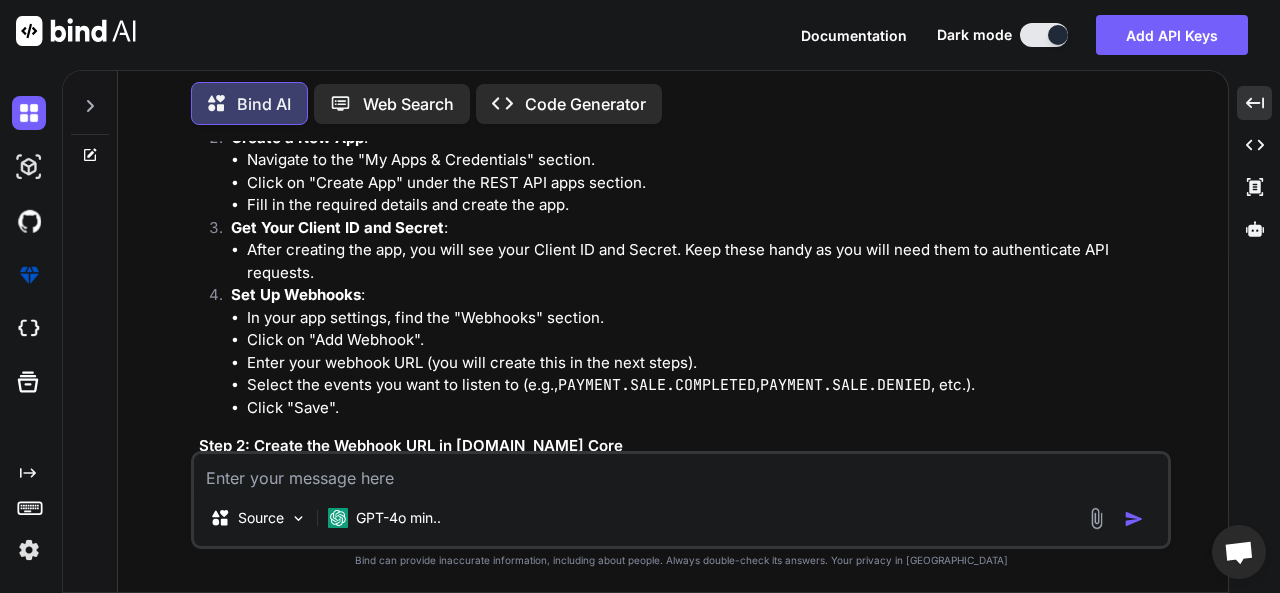 scroll, scrollTop: 400, scrollLeft: 0, axis: vertical 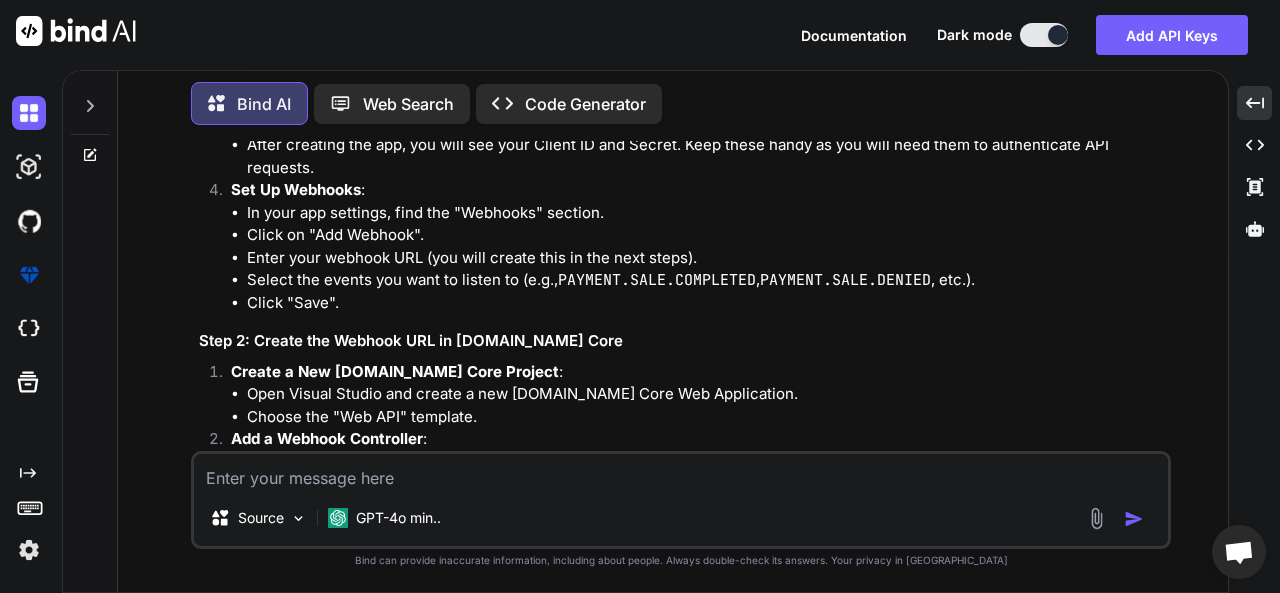 drag, startPoint x: 532, startPoint y: 253, endPoint x: 326, endPoint y: 249, distance: 206.03883 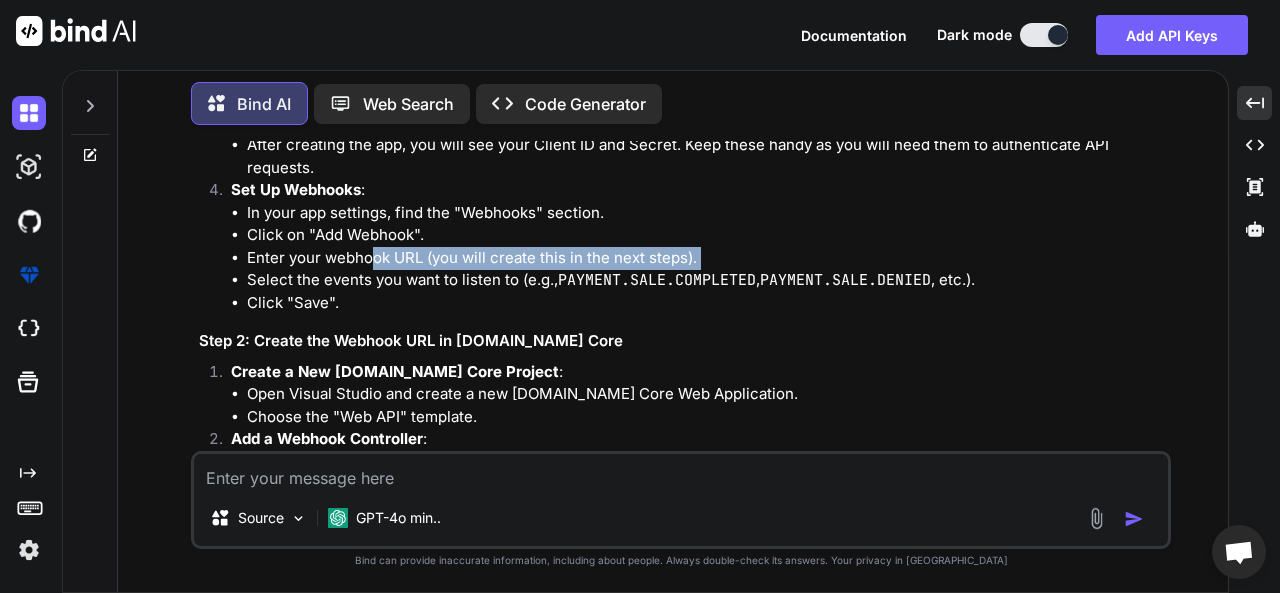 drag, startPoint x: 213, startPoint y: 275, endPoint x: 375, endPoint y: 267, distance: 162.19742 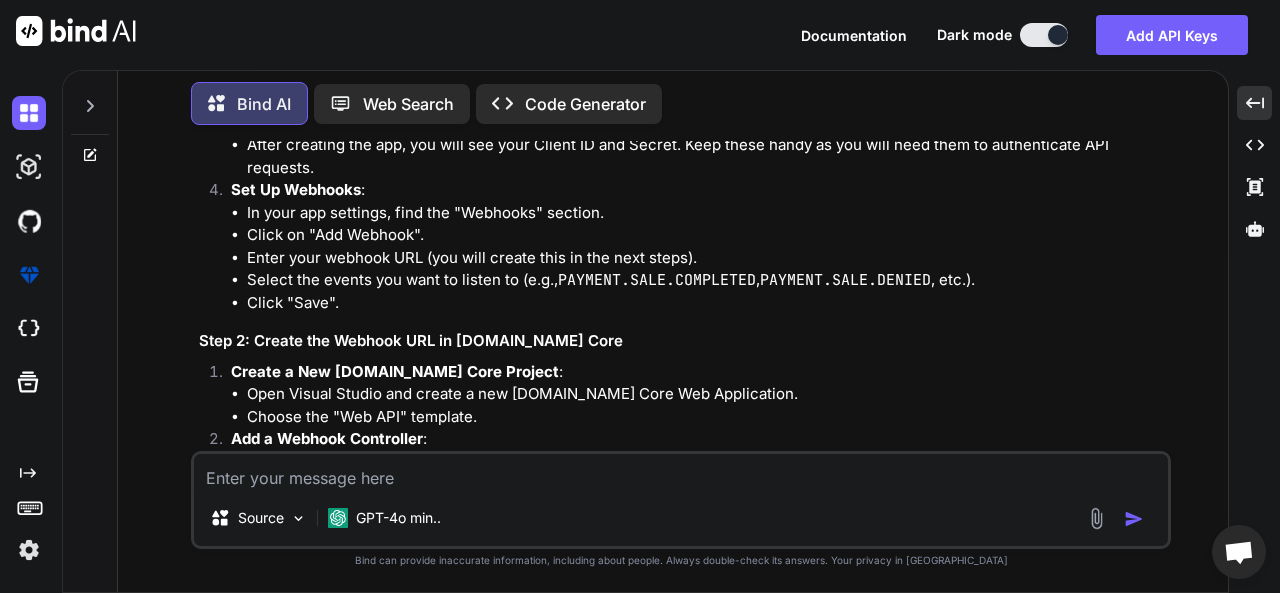 click on "PAYMENT.SALE.COMPLETED" at bounding box center [657, 280] 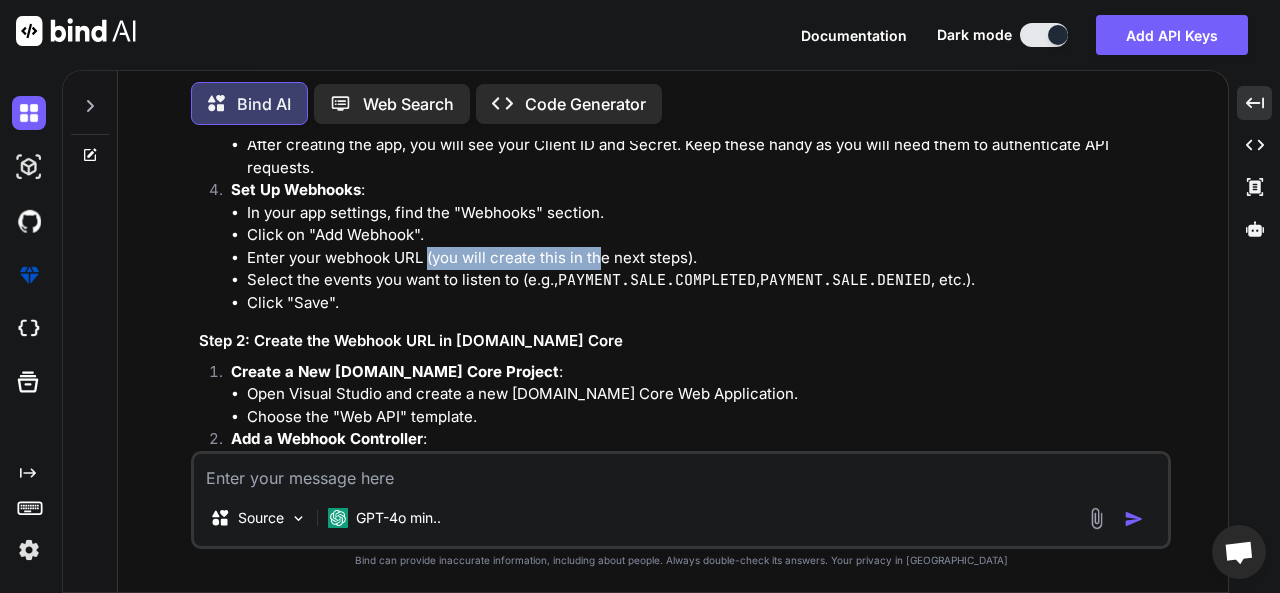 drag, startPoint x: 429, startPoint y: 260, endPoint x: 742, endPoint y: 256, distance: 313.02554 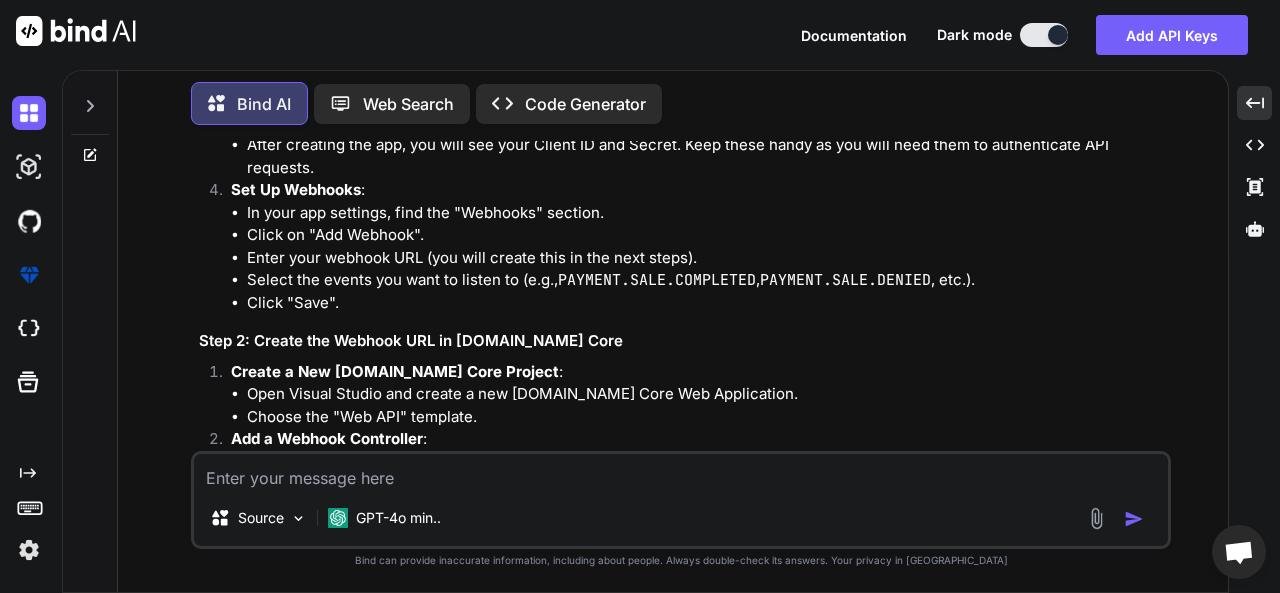 click on "Enter your webhook URL (you will create this in the next steps)." at bounding box center [707, 258] 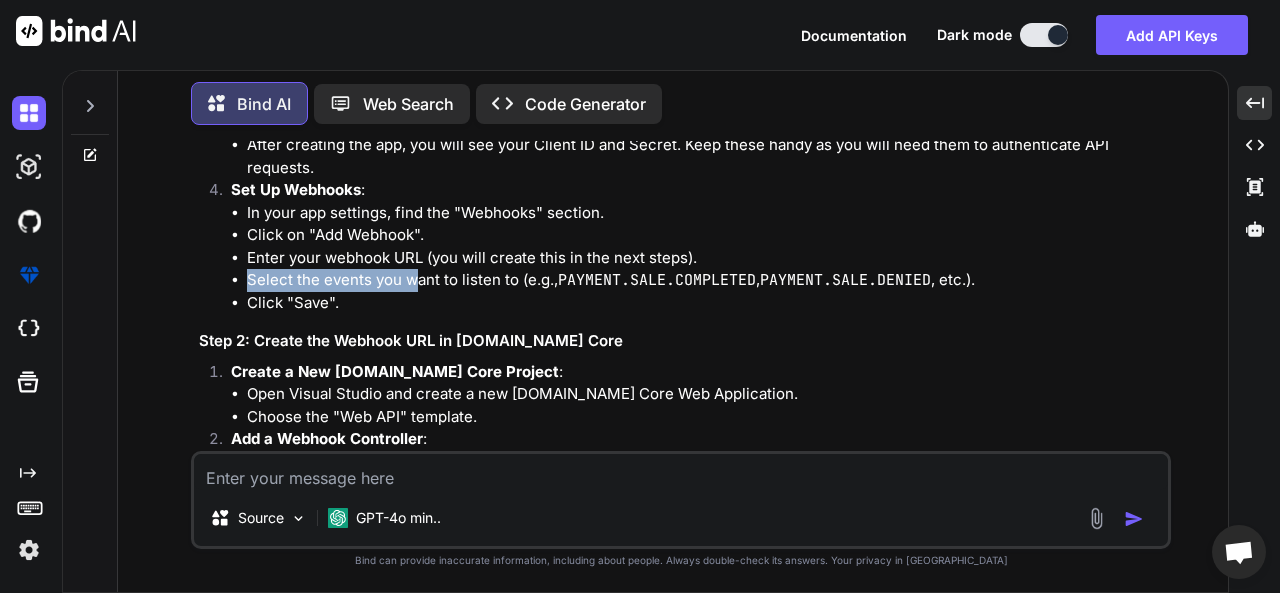 drag, startPoint x: 250, startPoint y: 282, endPoint x: 417, endPoint y: 290, distance: 167.19151 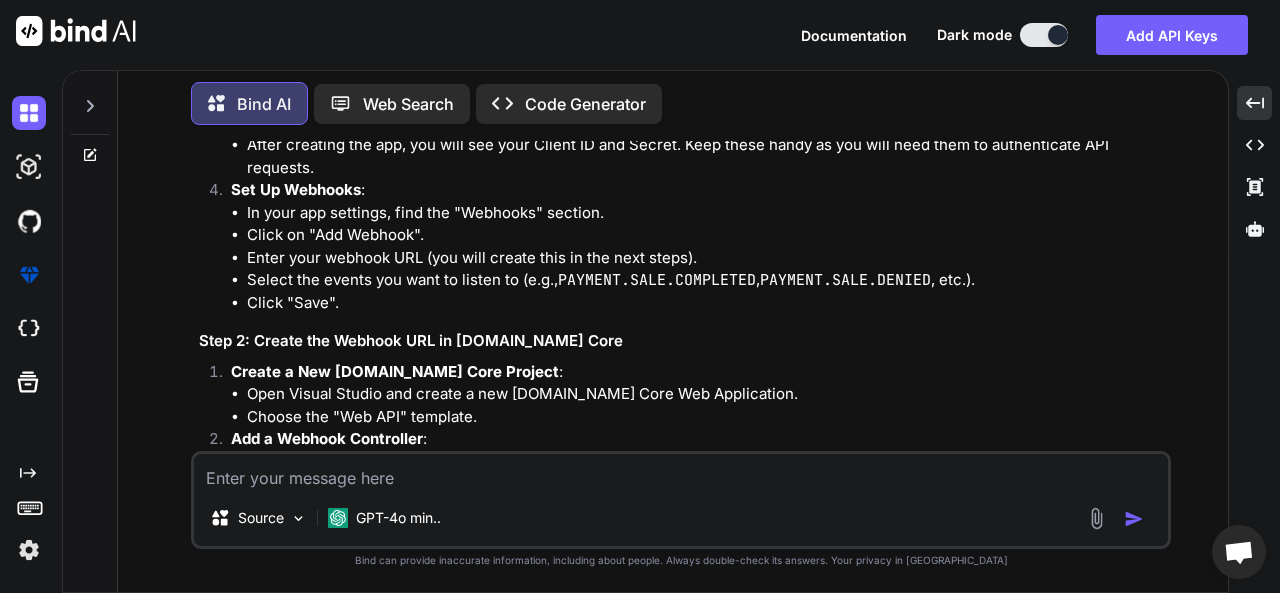 click on "Select the events you want to listen to (e.g.,  PAYMENT.SALE.COMPLETED ,  PAYMENT.SALE.DENIED , etc.)." at bounding box center (707, 280) 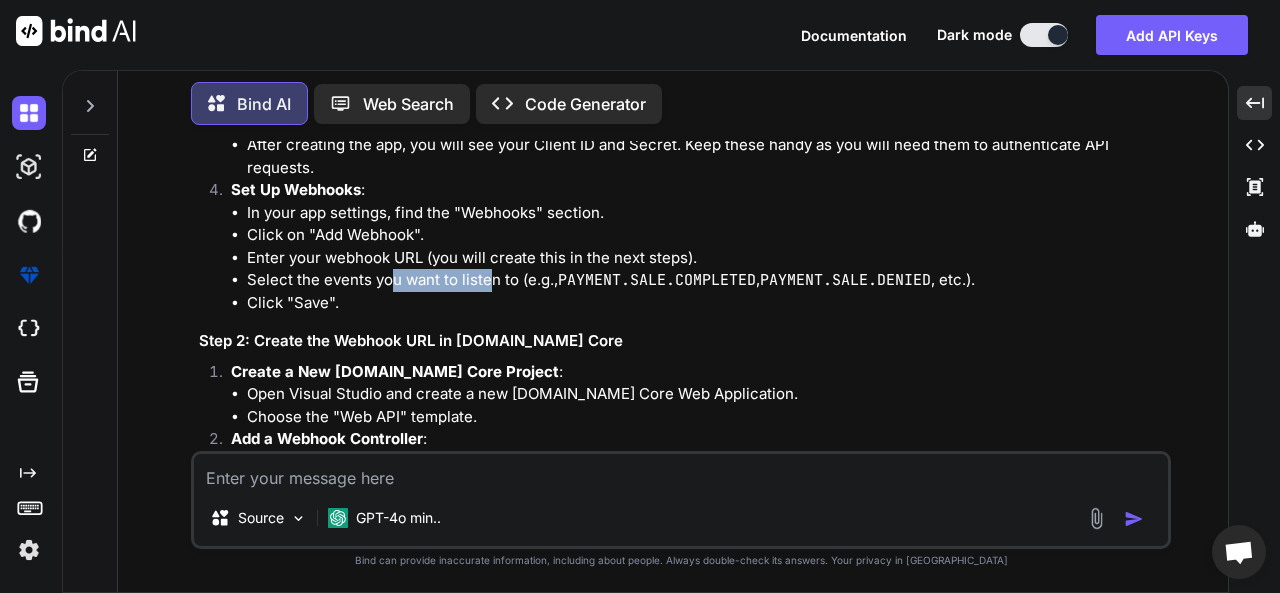 drag, startPoint x: 391, startPoint y: 283, endPoint x: 488, endPoint y: 283, distance: 97 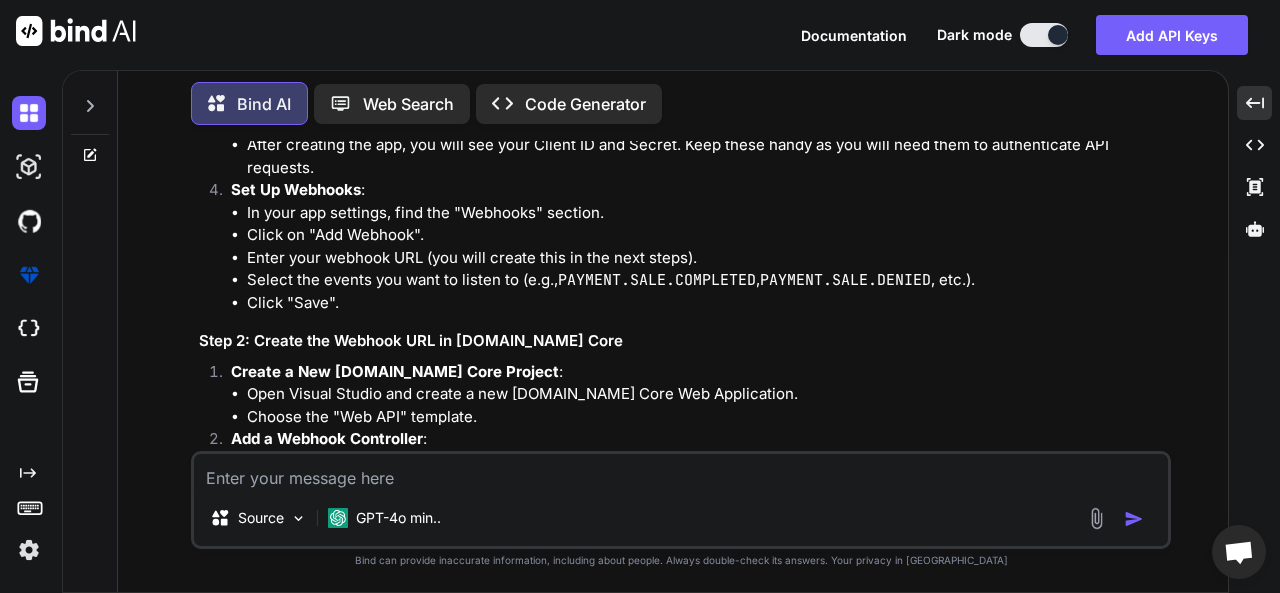 click on "Select the events you want to listen to (e.g.,  PAYMENT.SALE.COMPLETED ,  PAYMENT.SALE.DENIED , etc.)." at bounding box center [707, 280] 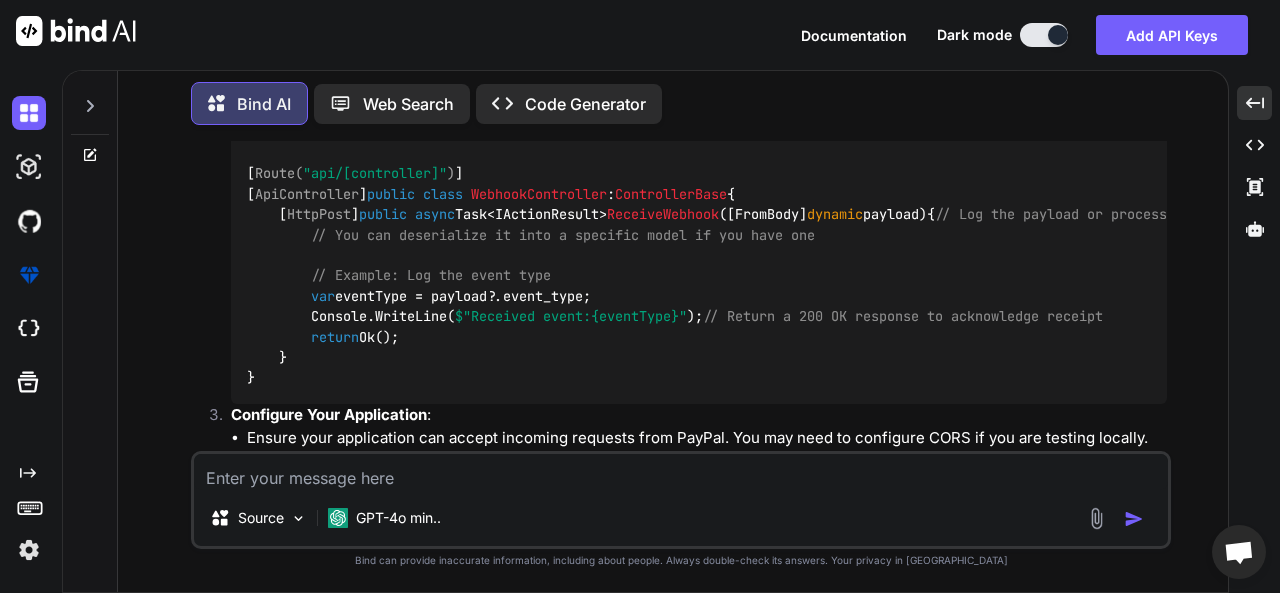 click at bounding box center (681, 472) 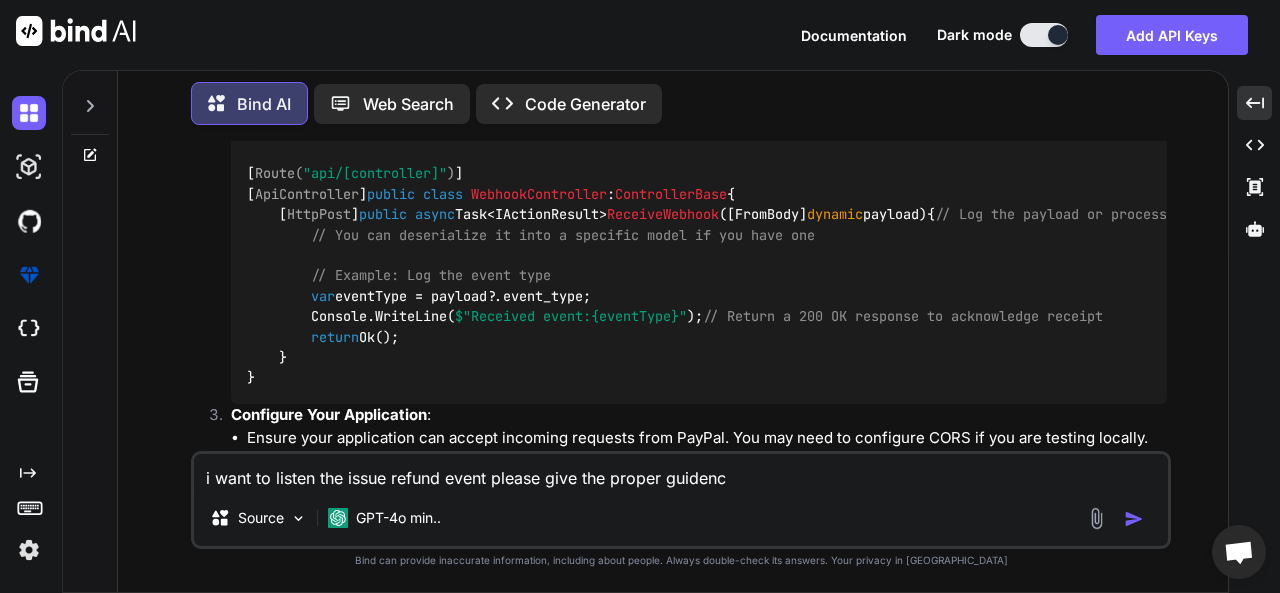 type on "i want to listen the issue refund event please give the proper guidence" 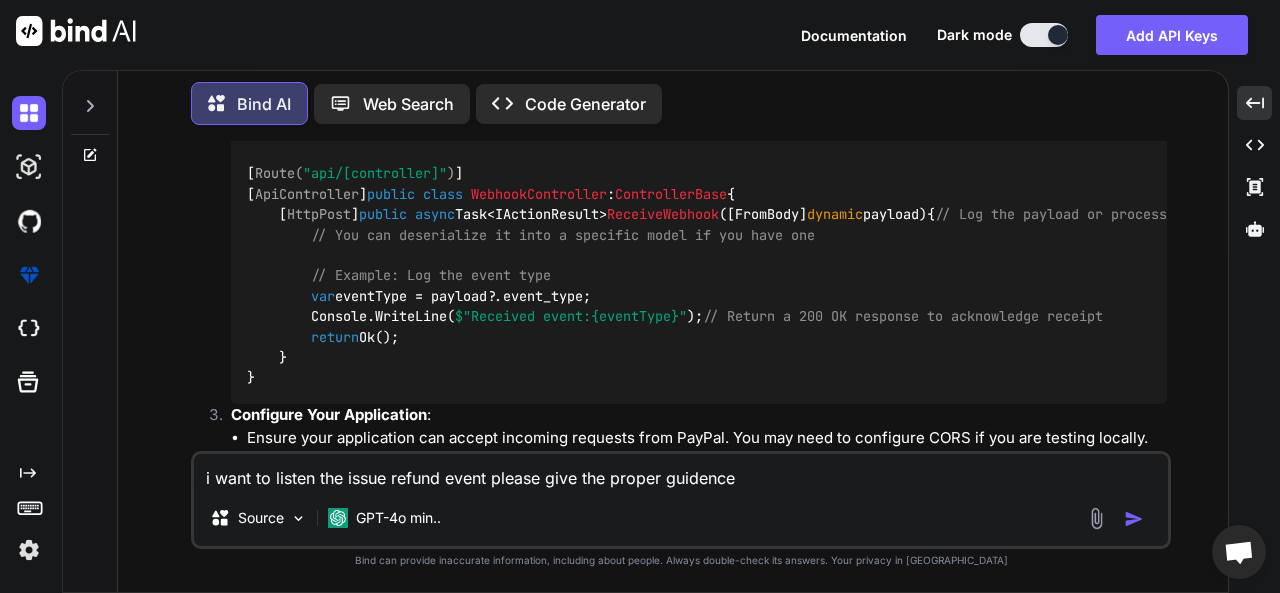 type 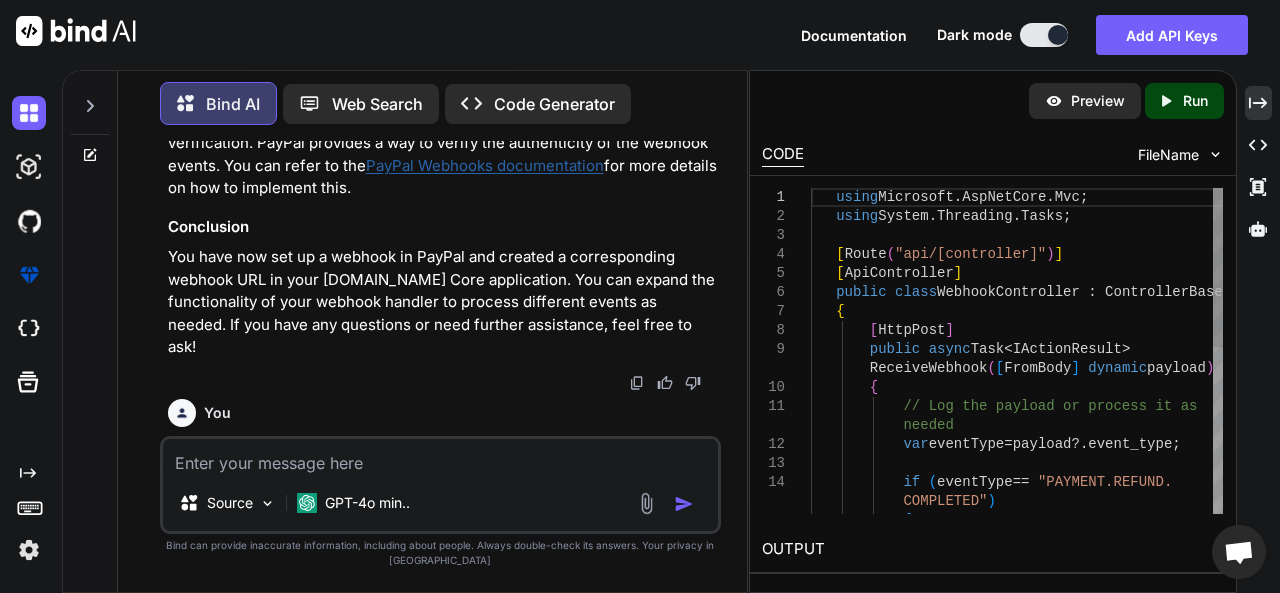 scroll, scrollTop: 2166, scrollLeft: 0, axis: vertical 